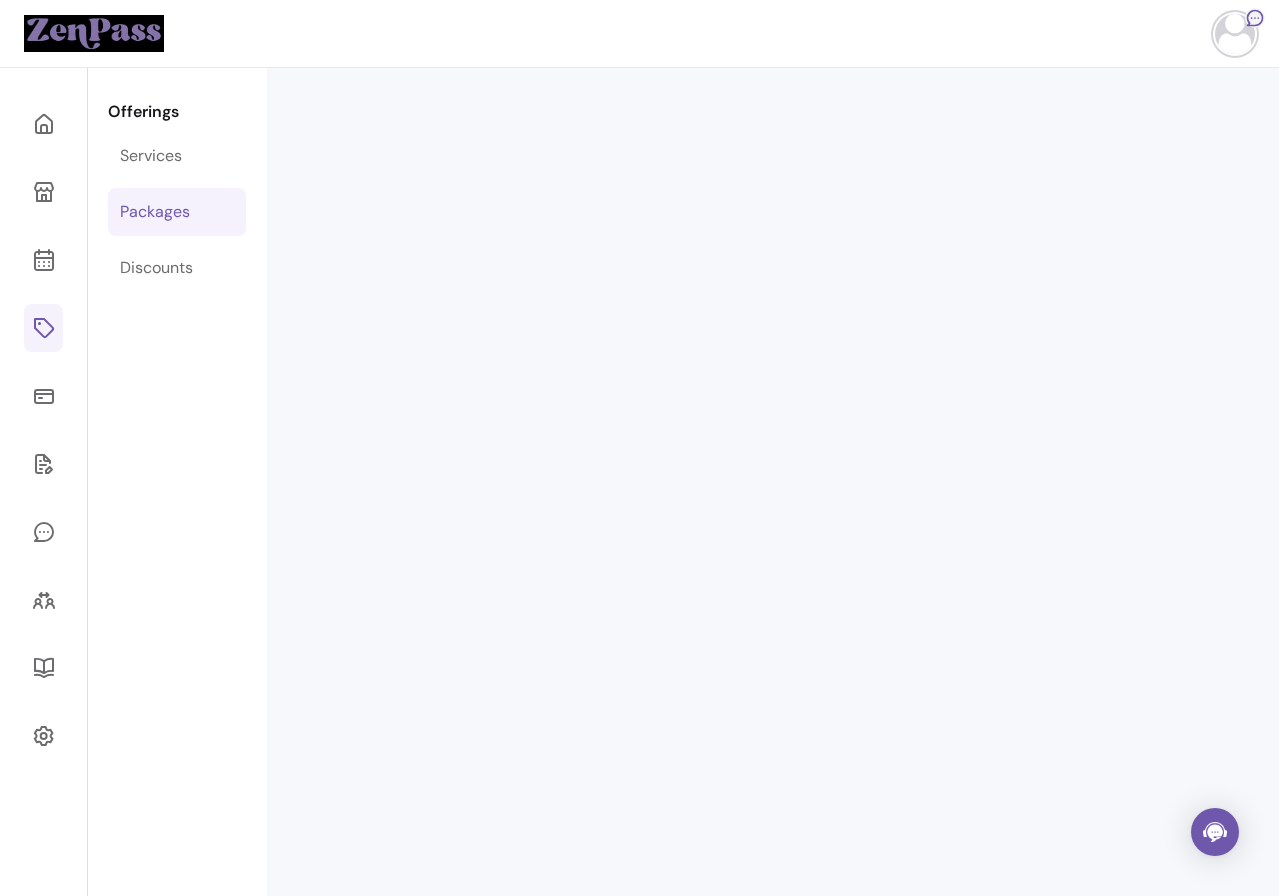 scroll, scrollTop: 0, scrollLeft: 0, axis: both 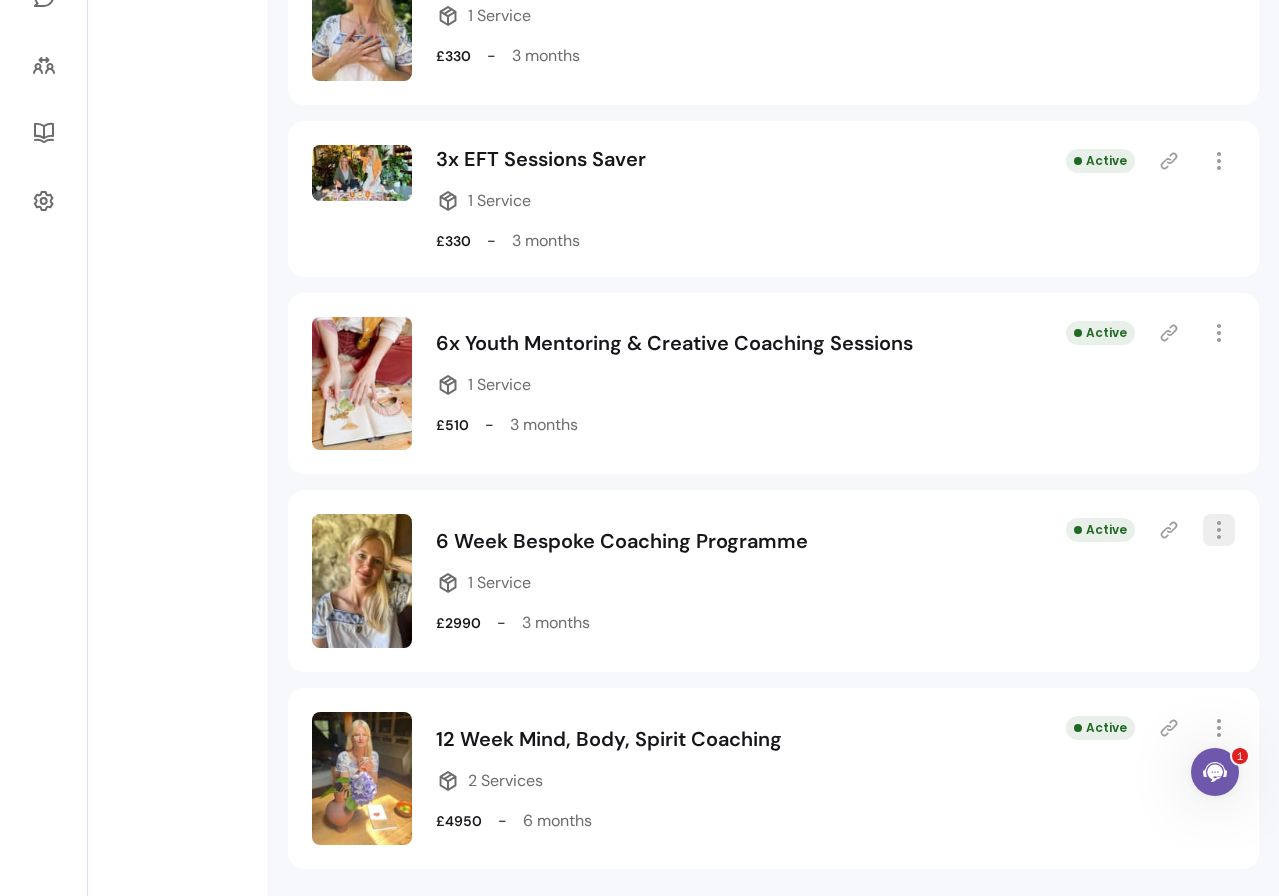 click 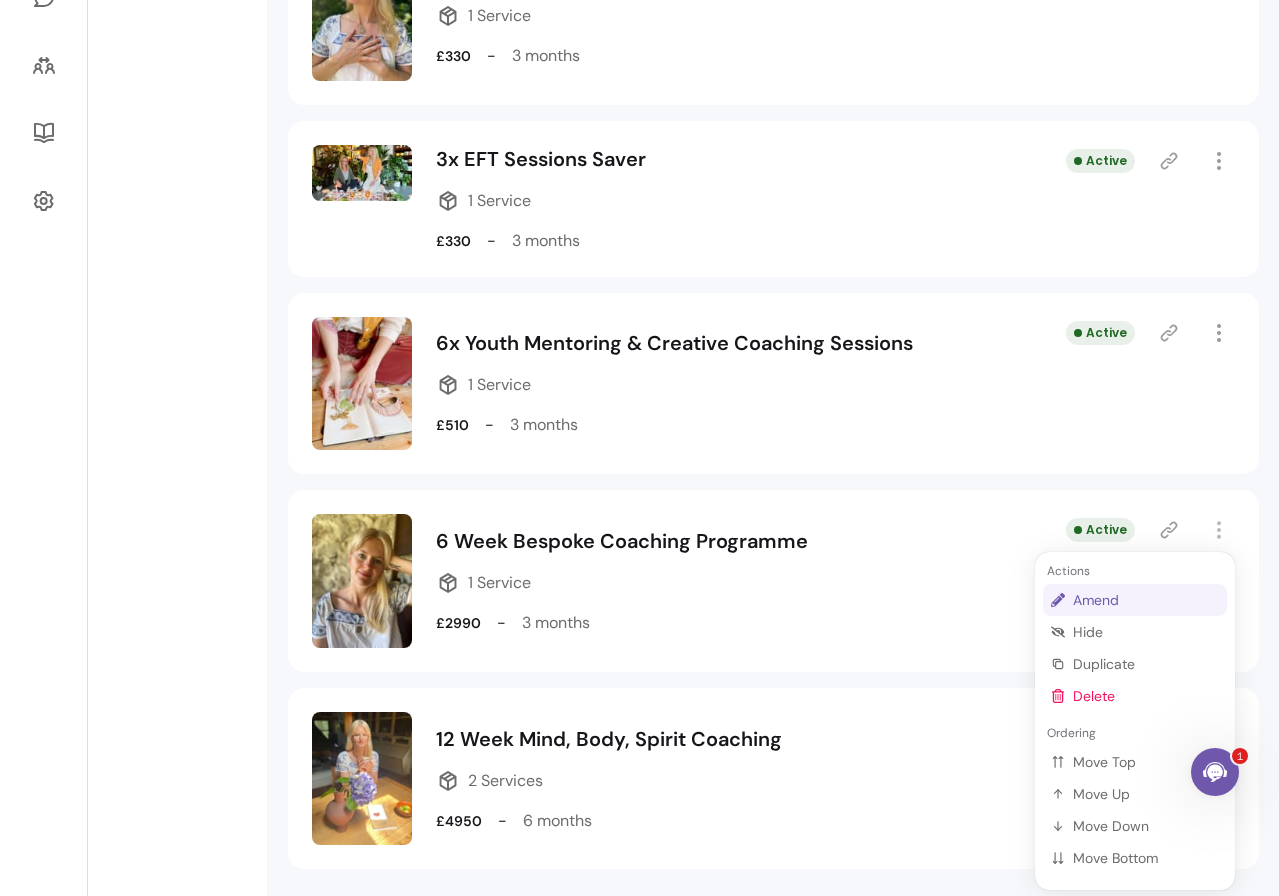 click on "Amend" at bounding box center [1146, 600] 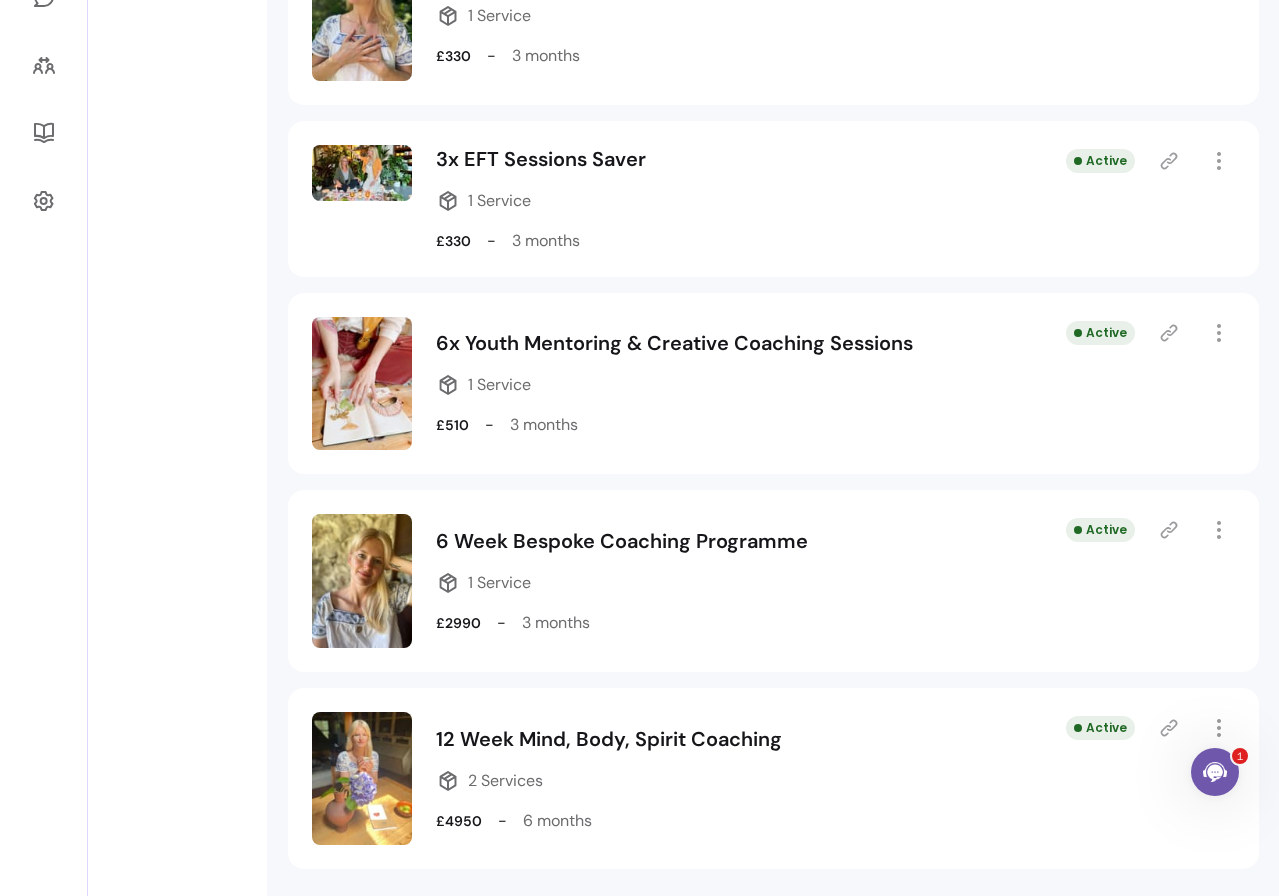 select on "***" 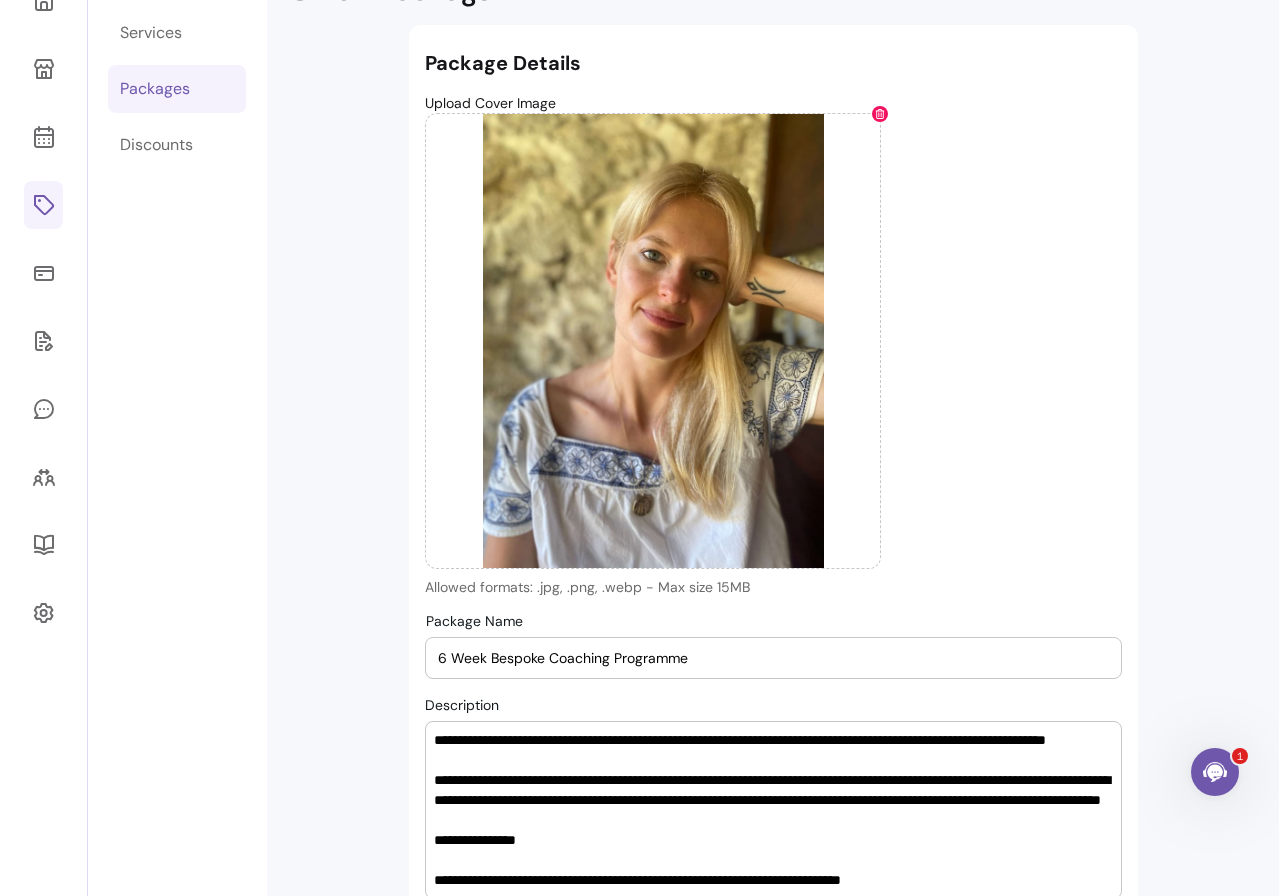 type on "**********" 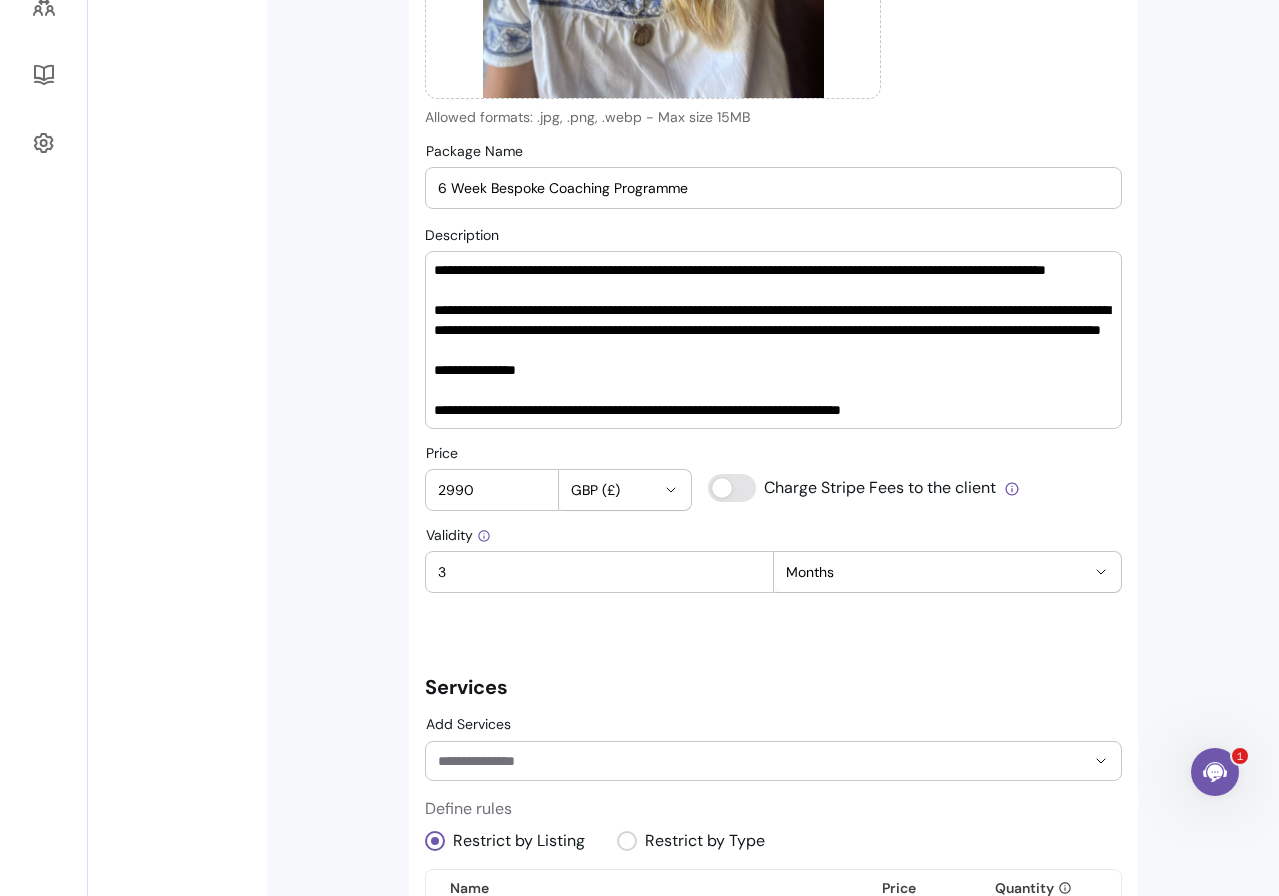 scroll, scrollTop: 627, scrollLeft: 0, axis: vertical 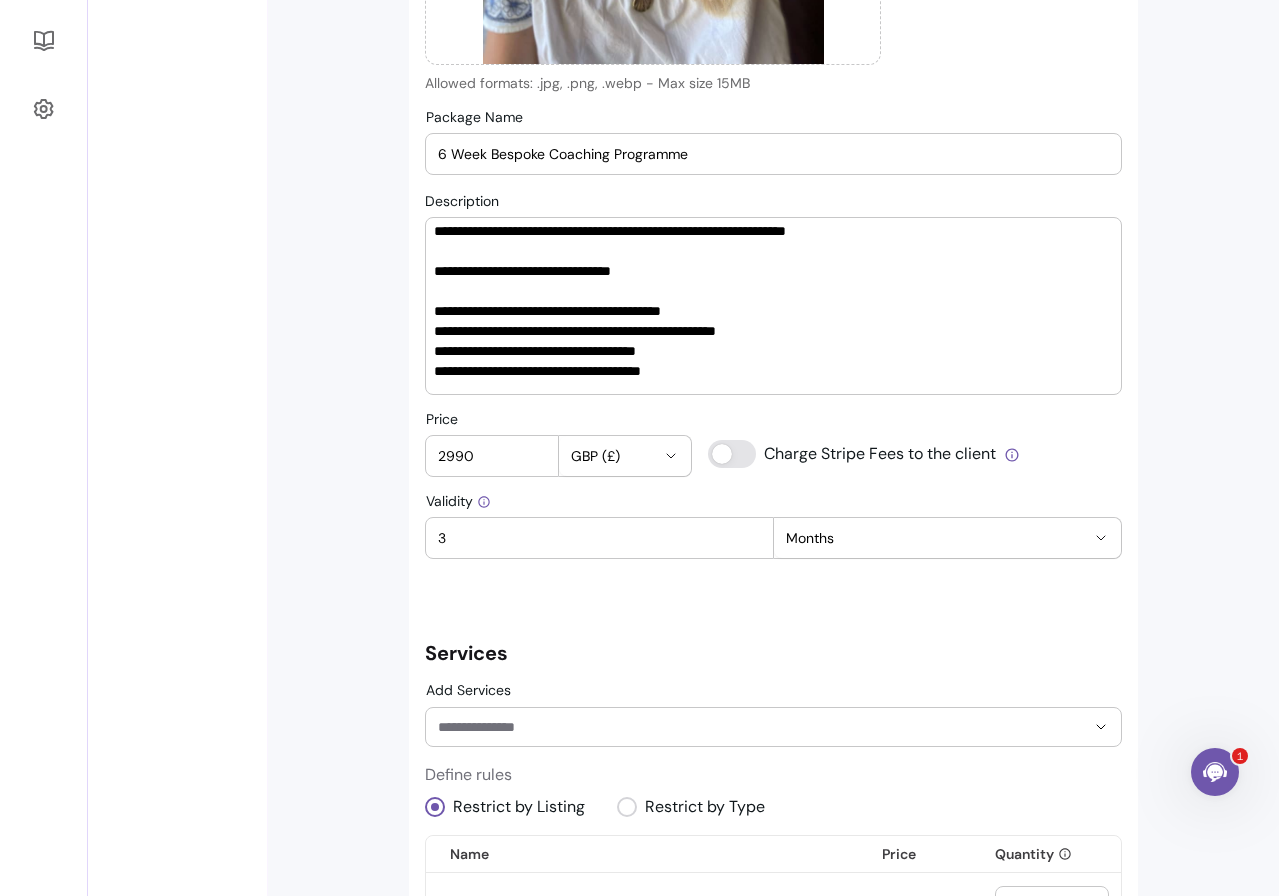 click on "Description" at bounding box center (773, 306) 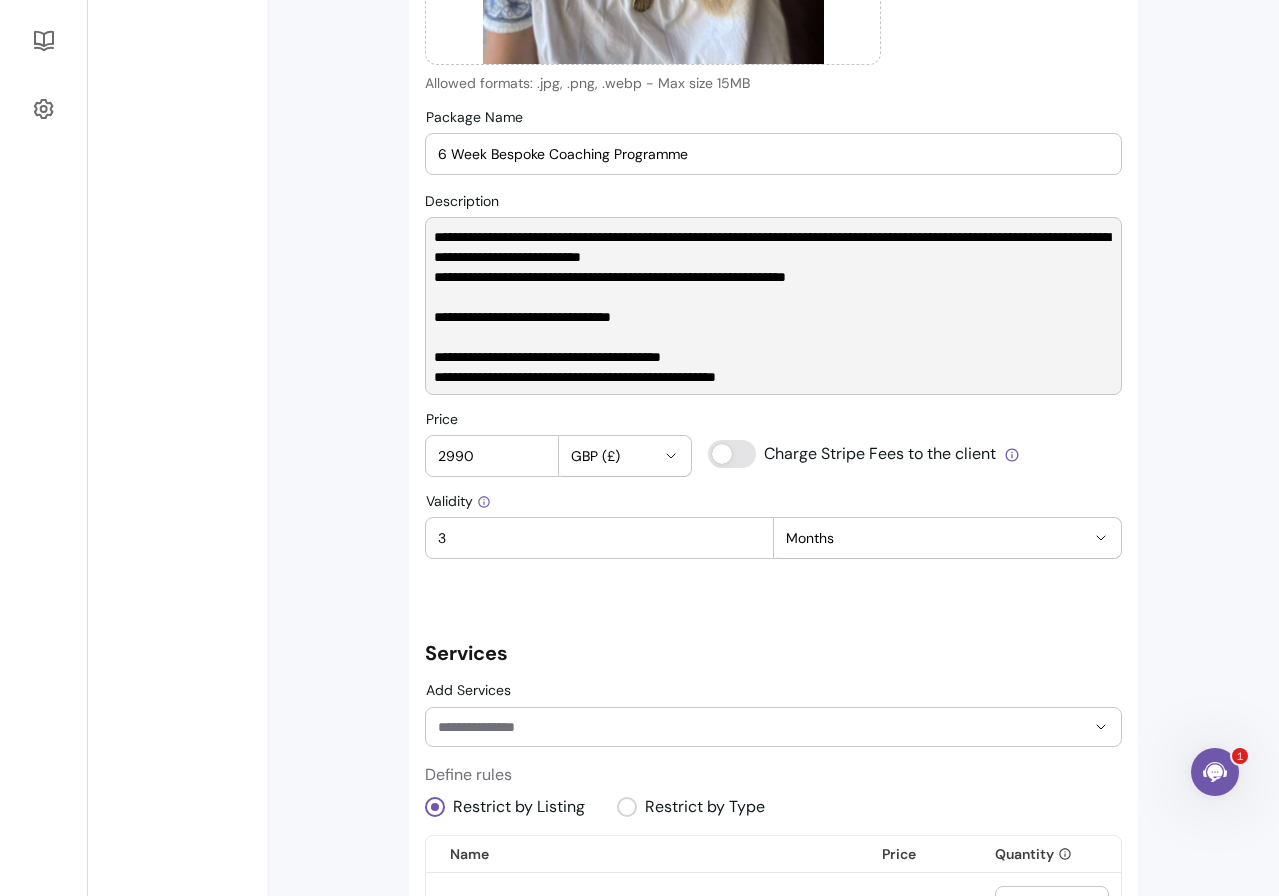 scroll, scrollTop: 2028, scrollLeft: 0, axis: vertical 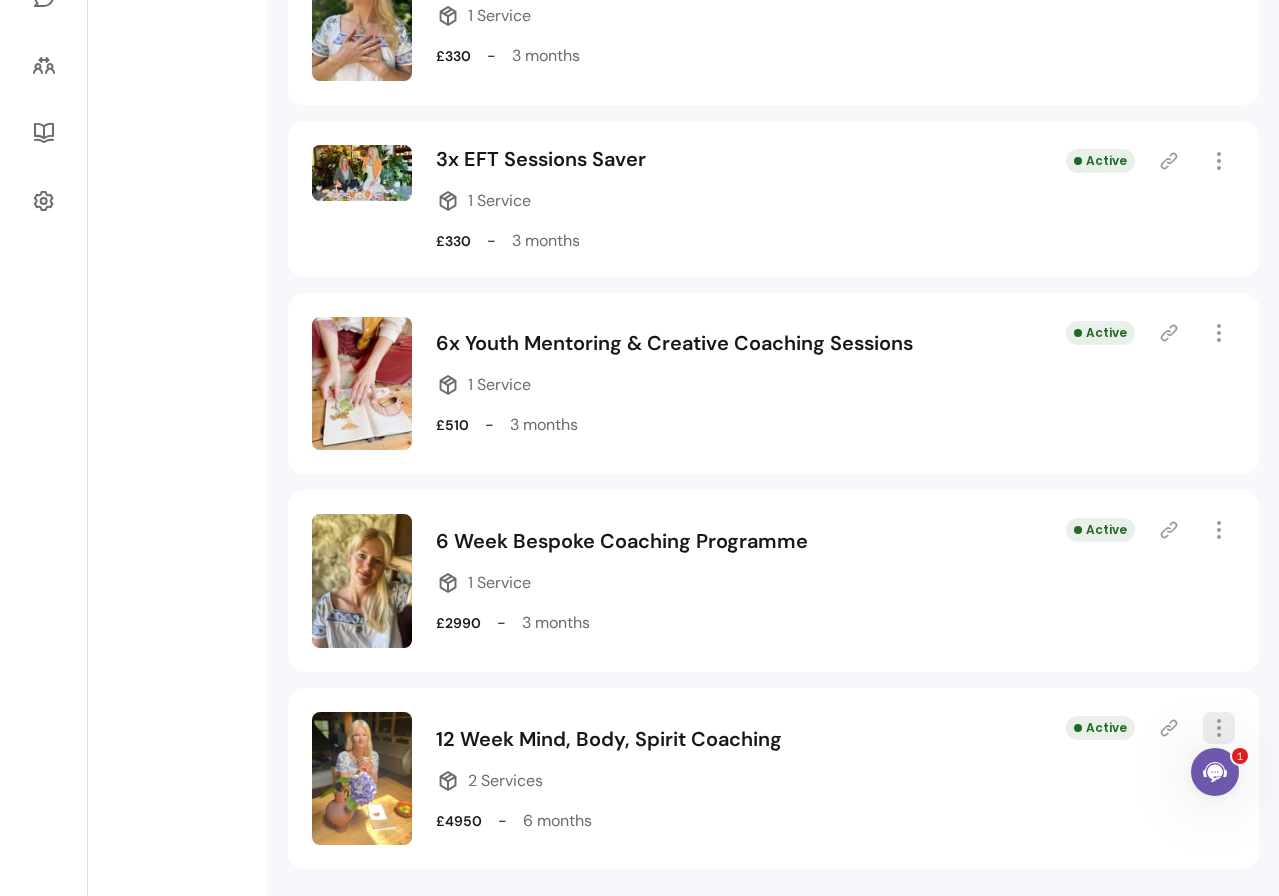 click 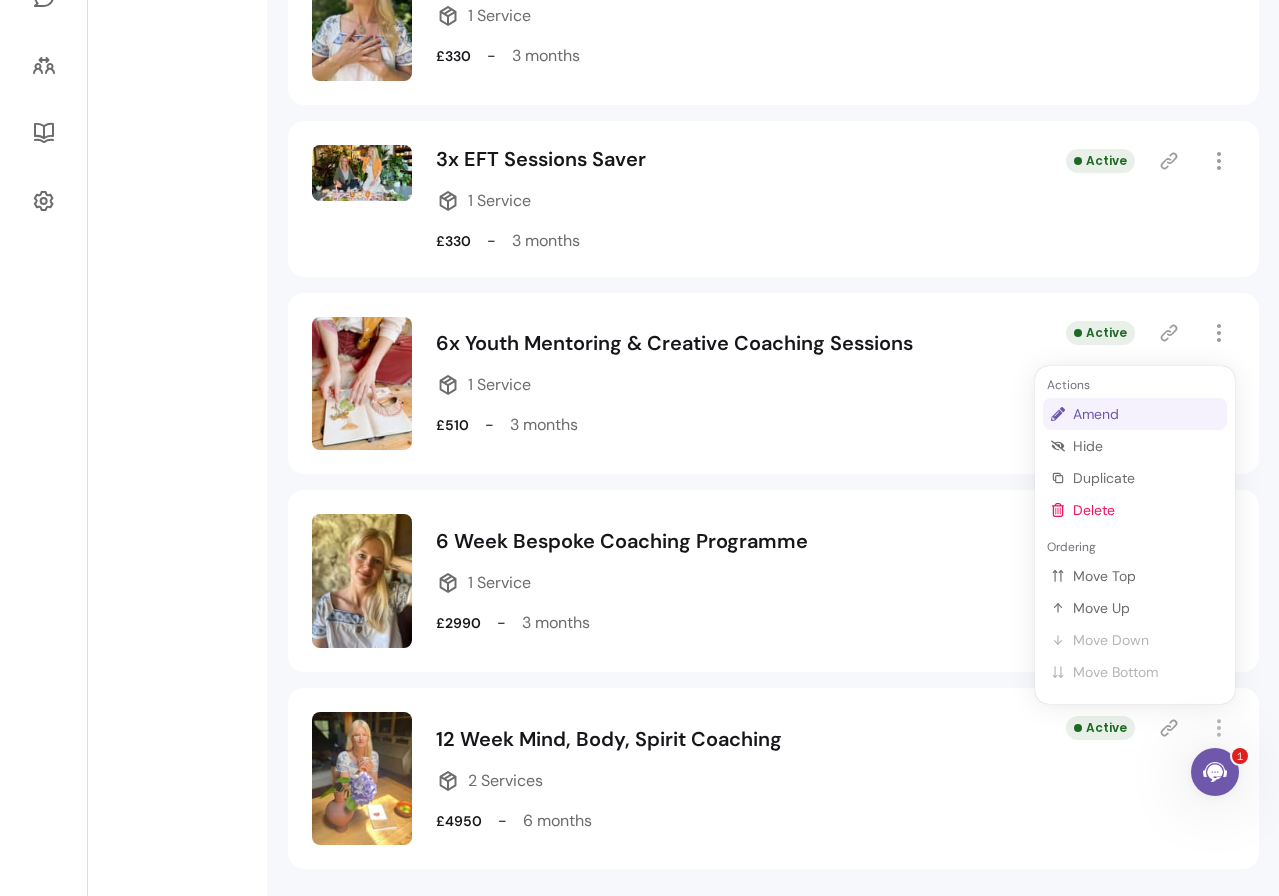 click on "Amend" at bounding box center [1146, 414] 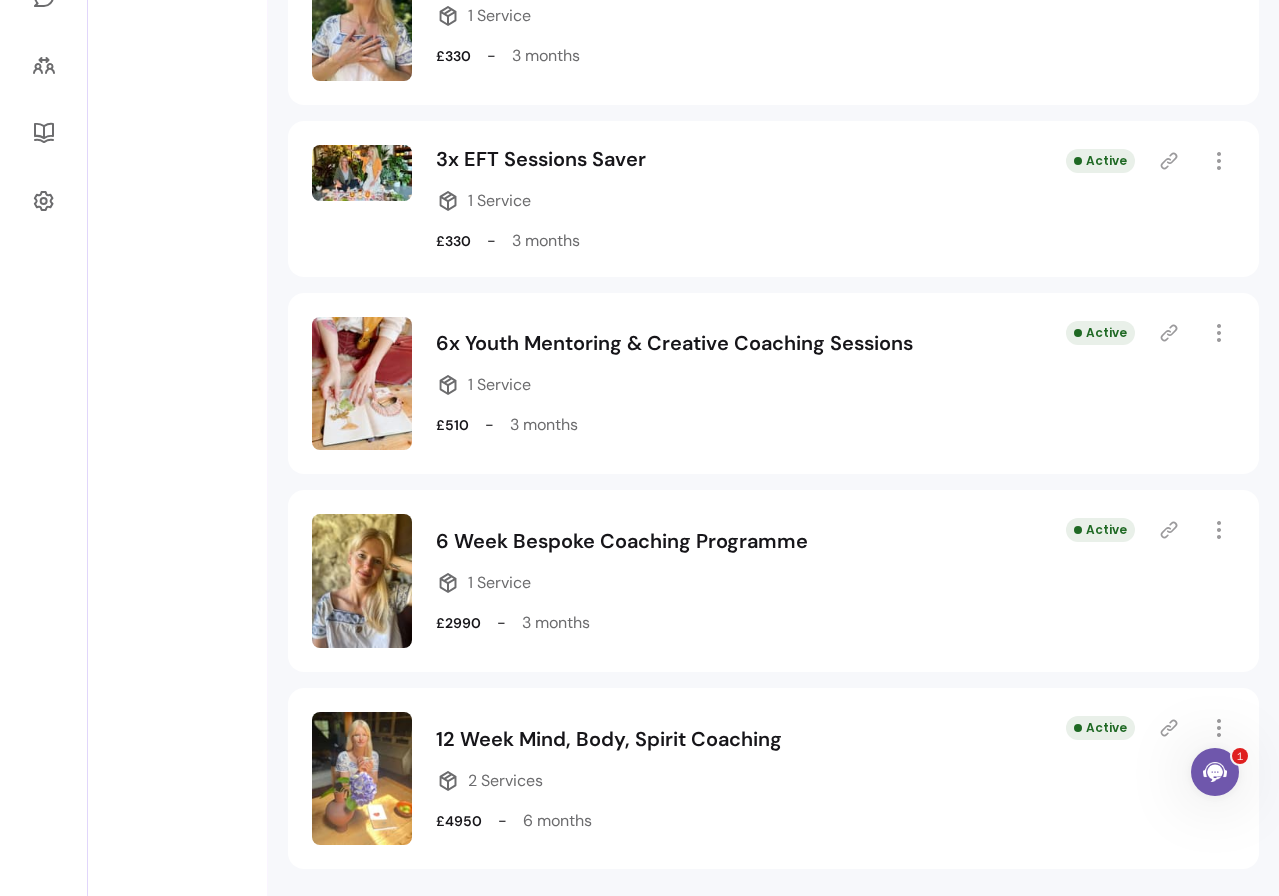 select on "***" 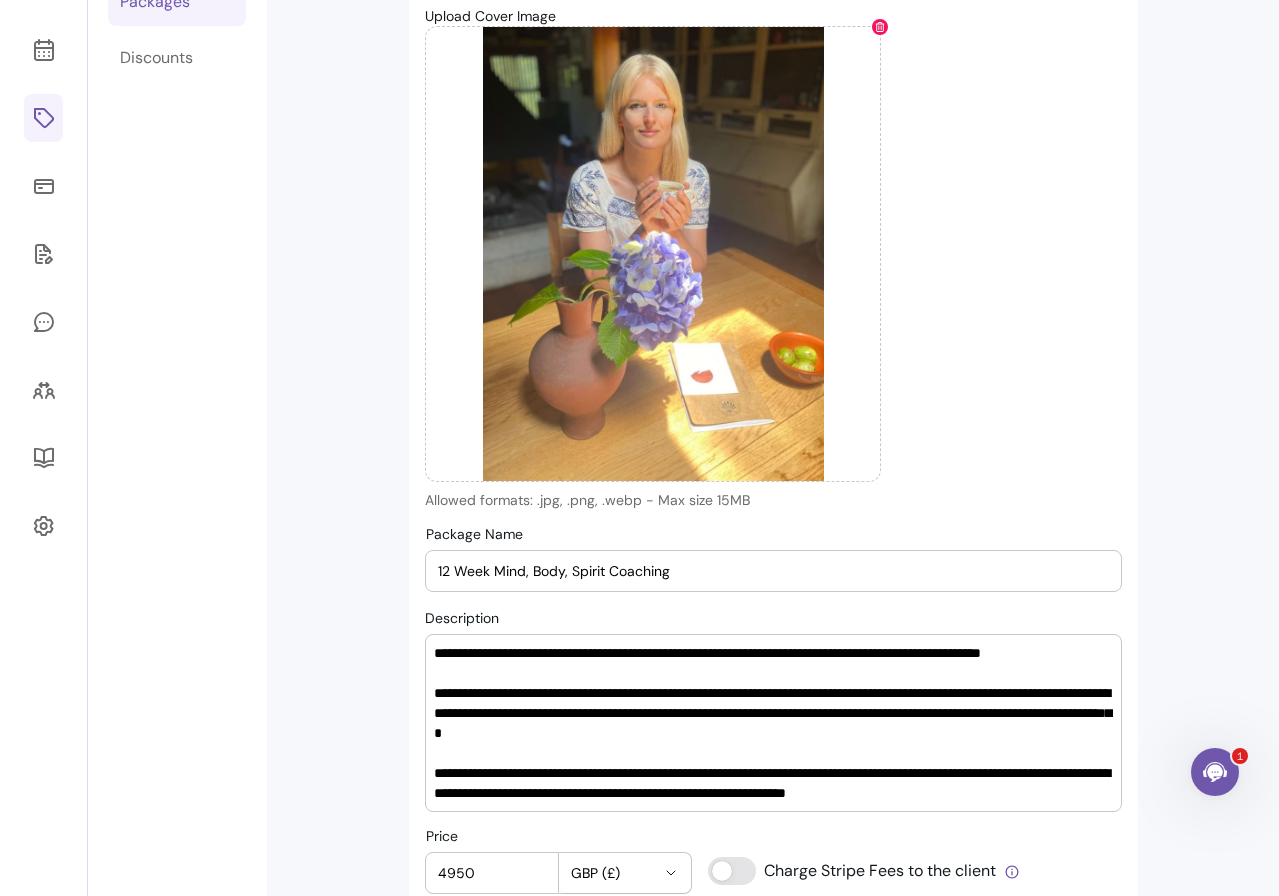 scroll, scrollTop: 238, scrollLeft: 0, axis: vertical 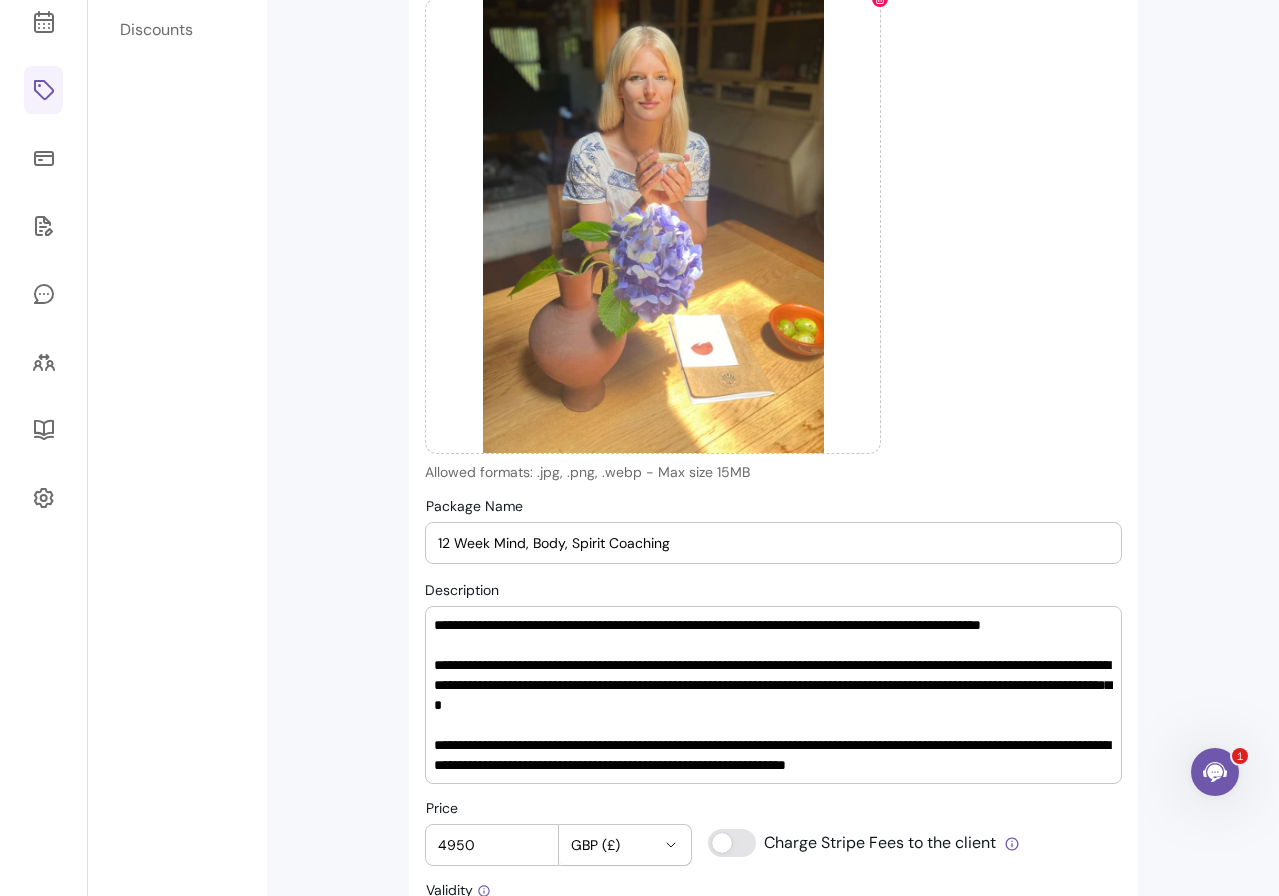 drag, startPoint x: 696, startPoint y: 539, endPoint x: 352, endPoint y: 530, distance: 344.1177 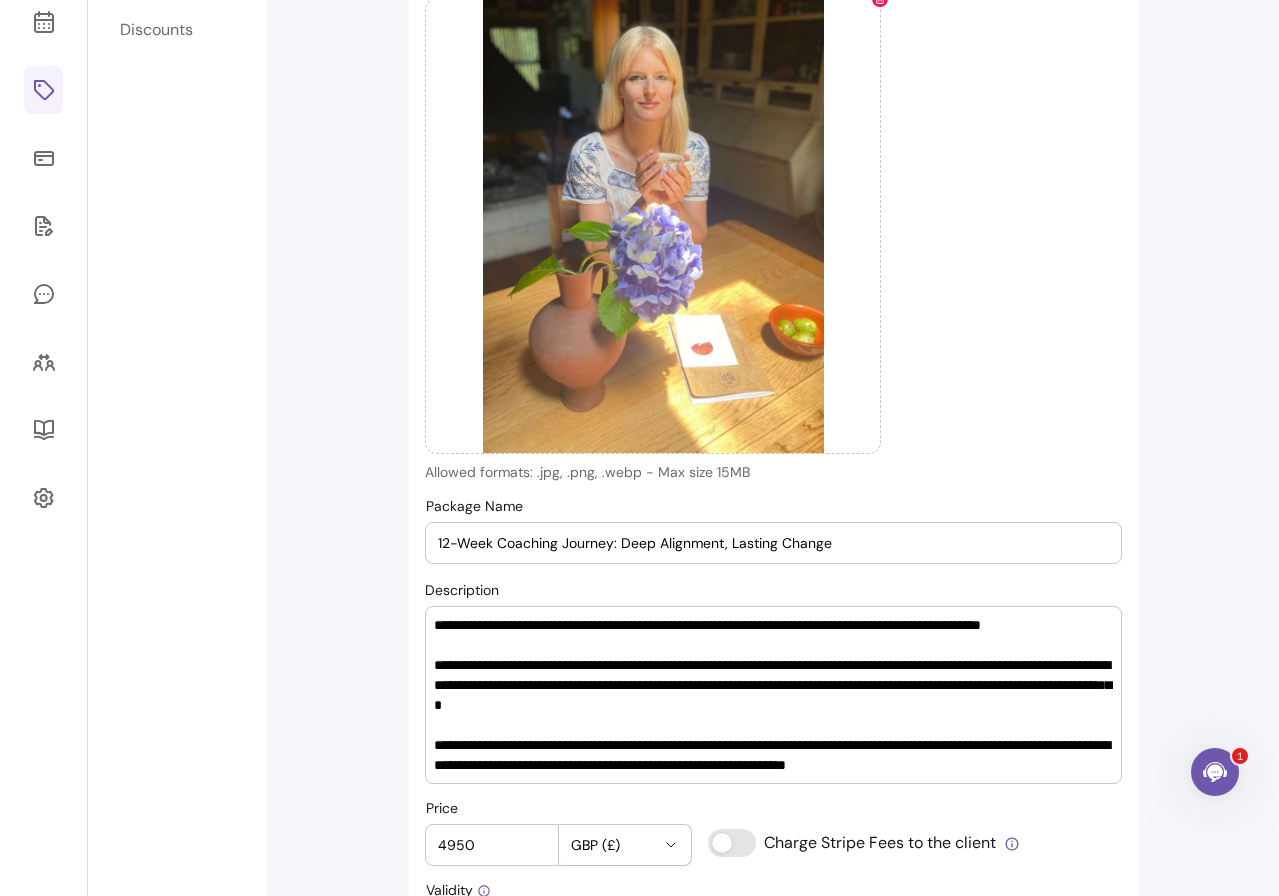 type on "12-Week Coaching Journey: Deep Alignment, Lasting Change" 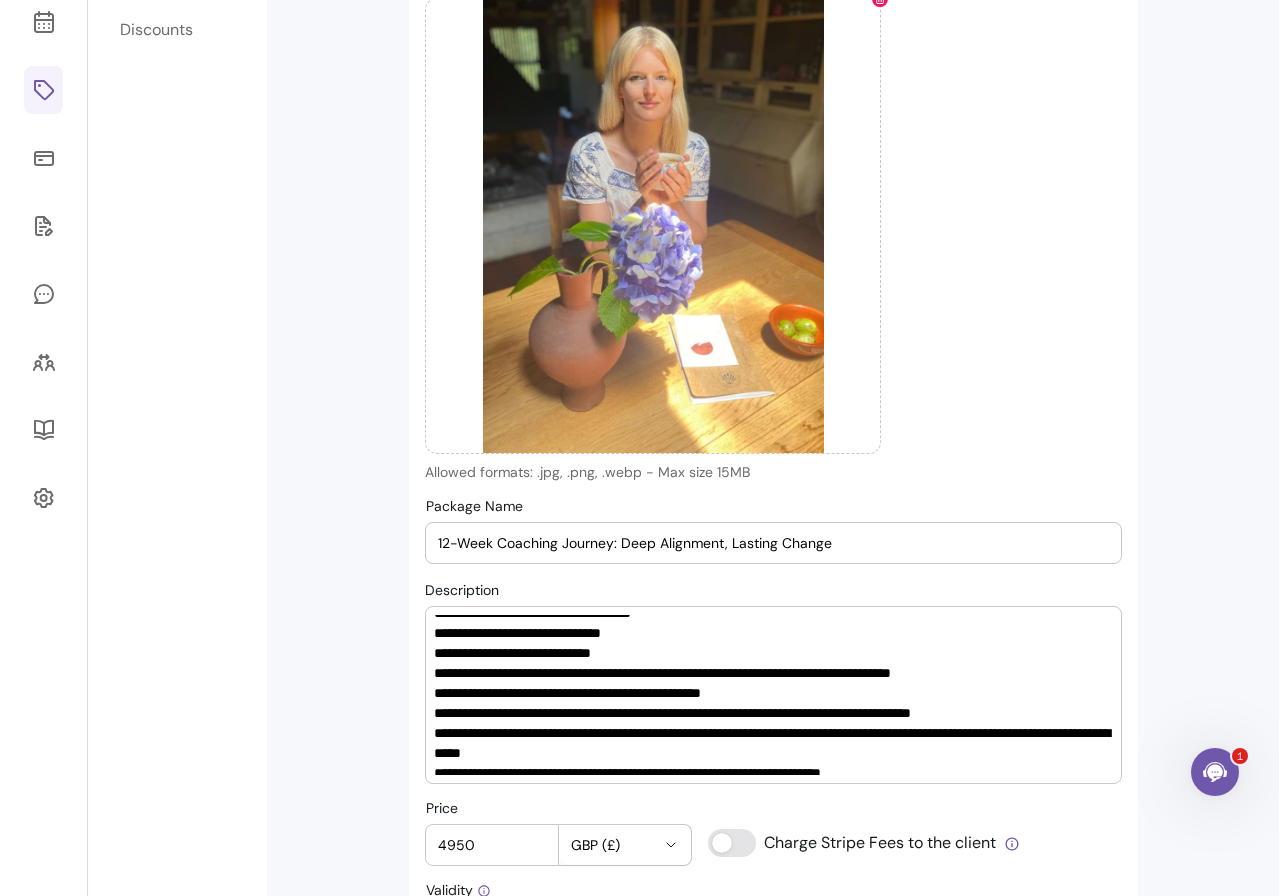 scroll, scrollTop: 360, scrollLeft: 0, axis: vertical 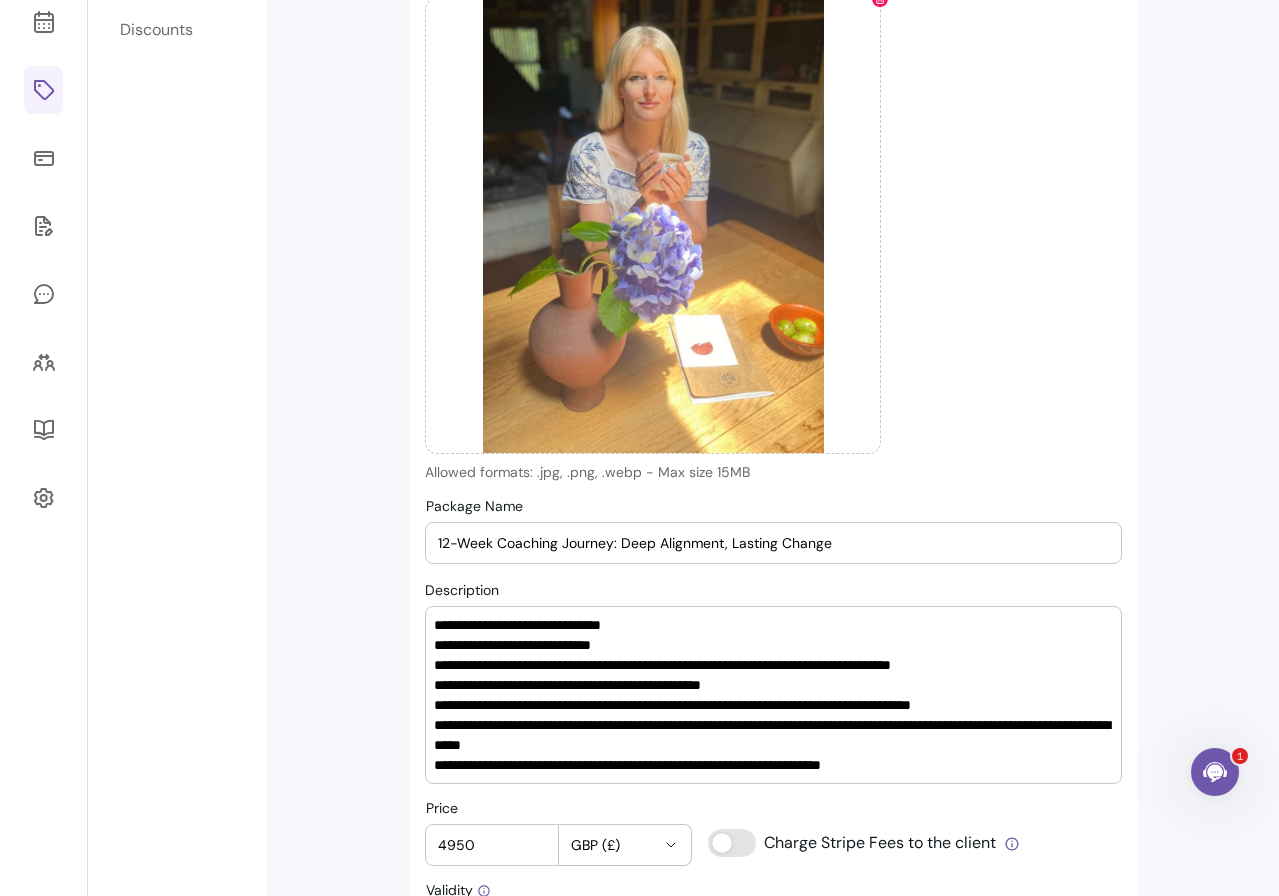 click on "Description" at bounding box center (773, 695) 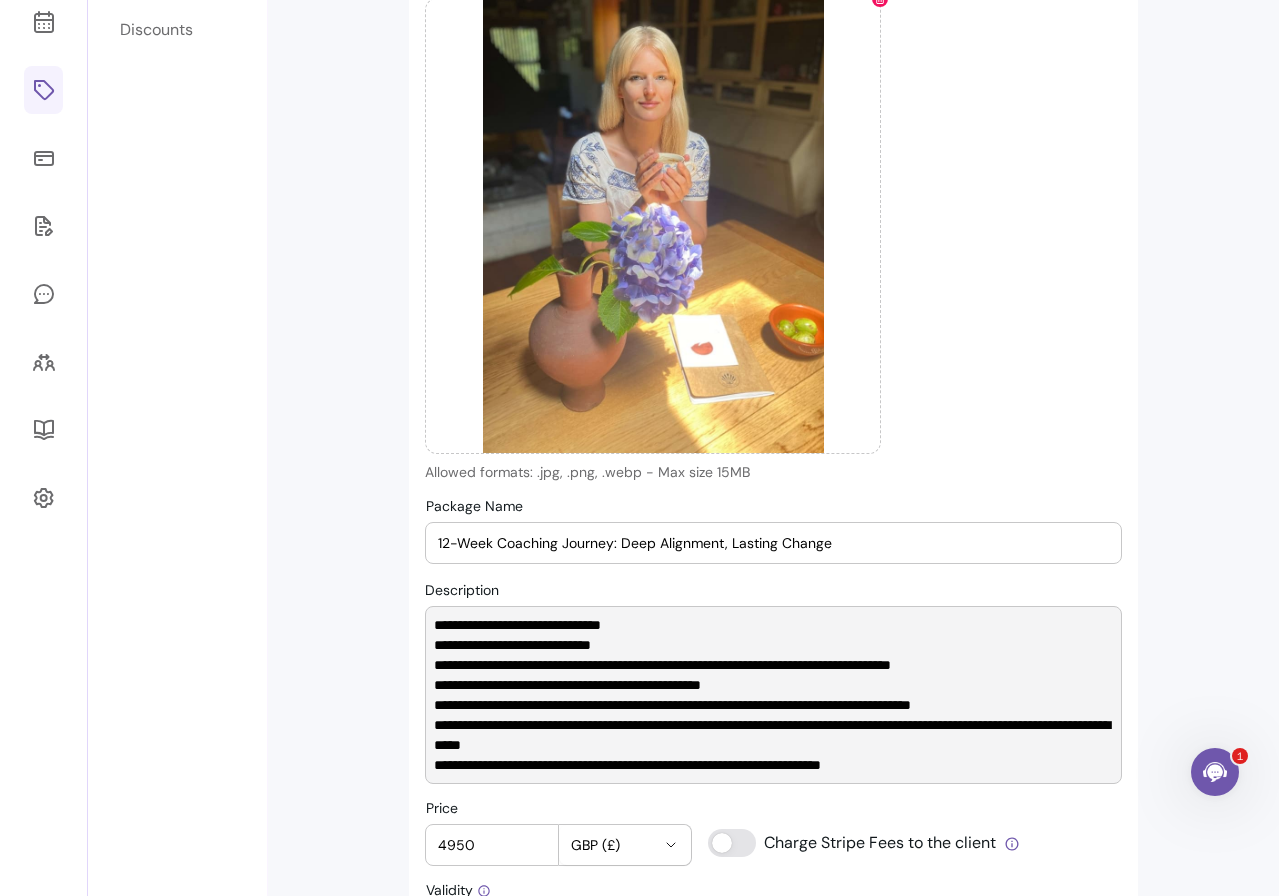 paste on "**********" 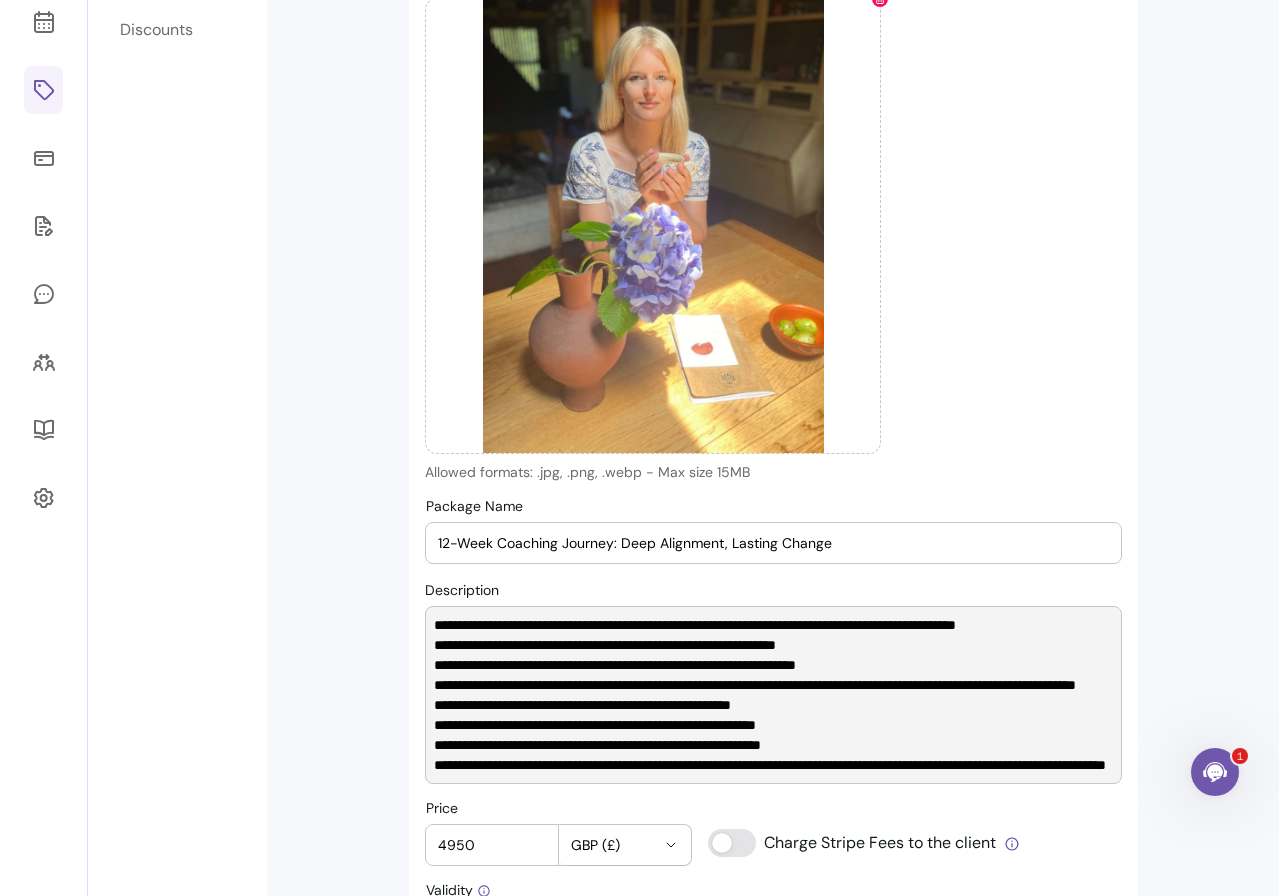 scroll, scrollTop: 419, scrollLeft: 0, axis: vertical 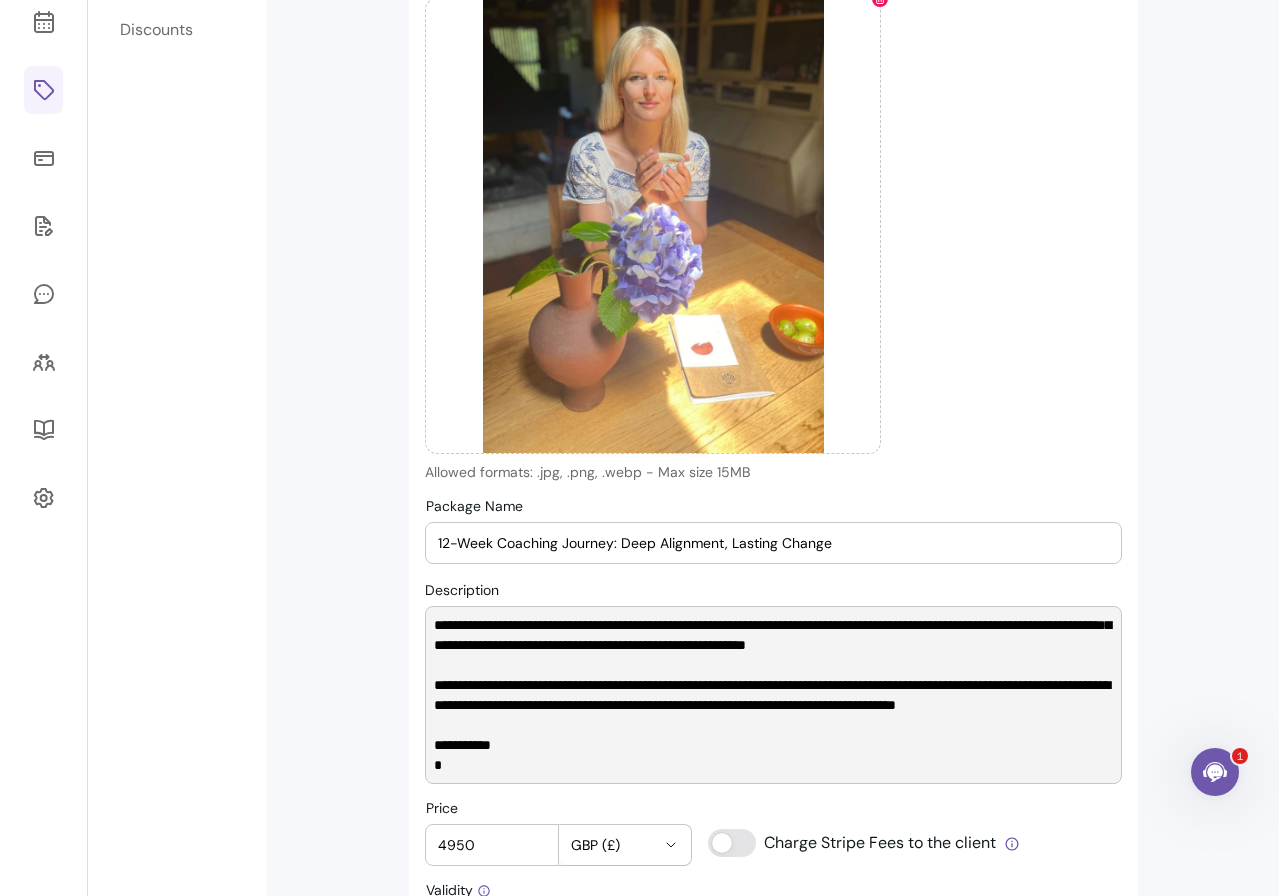 paste on "**********" 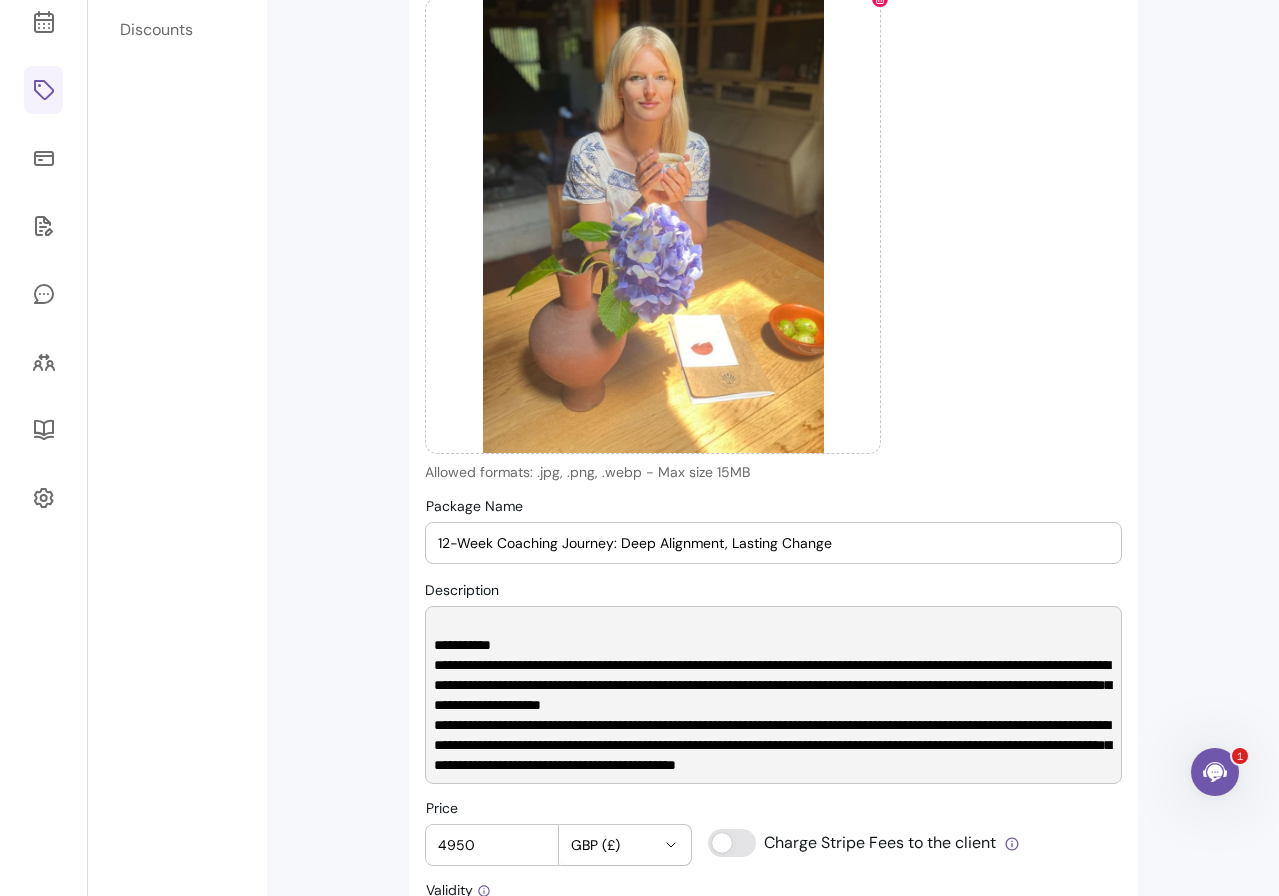 scroll, scrollTop: 2099, scrollLeft: 0, axis: vertical 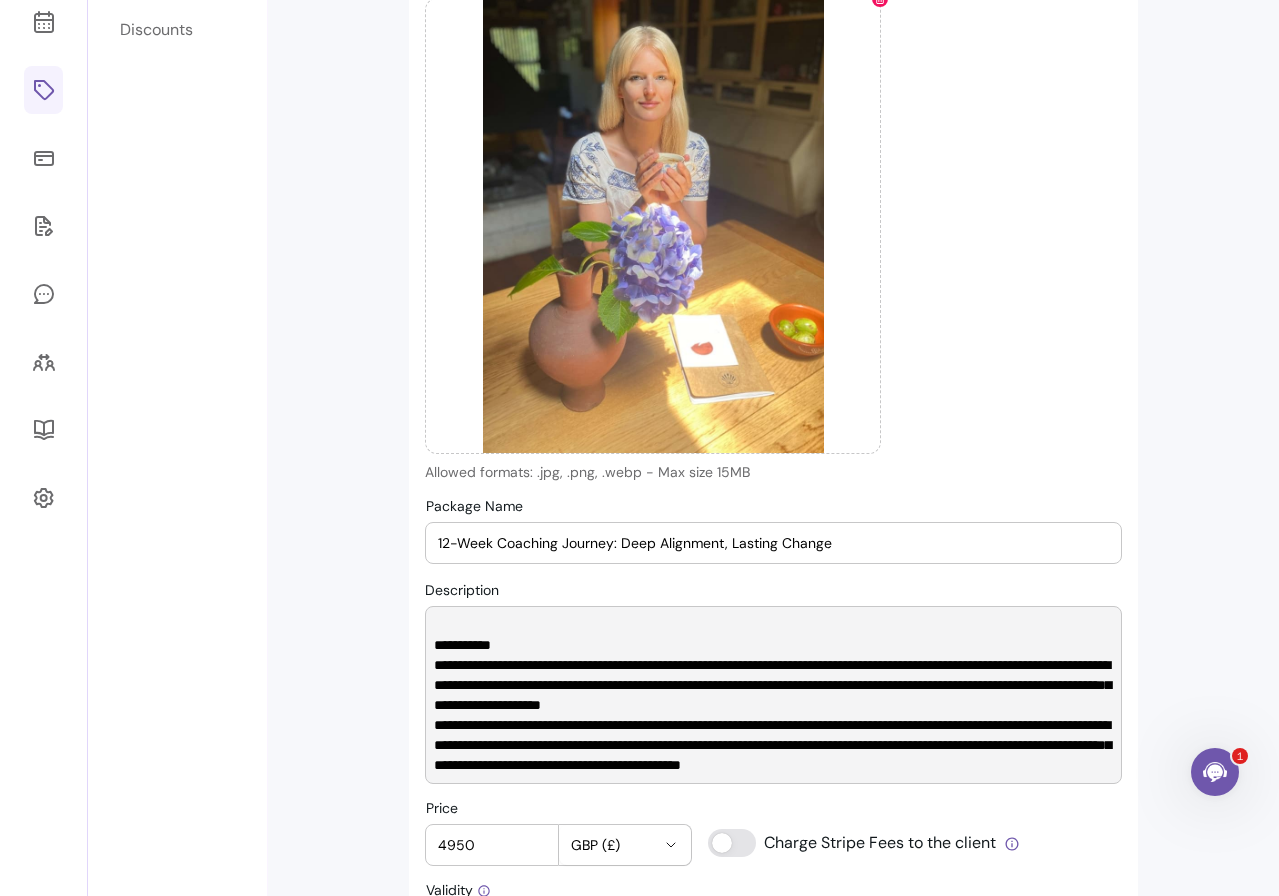 click on "Description" at bounding box center (773, 695) 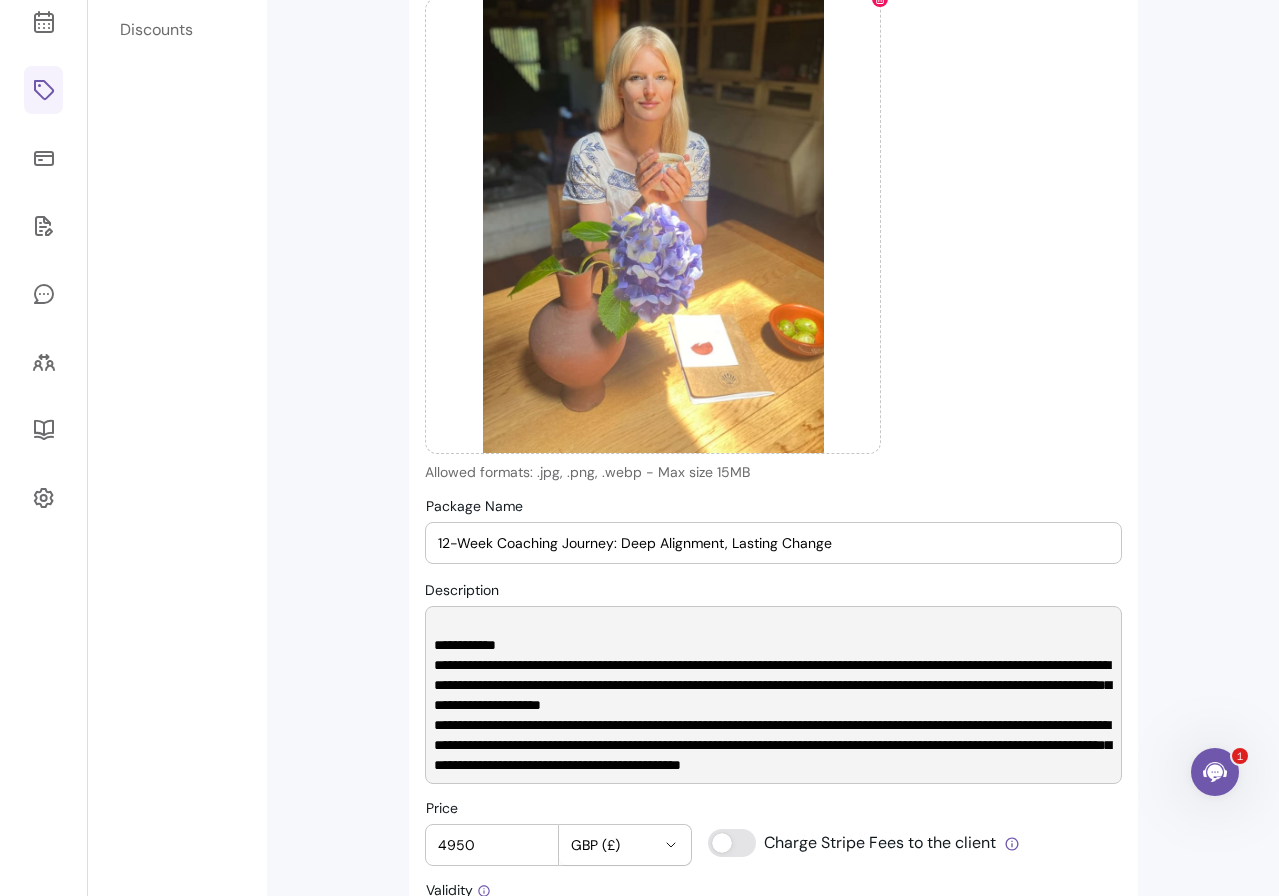 click on "Description" at bounding box center (773, 695) 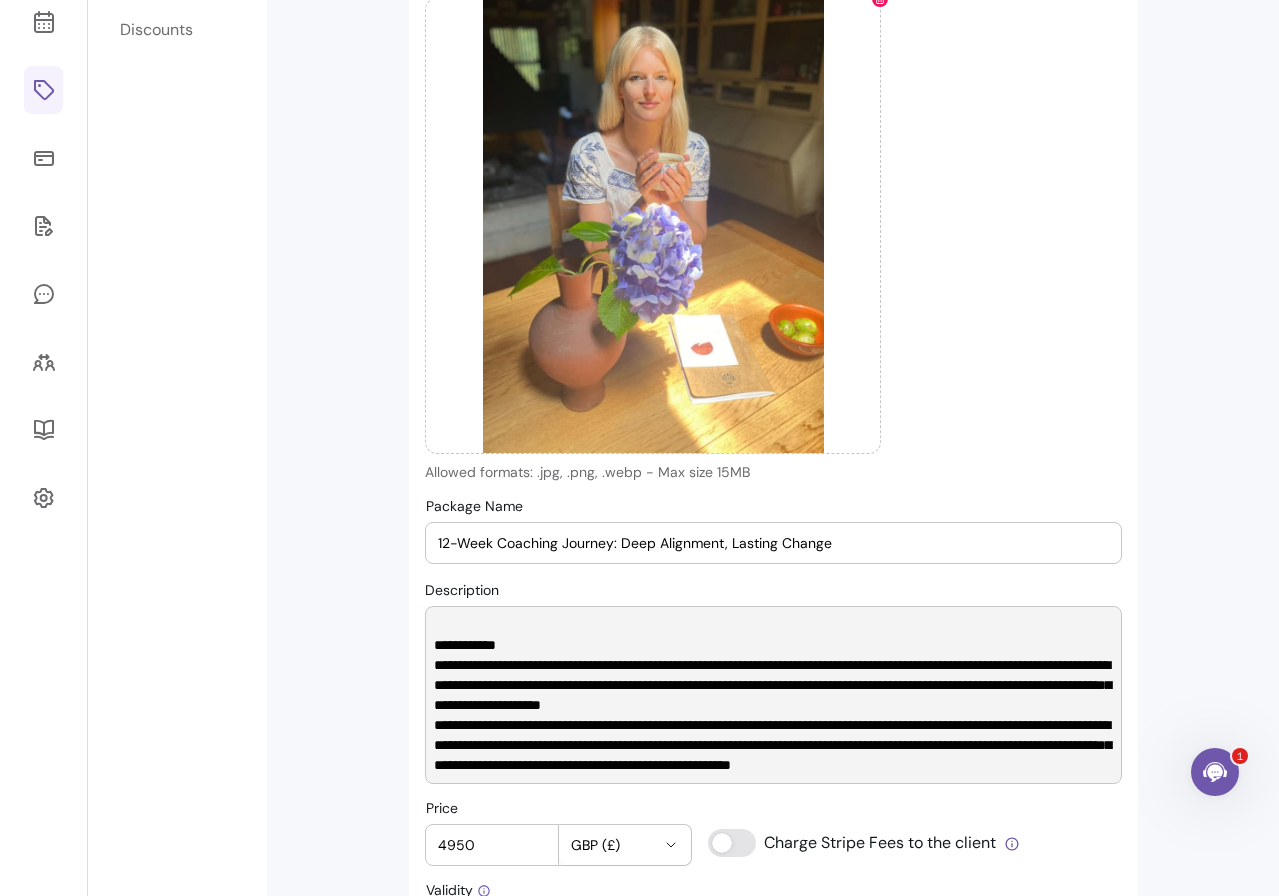 click on "Description" at bounding box center [773, 695] 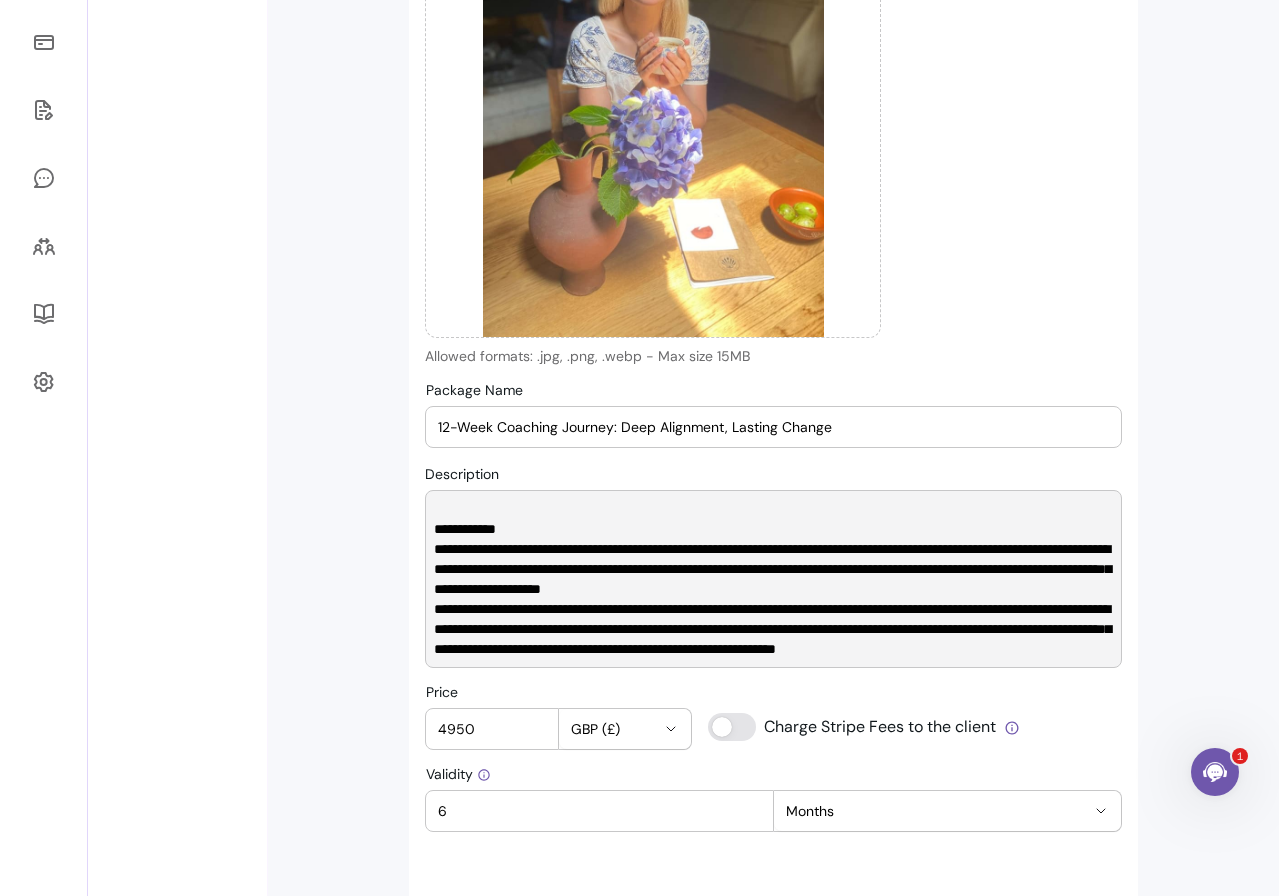 scroll, scrollTop: 352, scrollLeft: 0, axis: vertical 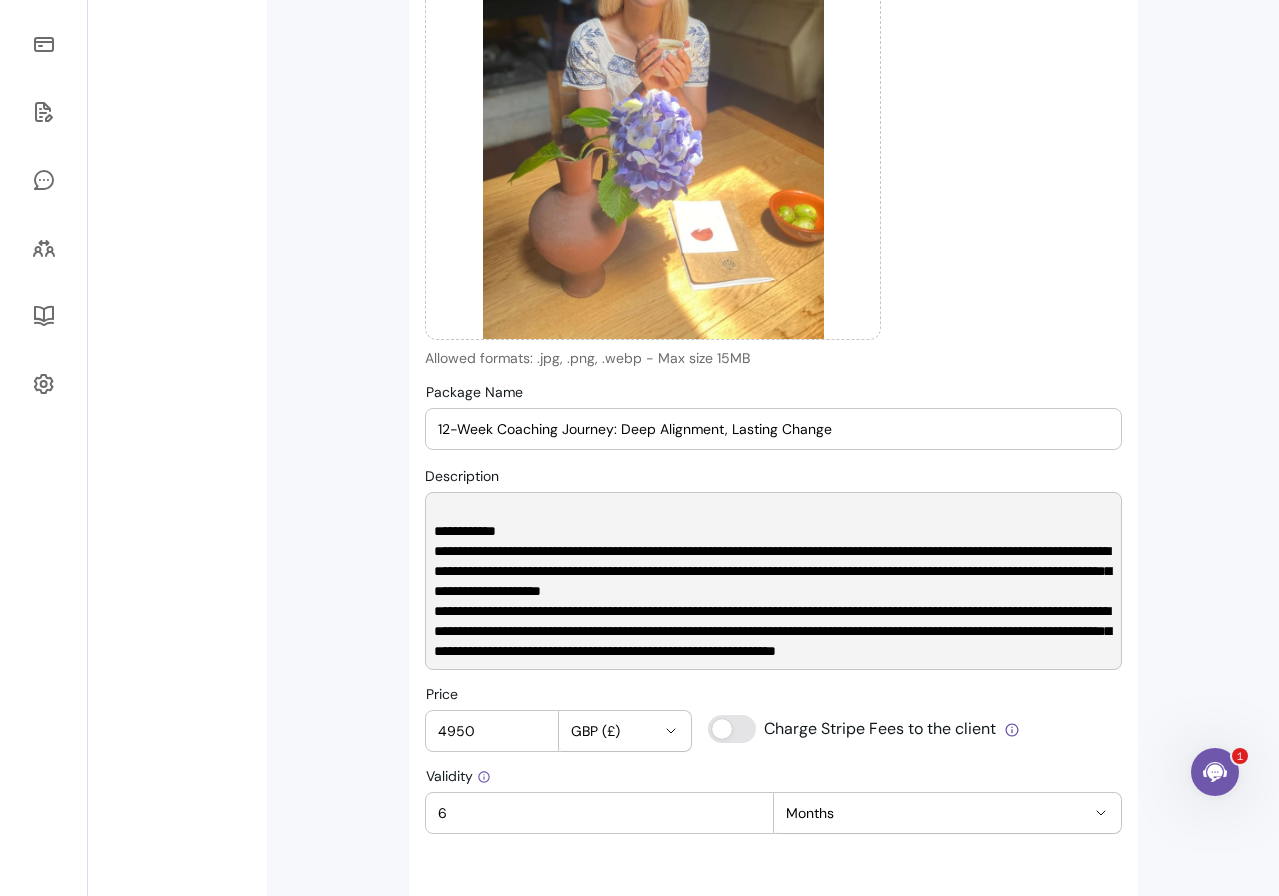 click on "Description" at bounding box center (773, 581) 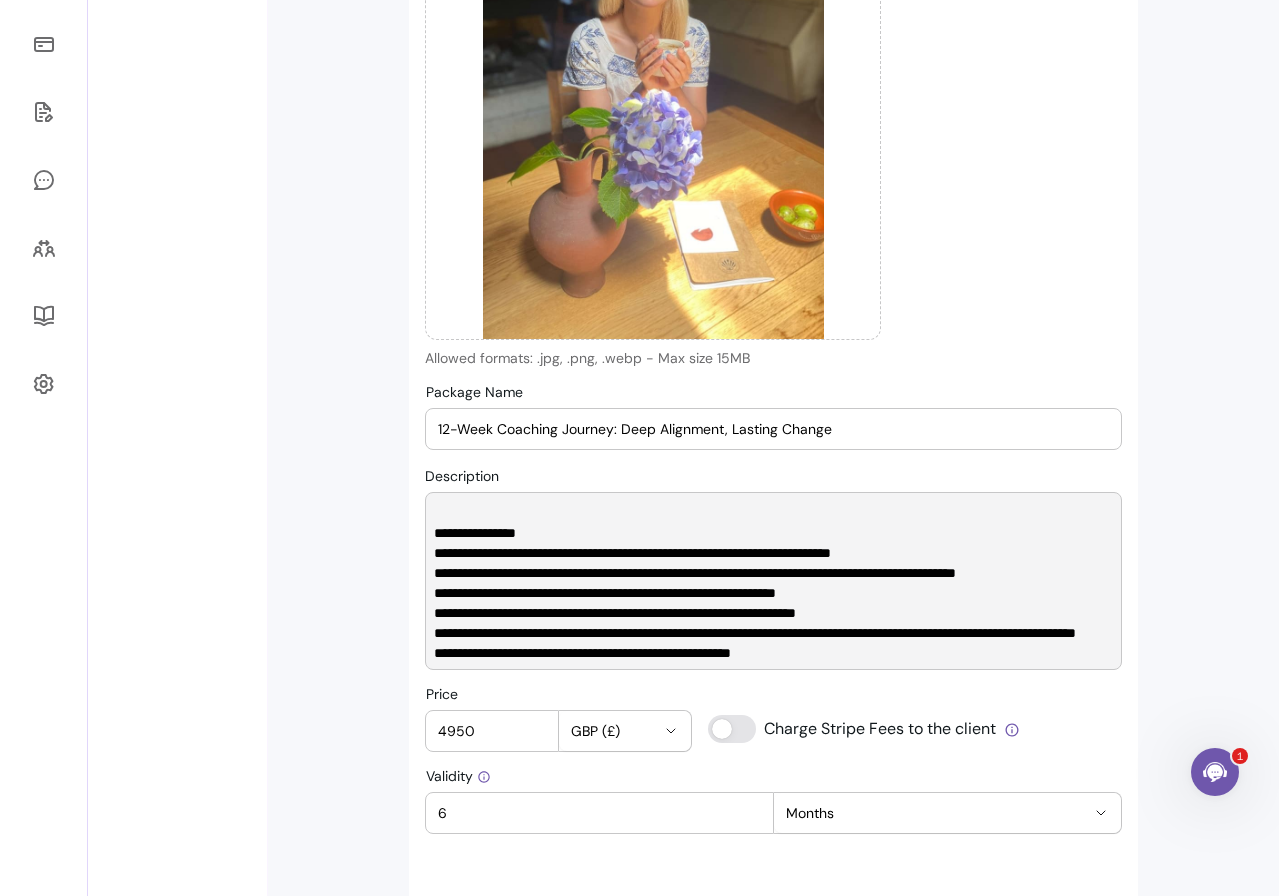 scroll, scrollTop: 0, scrollLeft: 0, axis: both 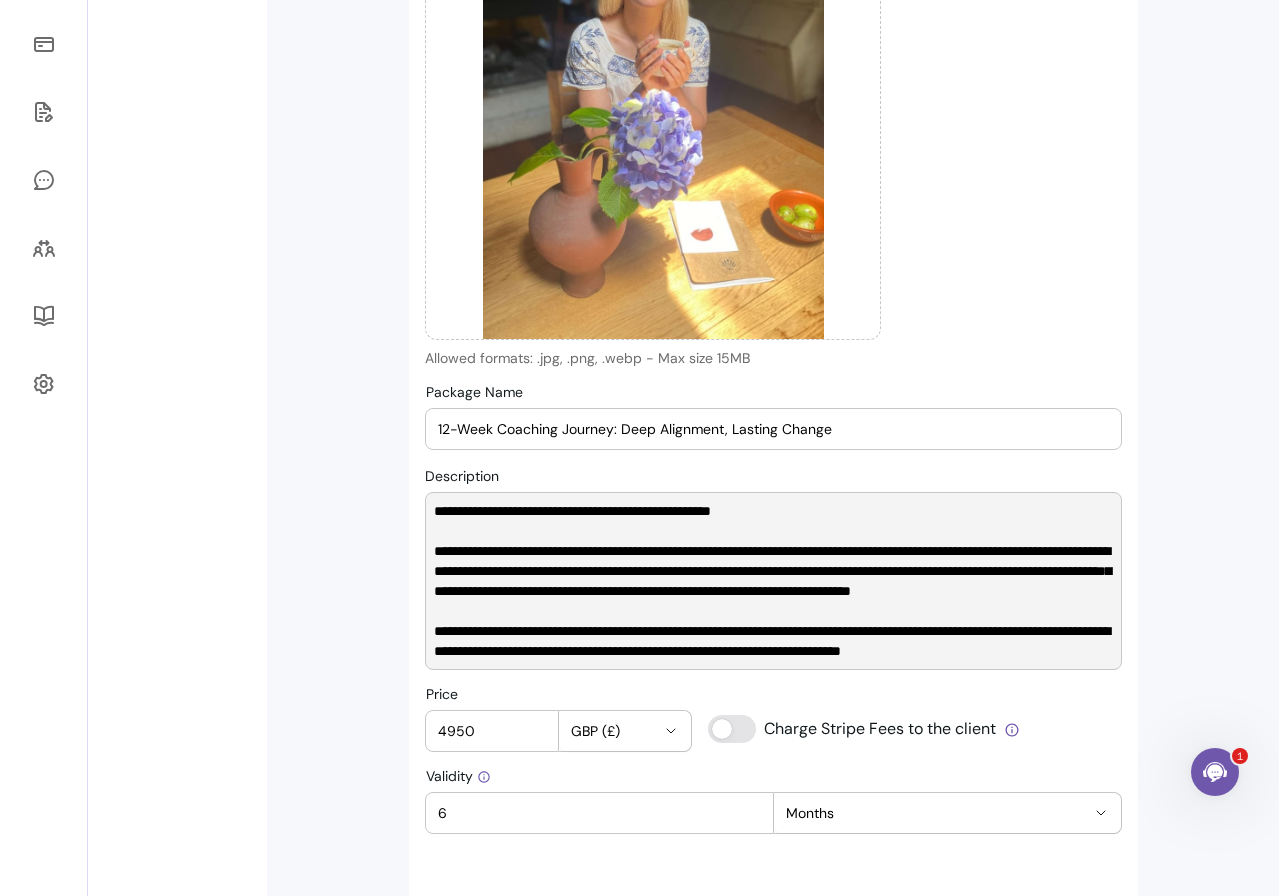 click on "Description" at bounding box center [773, 581] 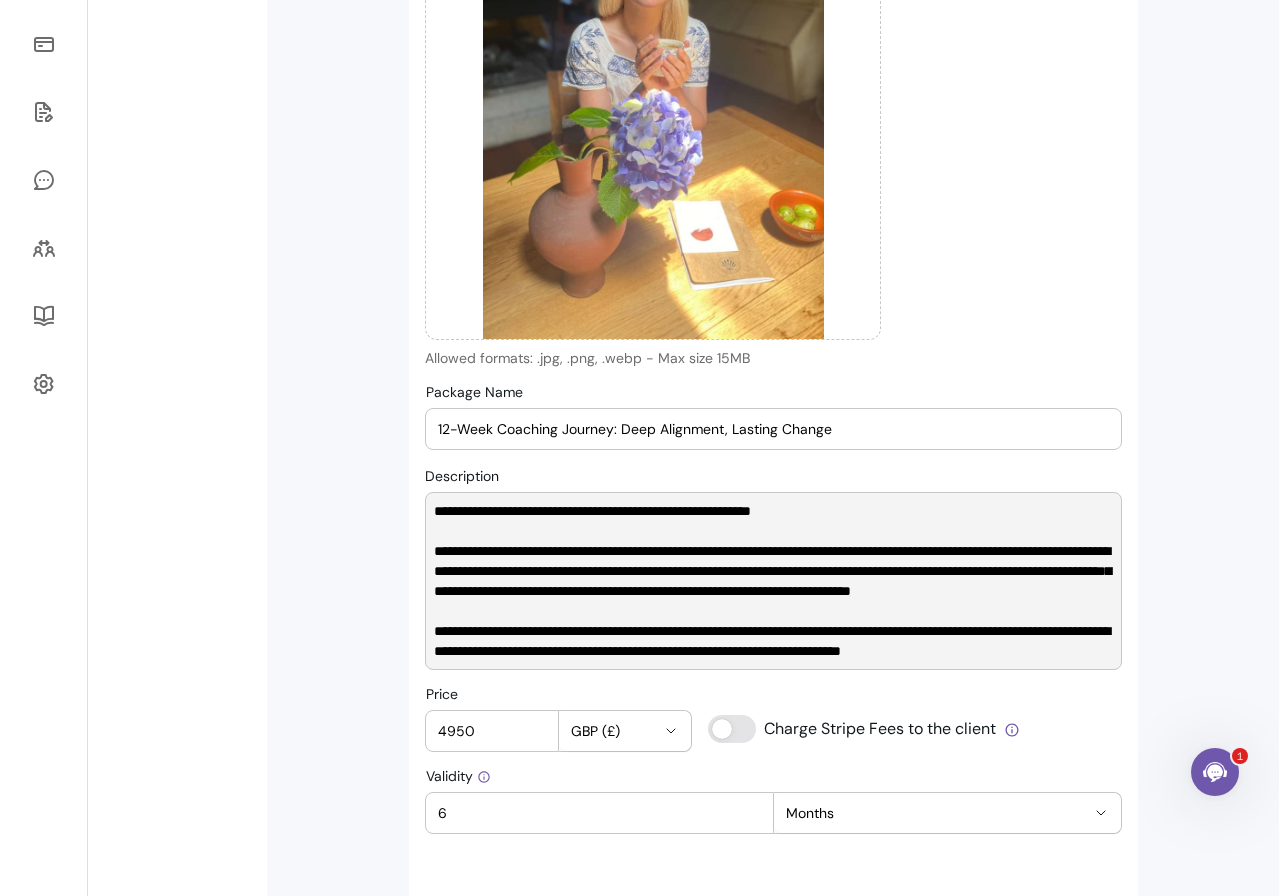 click on "Description" at bounding box center [773, 581] 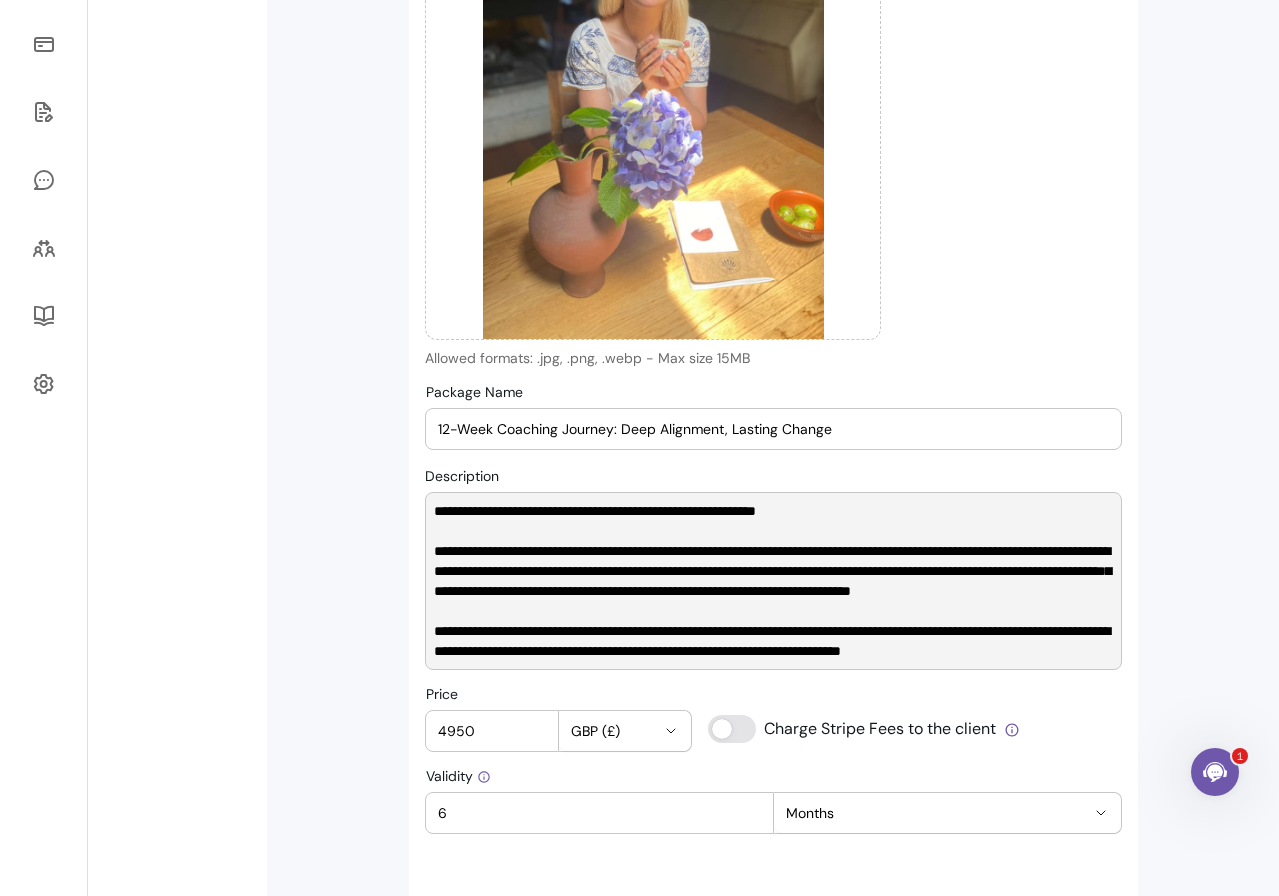 click on "Description" at bounding box center [773, 581] 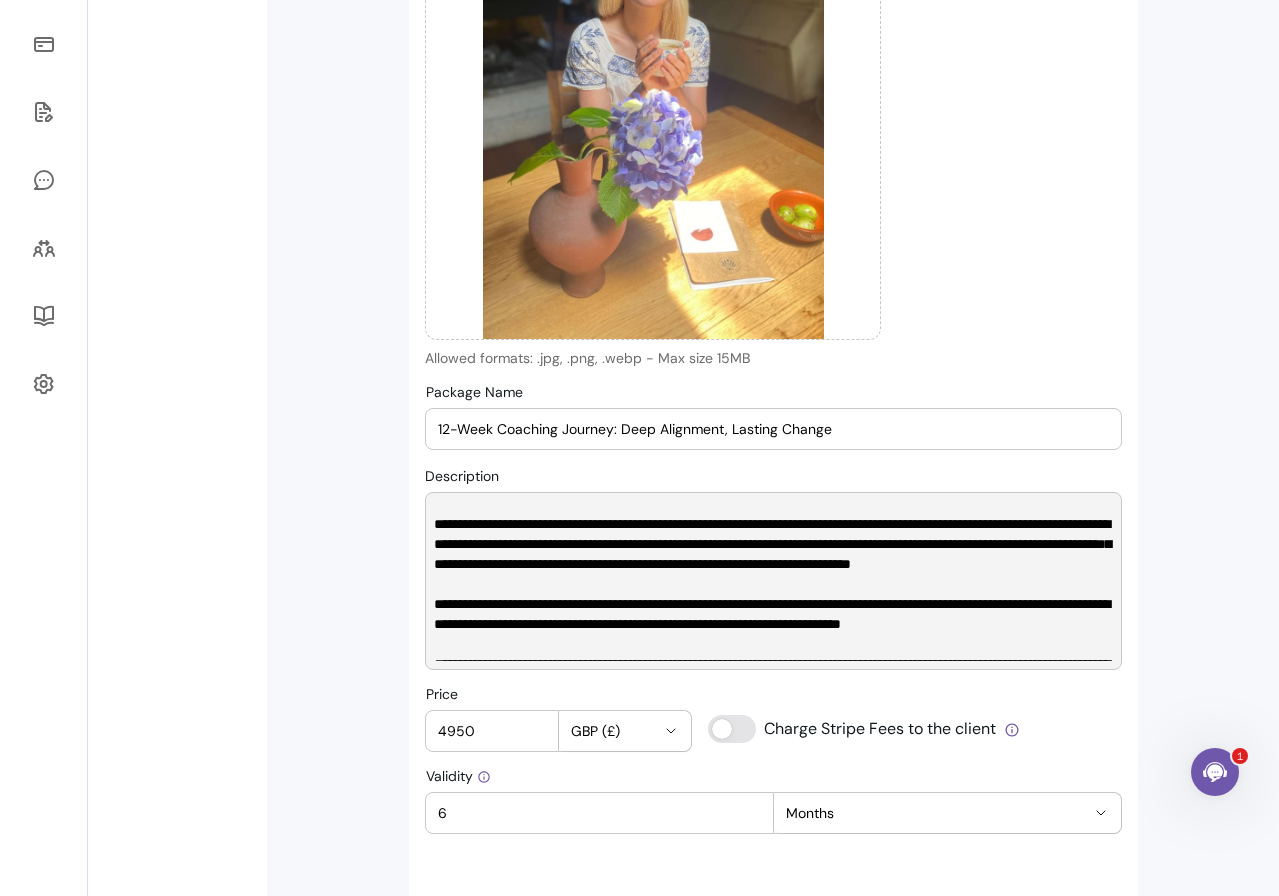 scroll, scrollTop: 1, scrollLeft: 0, axis: vertical 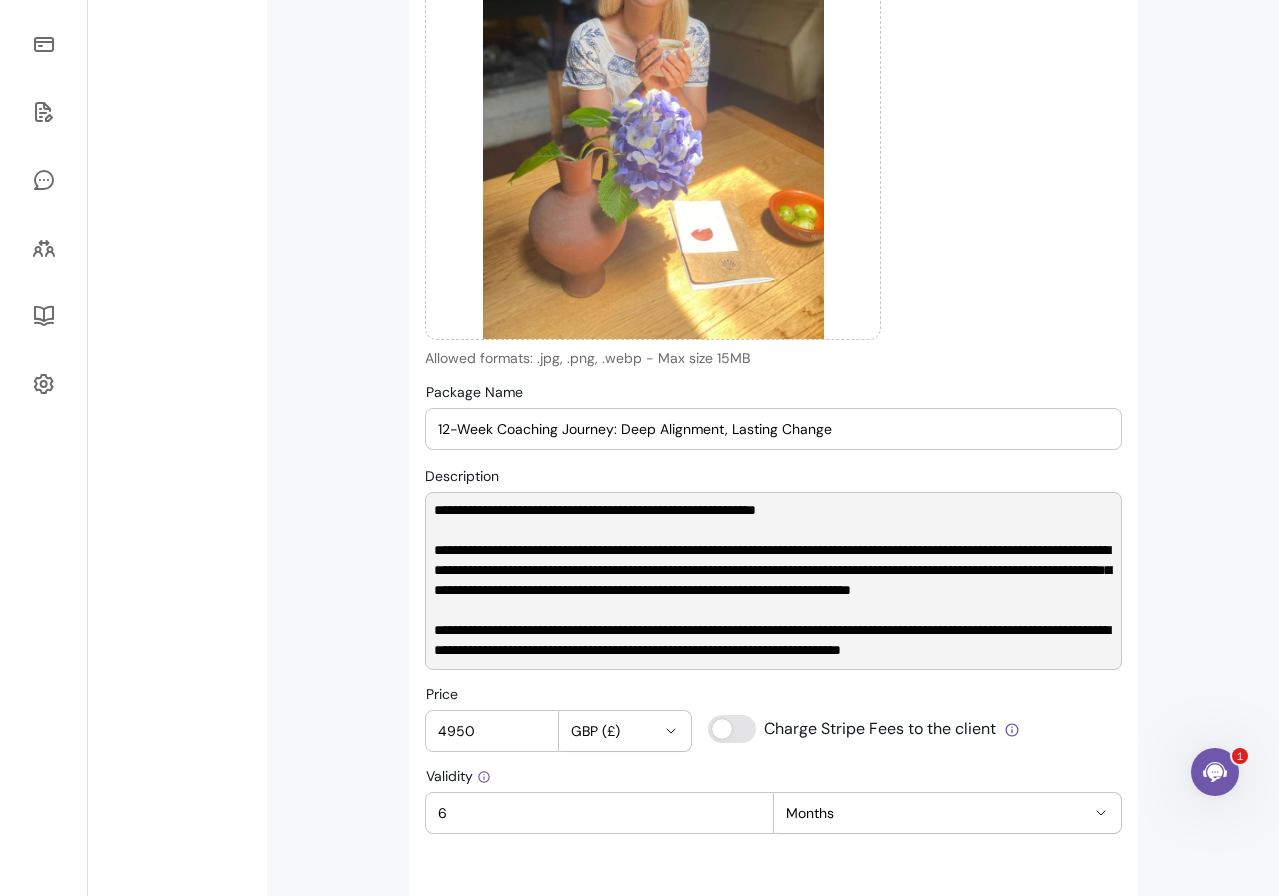 click on "Description" at bounding box center (773, 581) 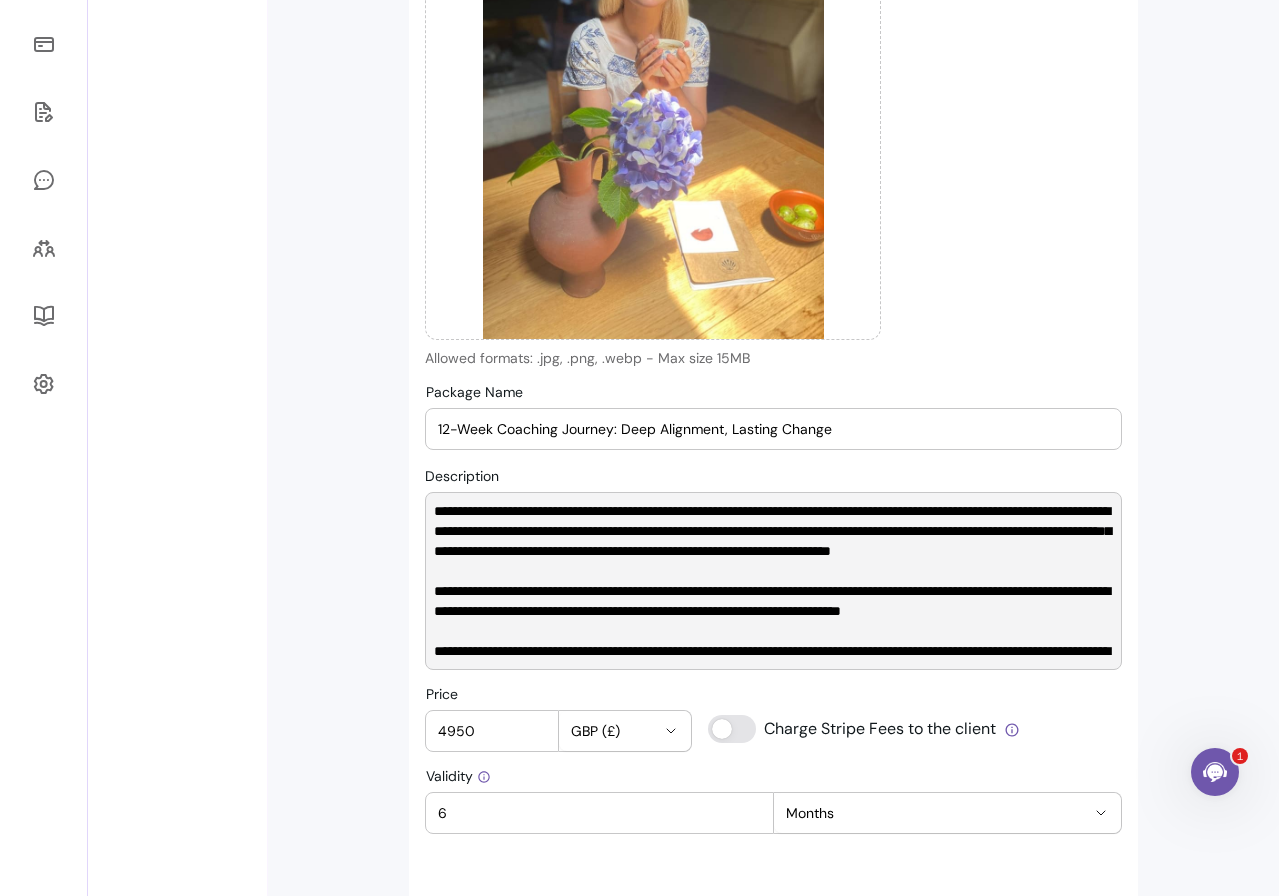 scroll, scrollTop: 0, scrollLeft: 0, axis: both 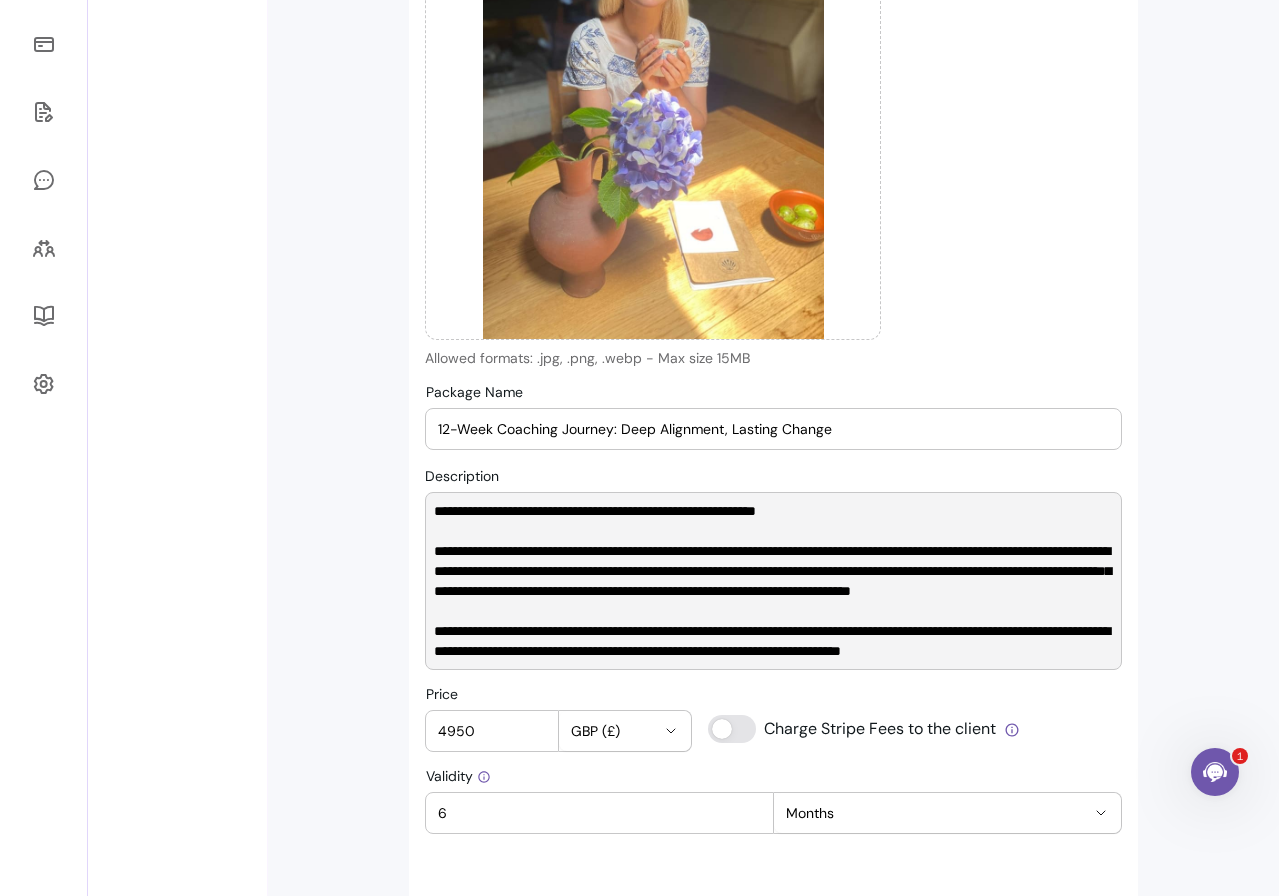 drag, startPoint x: 475, startPoint y: 510, endPoint x: 415, endPoint y: 506, distance: 60.133186 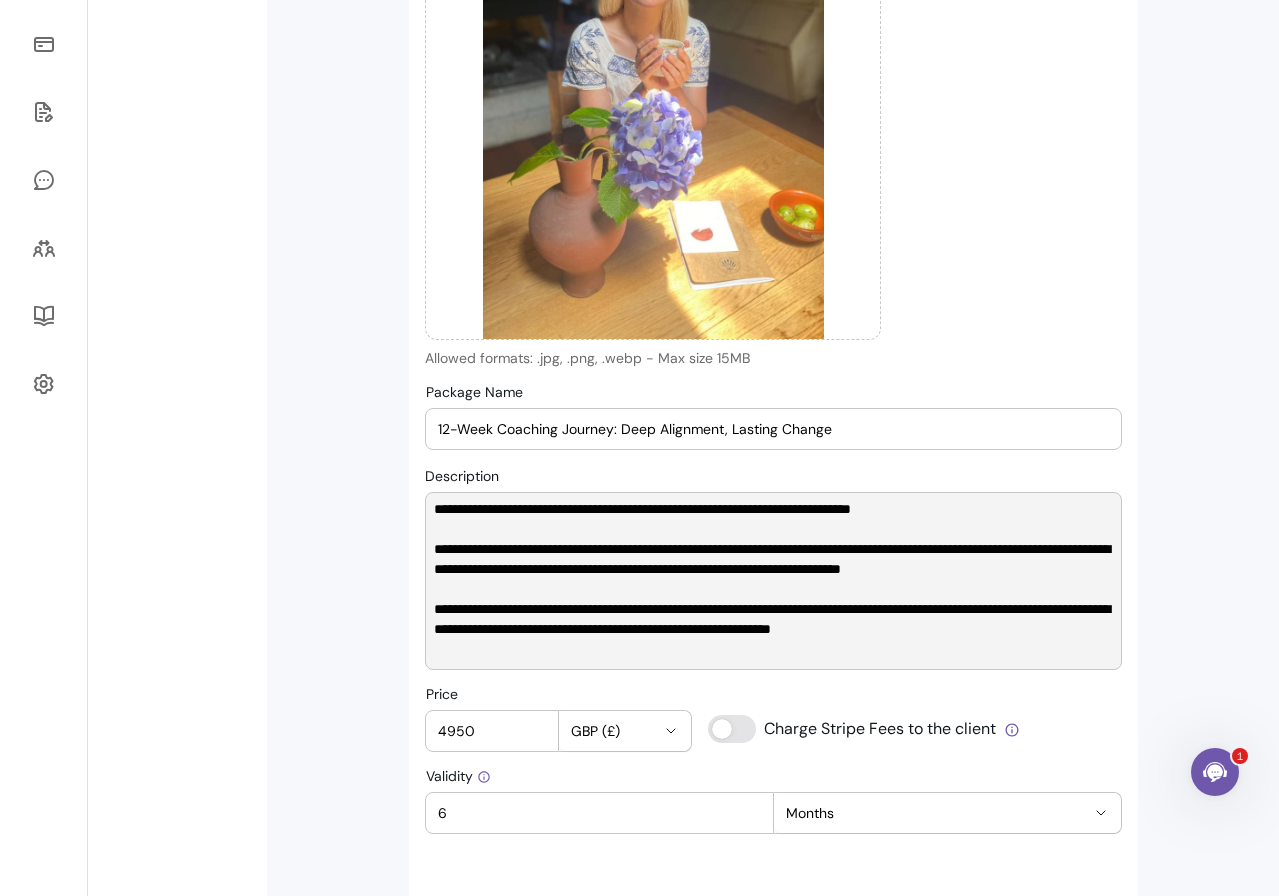 scroll, scrollTop: 84, scrollLeft: 0, axis: vertical 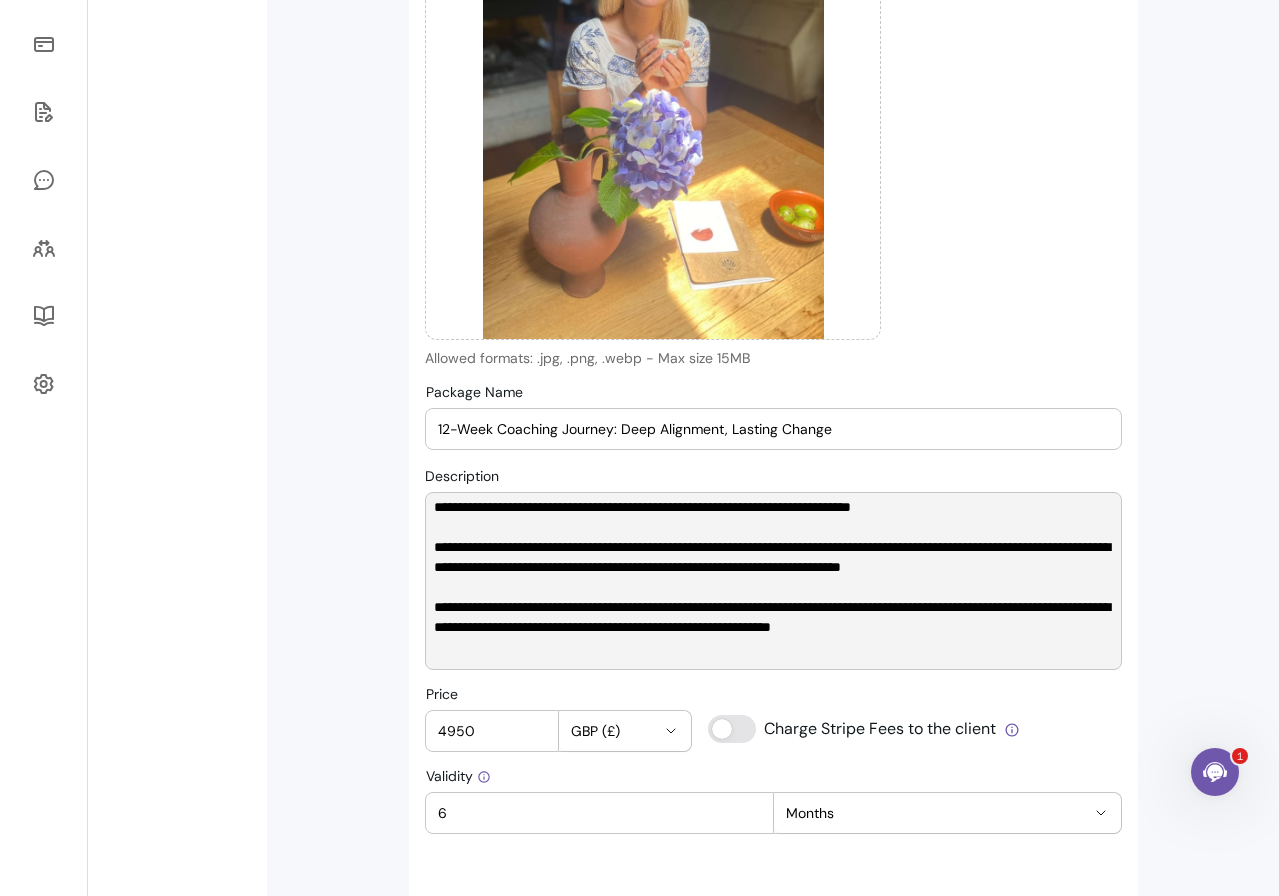 click on "Description" at bounding box center [773, 581] 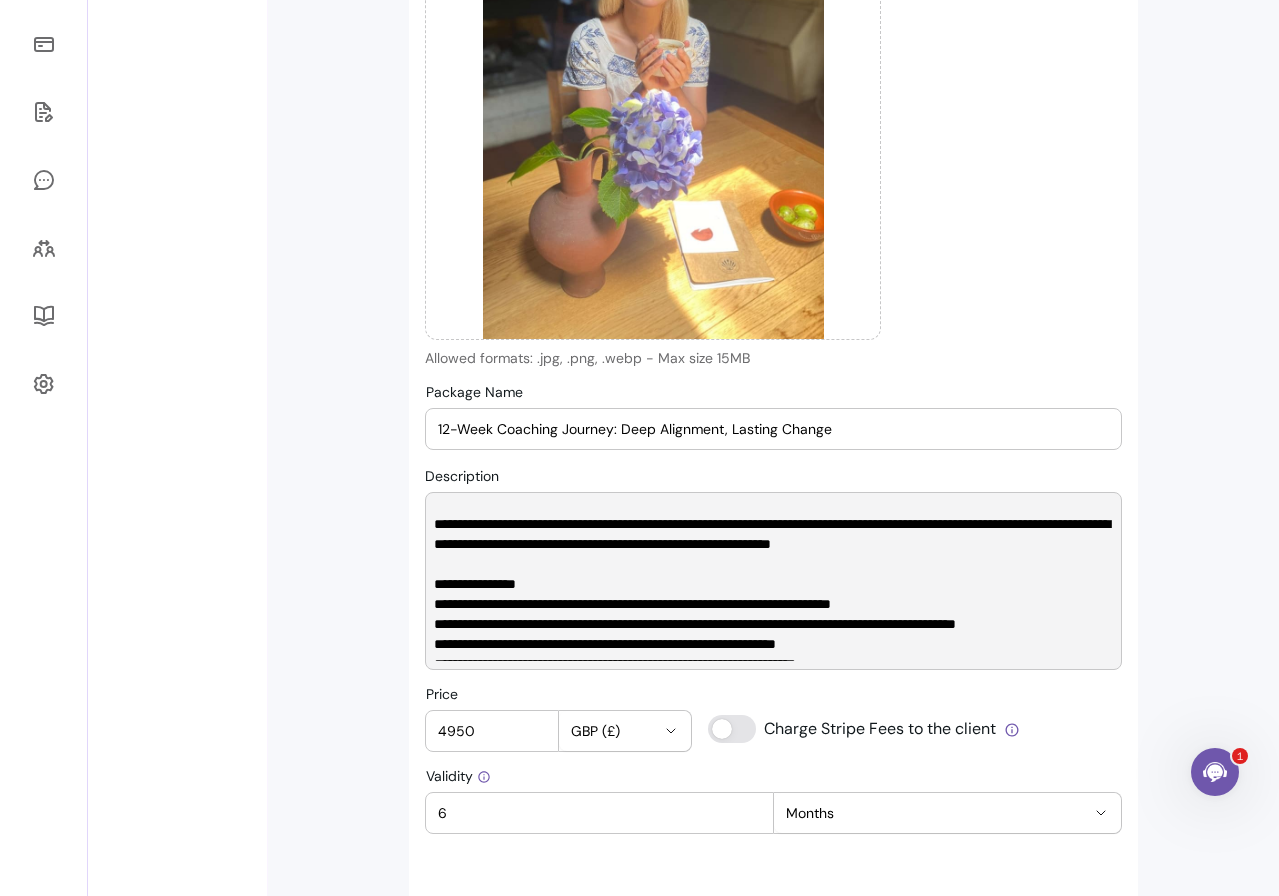 scroll, scrollTop: 170, scrollLeft: 0, axis: vertical 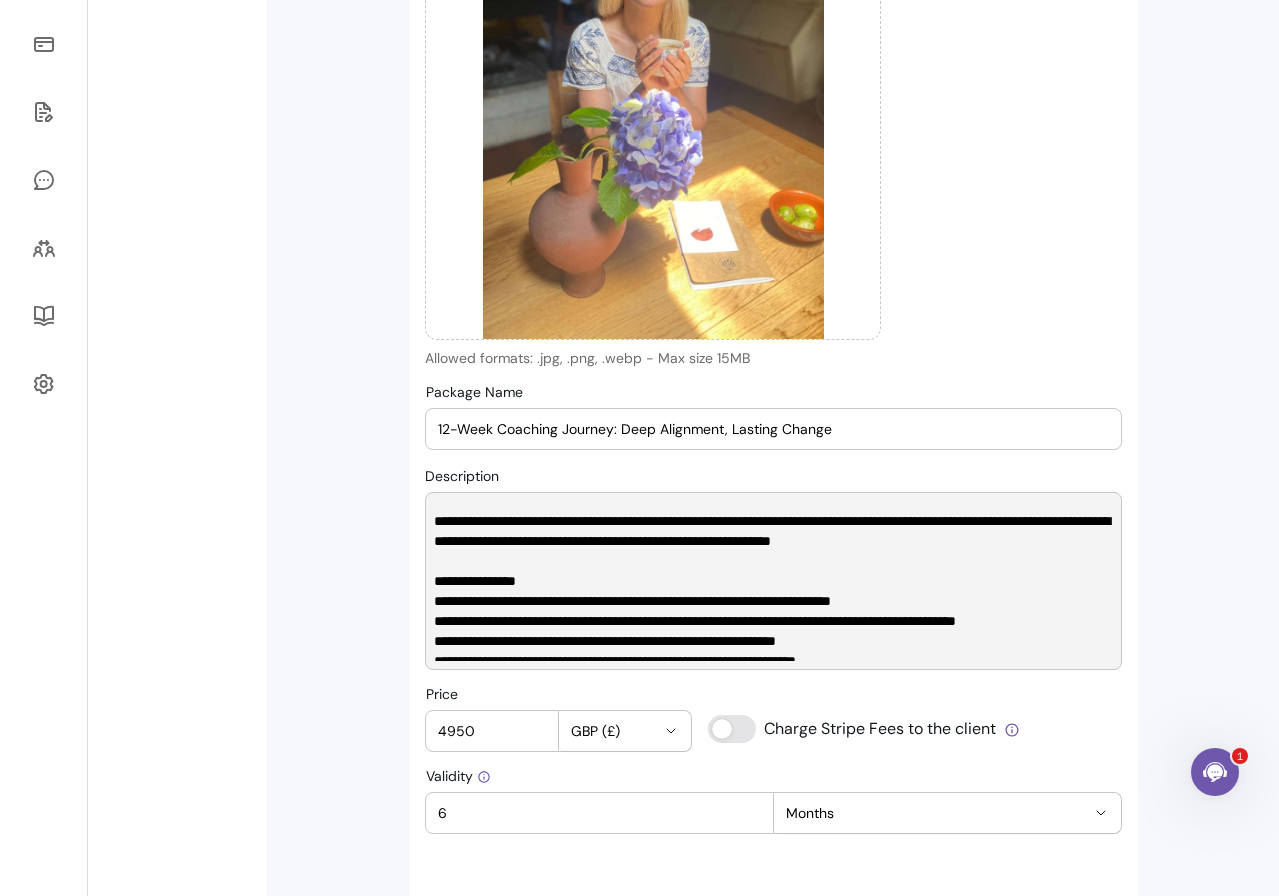 drag, startPoint x: 969, startPoint y: 560, endPoint x: 969, endPoint y: 571, distance: 11 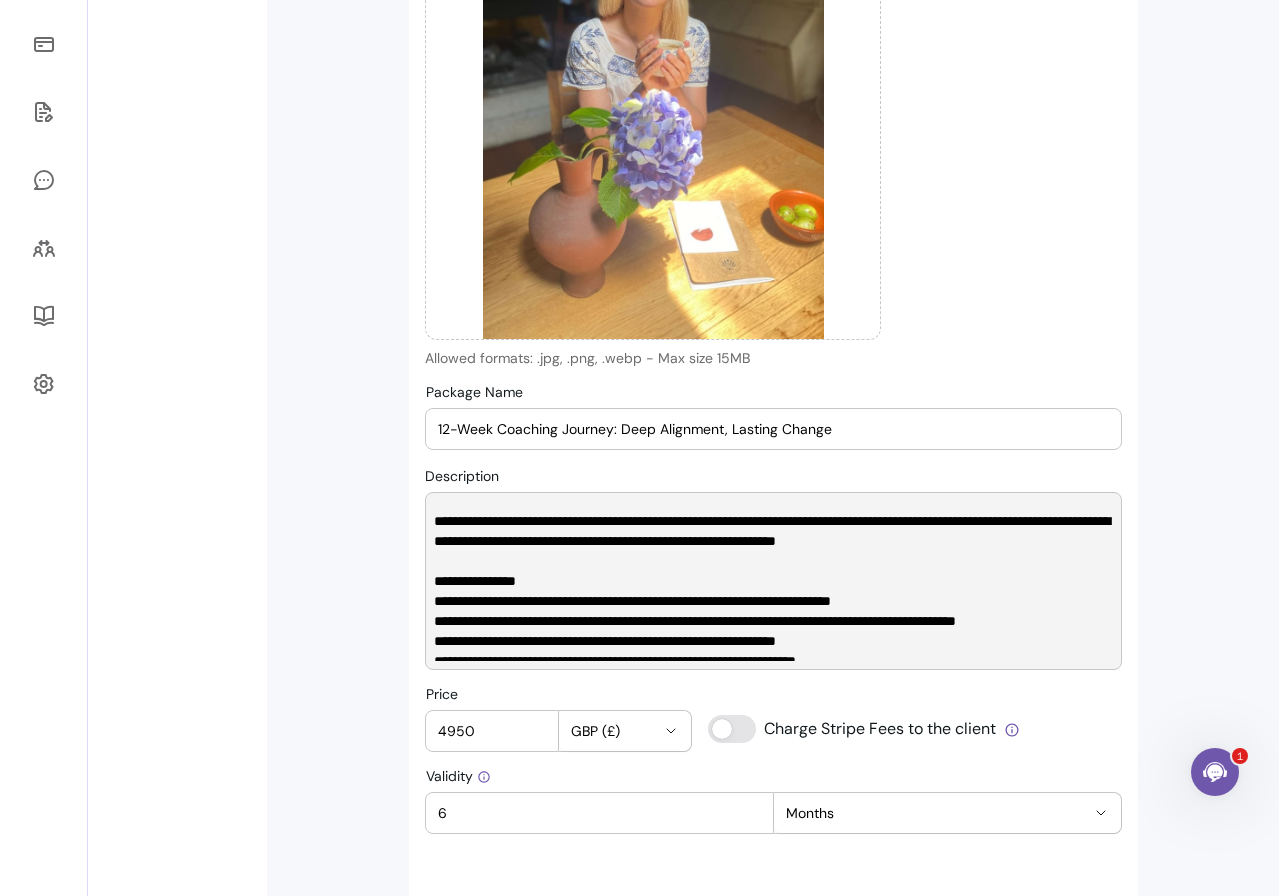 click on "Description" at bounding box center (773, 581) 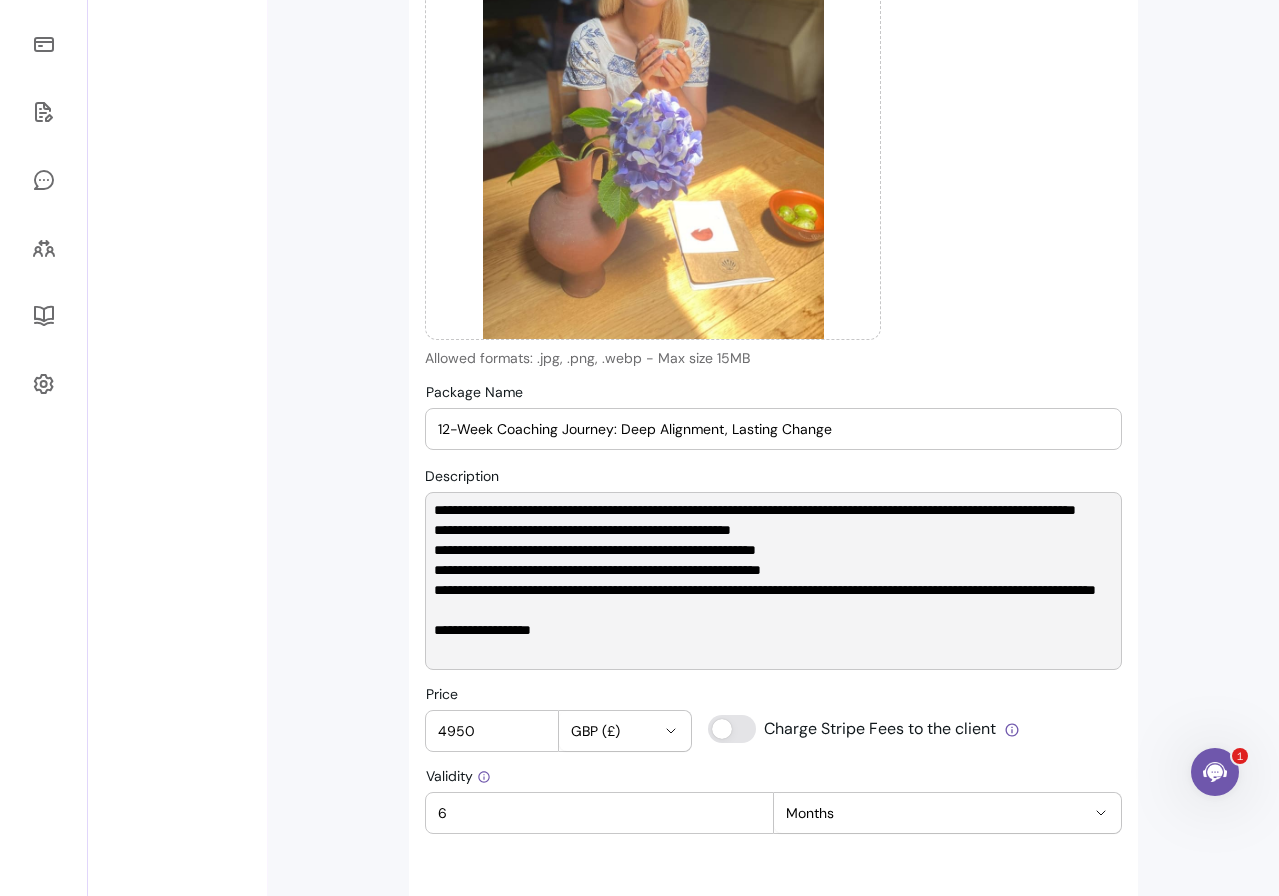 scroll, scrollTop: 368, scrollLeft: 0, axis: vertical 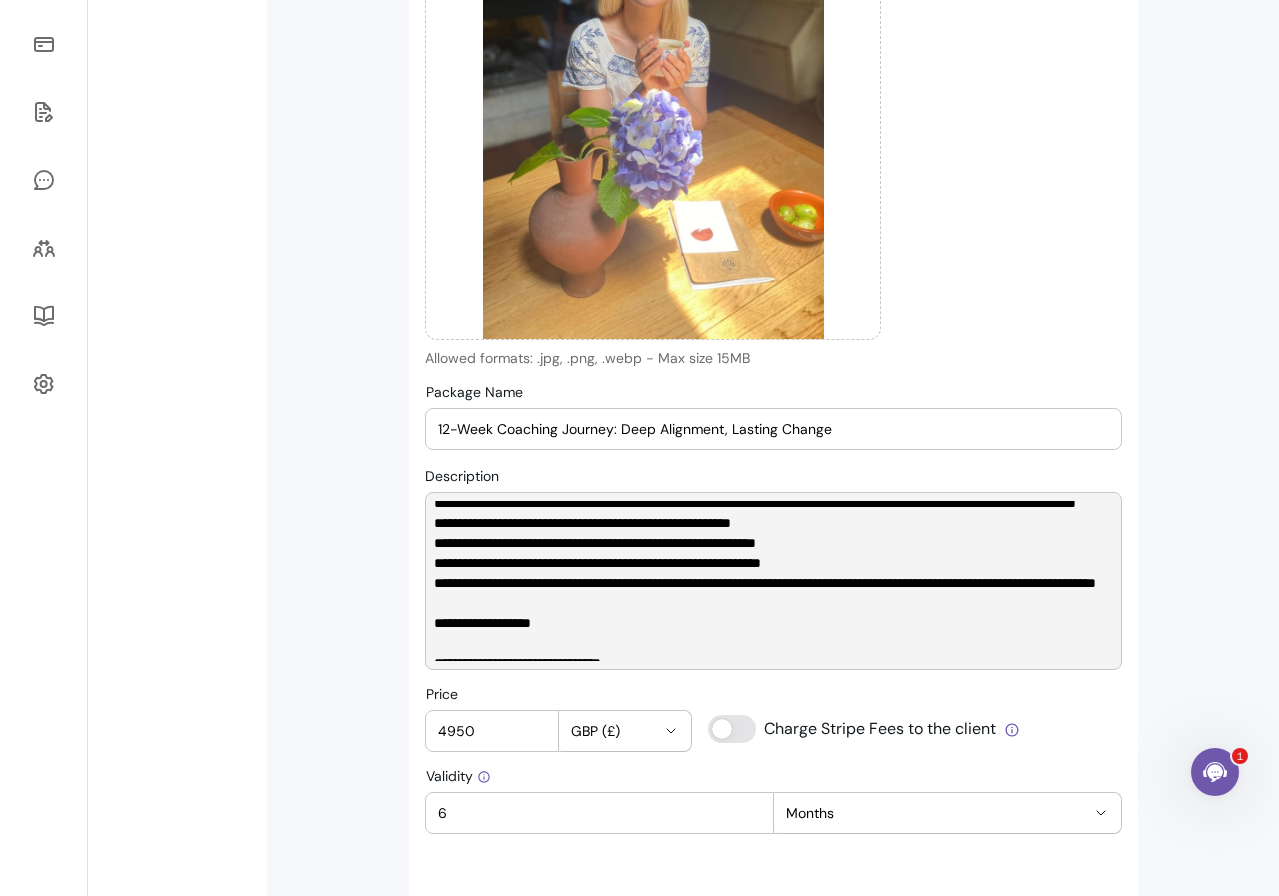 click on "Description" at bounding box center (773, 581) 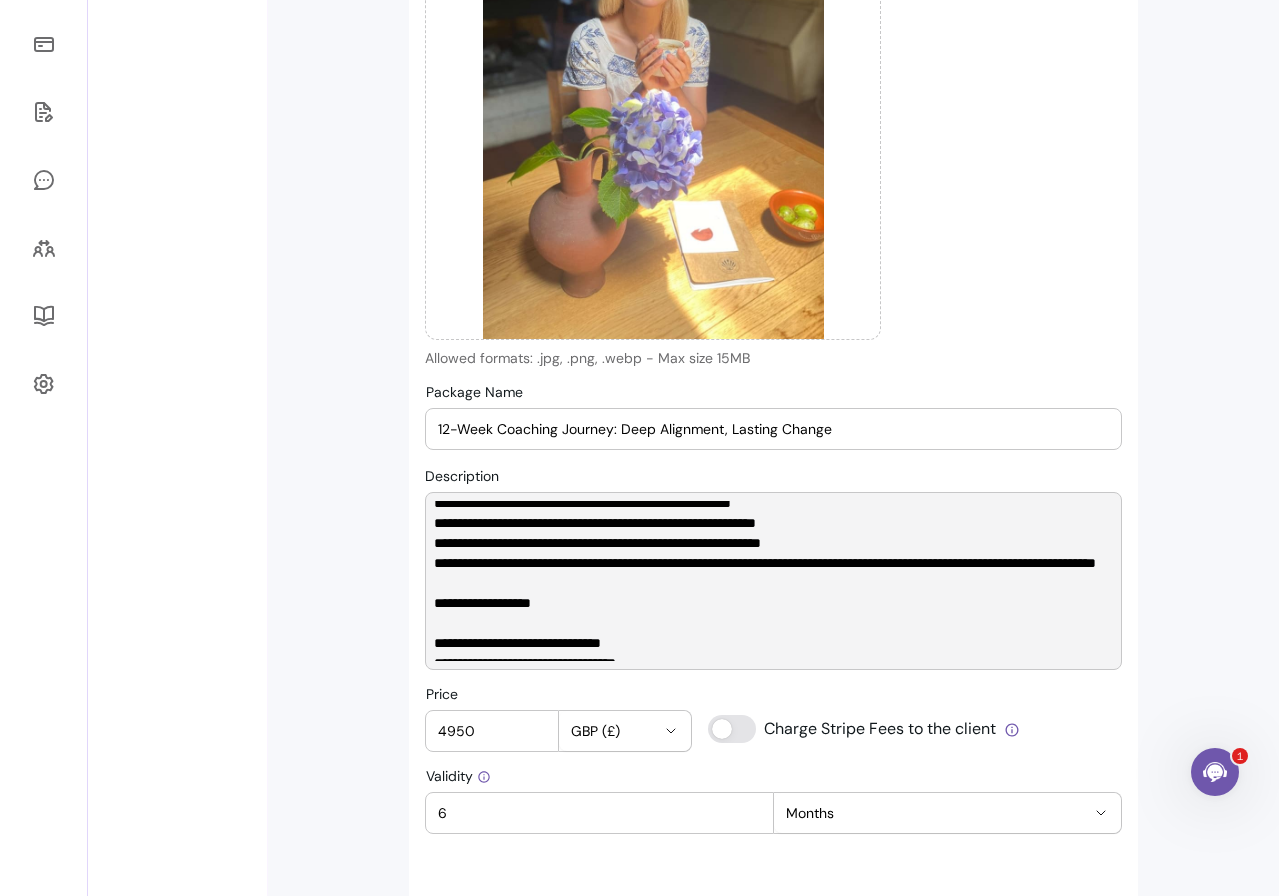 scroll, scrollTop: 389, scrollLeft: 0, axis: vertical 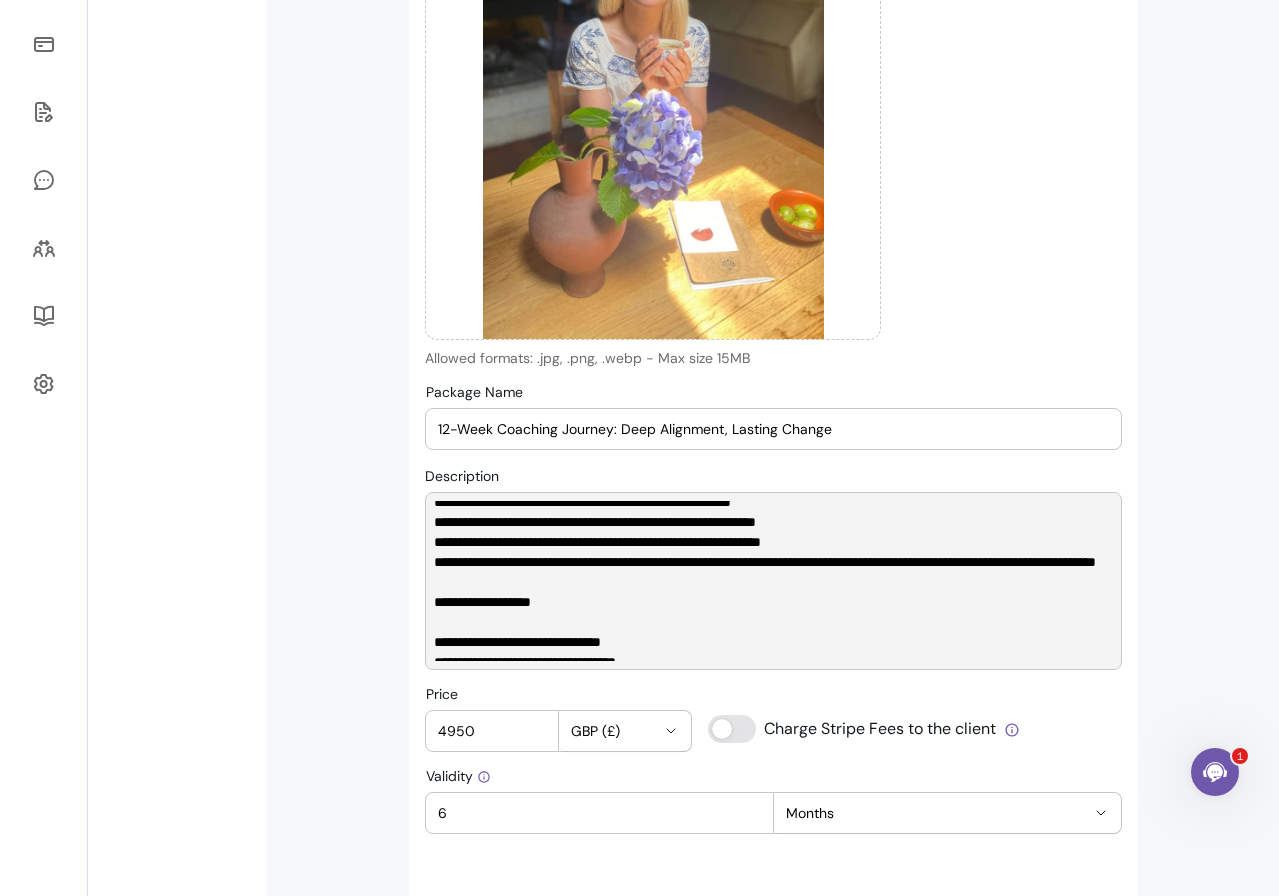 click on "Description" at bounding box center [773, 581] 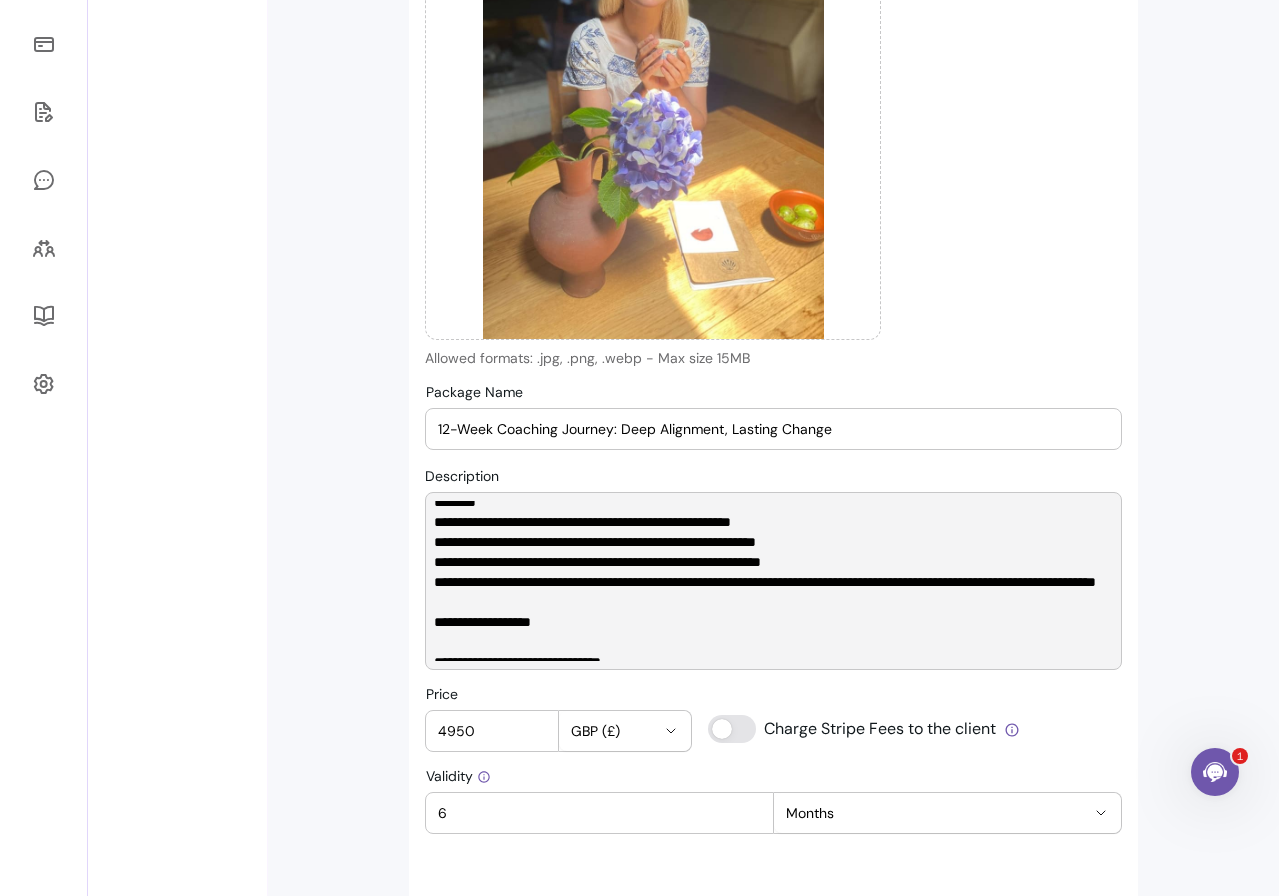 click on "Description" at bounding box center [773, 581] 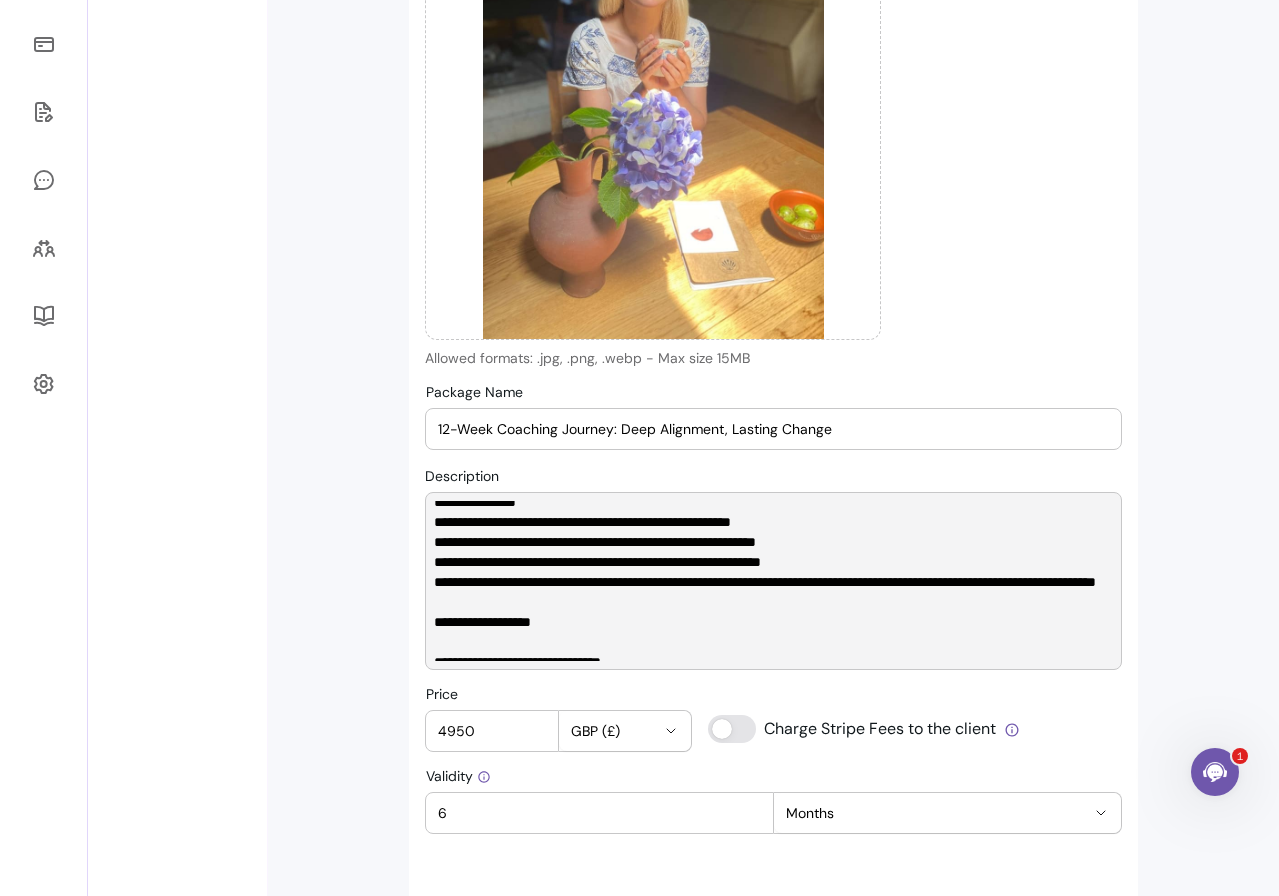 click on "Description" at bounding box center [773, 581] 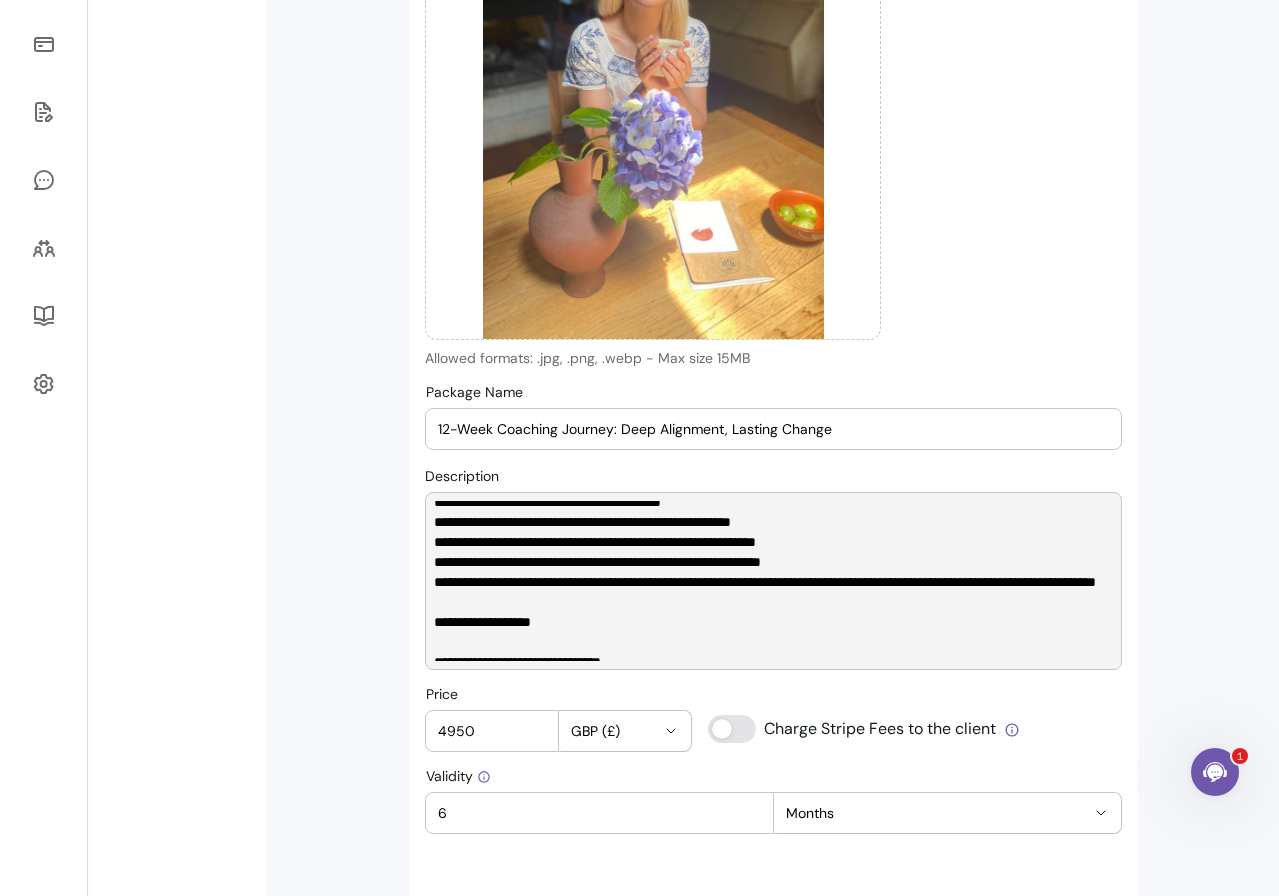 drag, startPoint x: 664, startPoint y: 614, endPoint x: 716, endPoint y: 584, distance: 60.033325 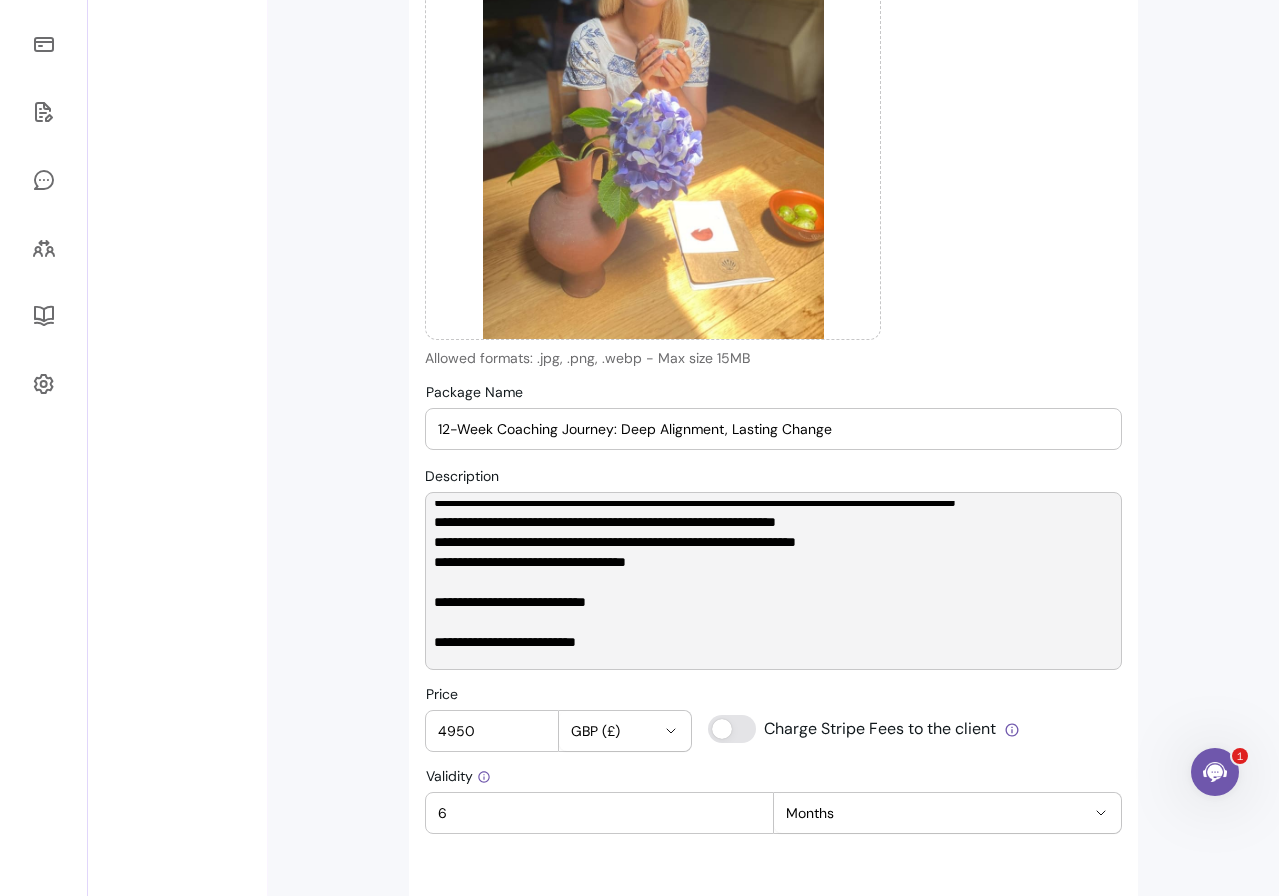 scroll, scrollTop: 335, scrollLeft: 0, axis: vertical 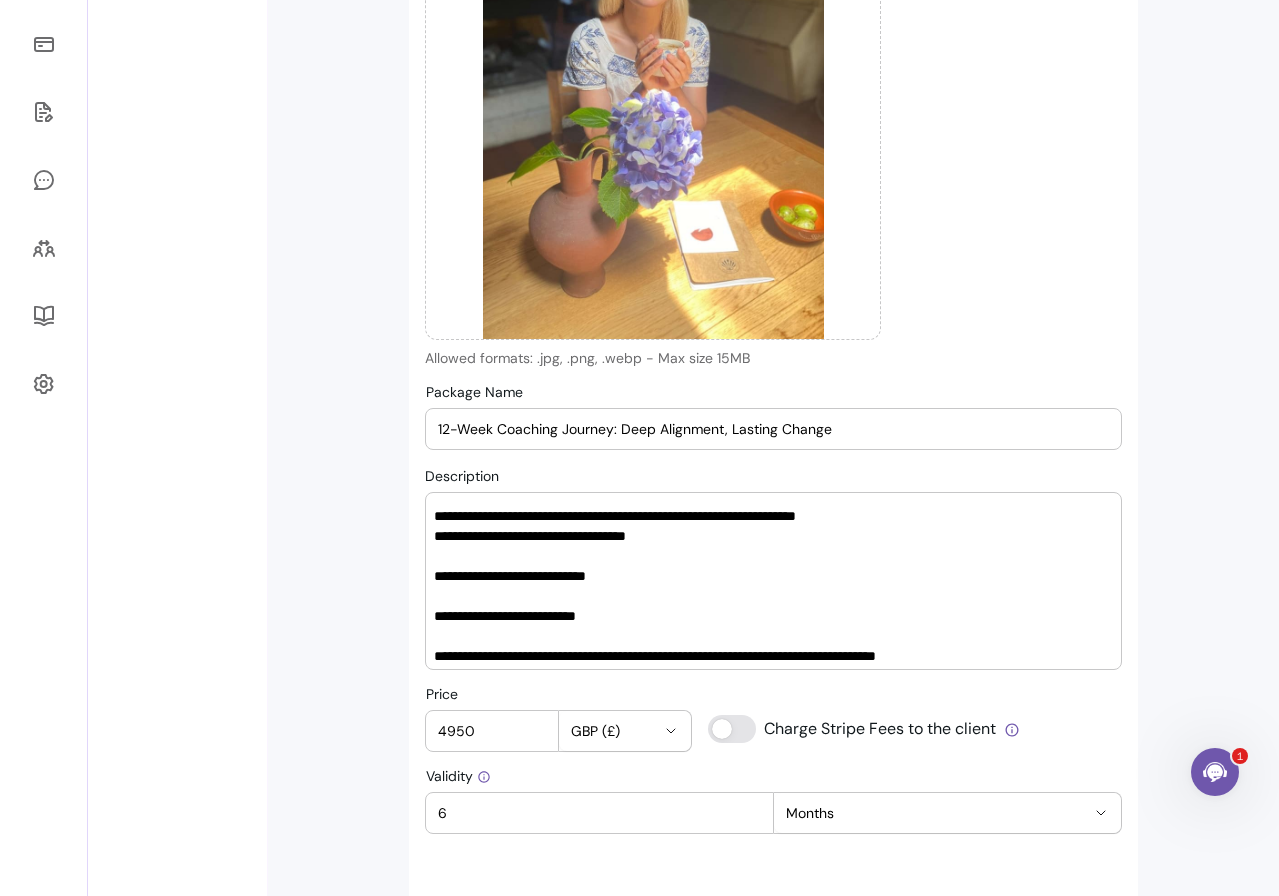 click at bounding box center [773, 581] 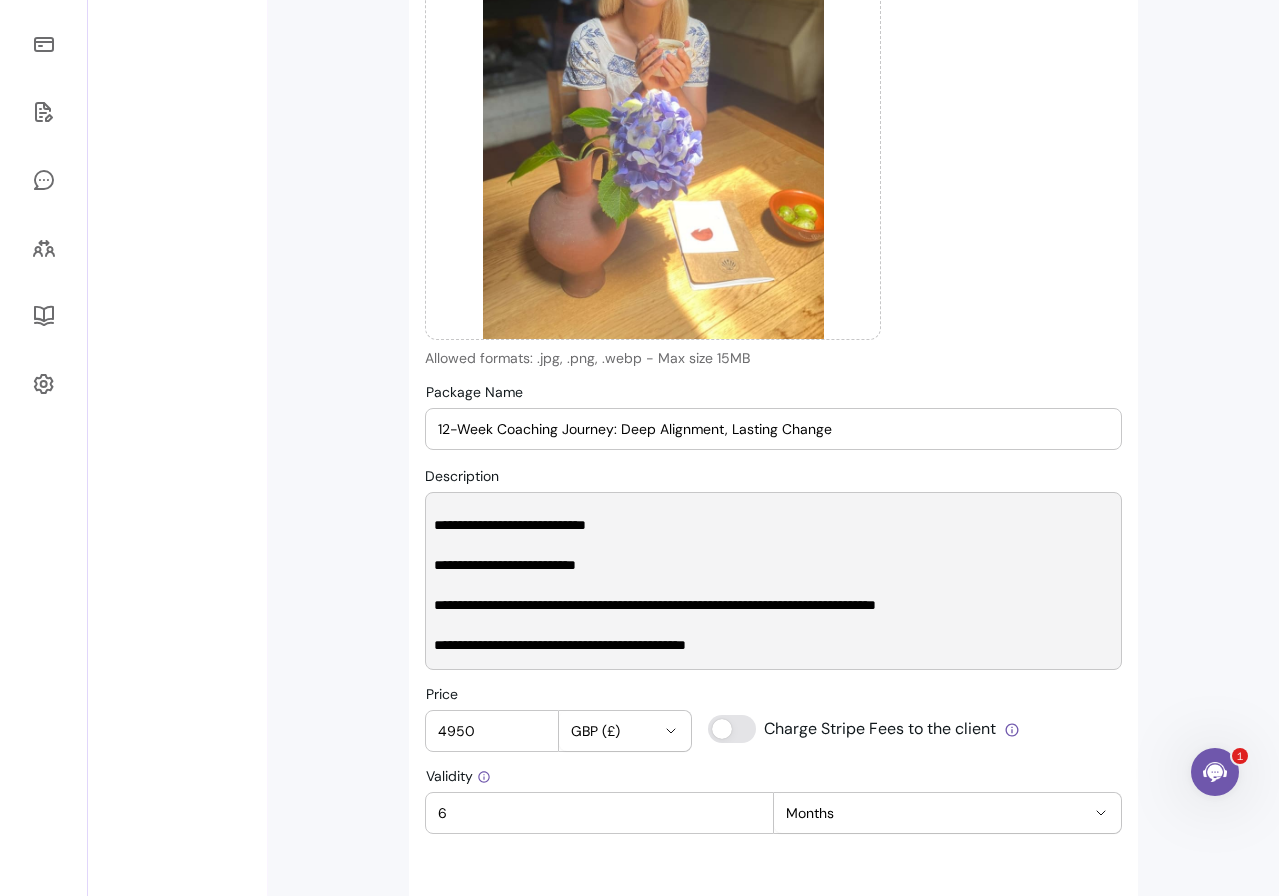 scroll, scrollTop: 510, scrollLeft: 0, axis: vertical 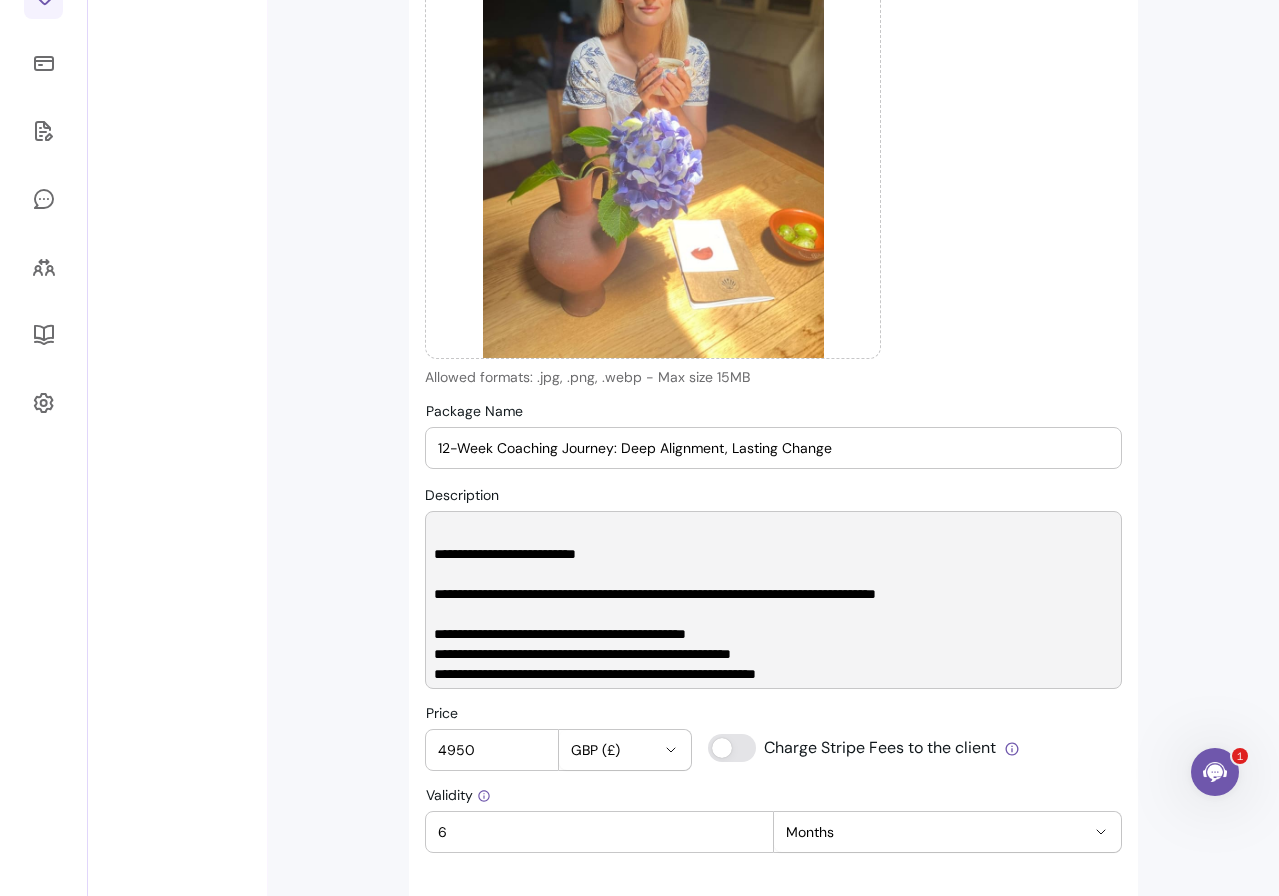 click at bounding box center [773, 600] 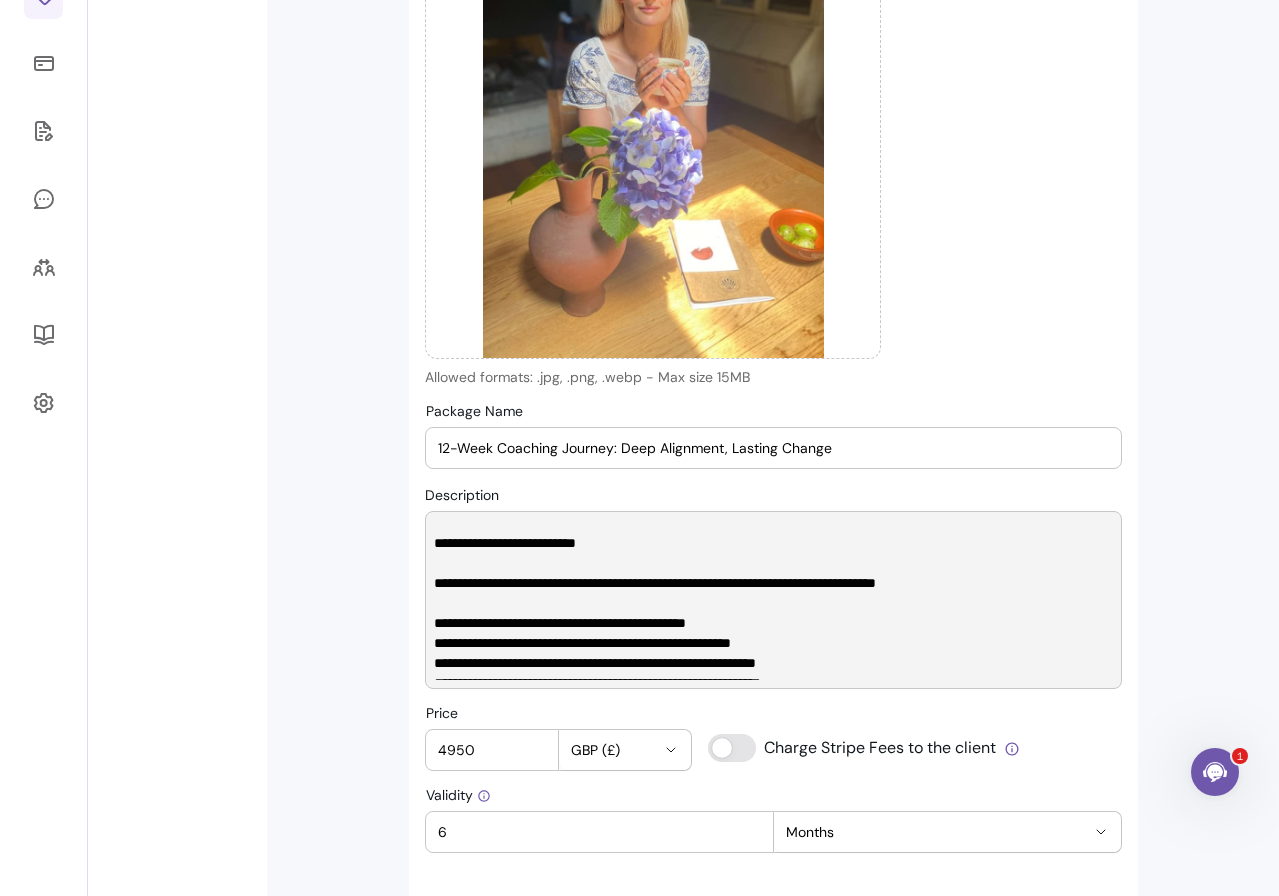 click on "Description" at bounding box center (773, 600) 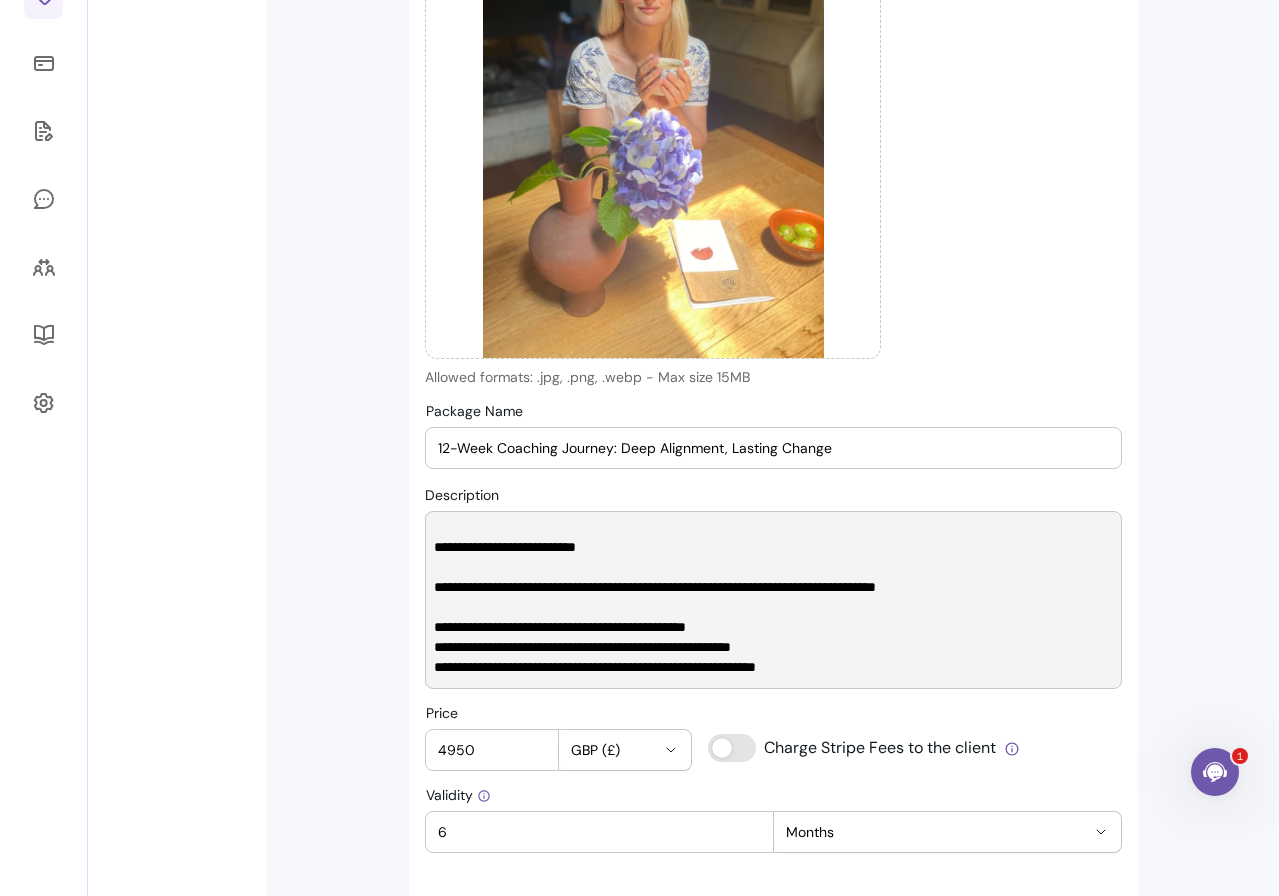 click on "Description" at bounding box center (773, 600) 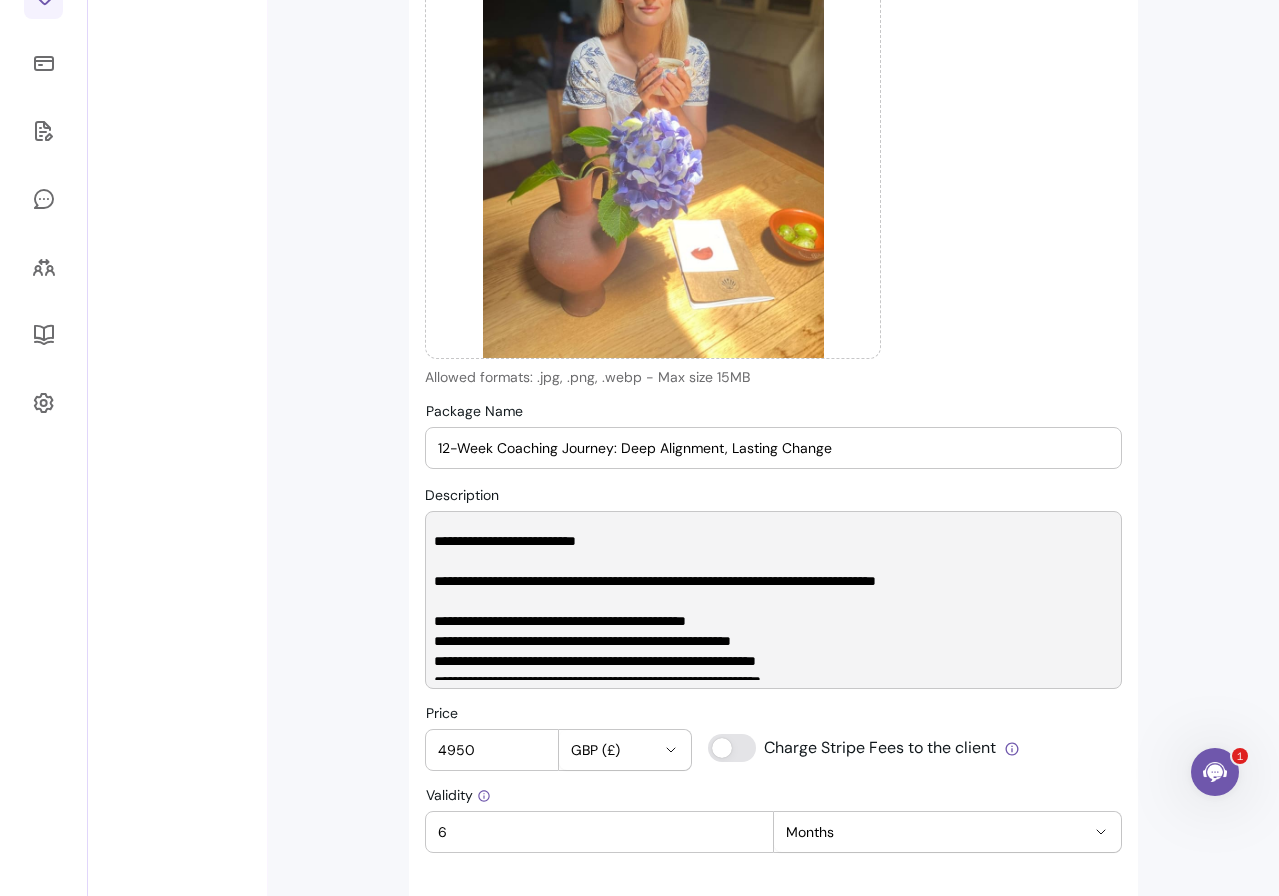 click on "Description" at bounding box center [773, 600] 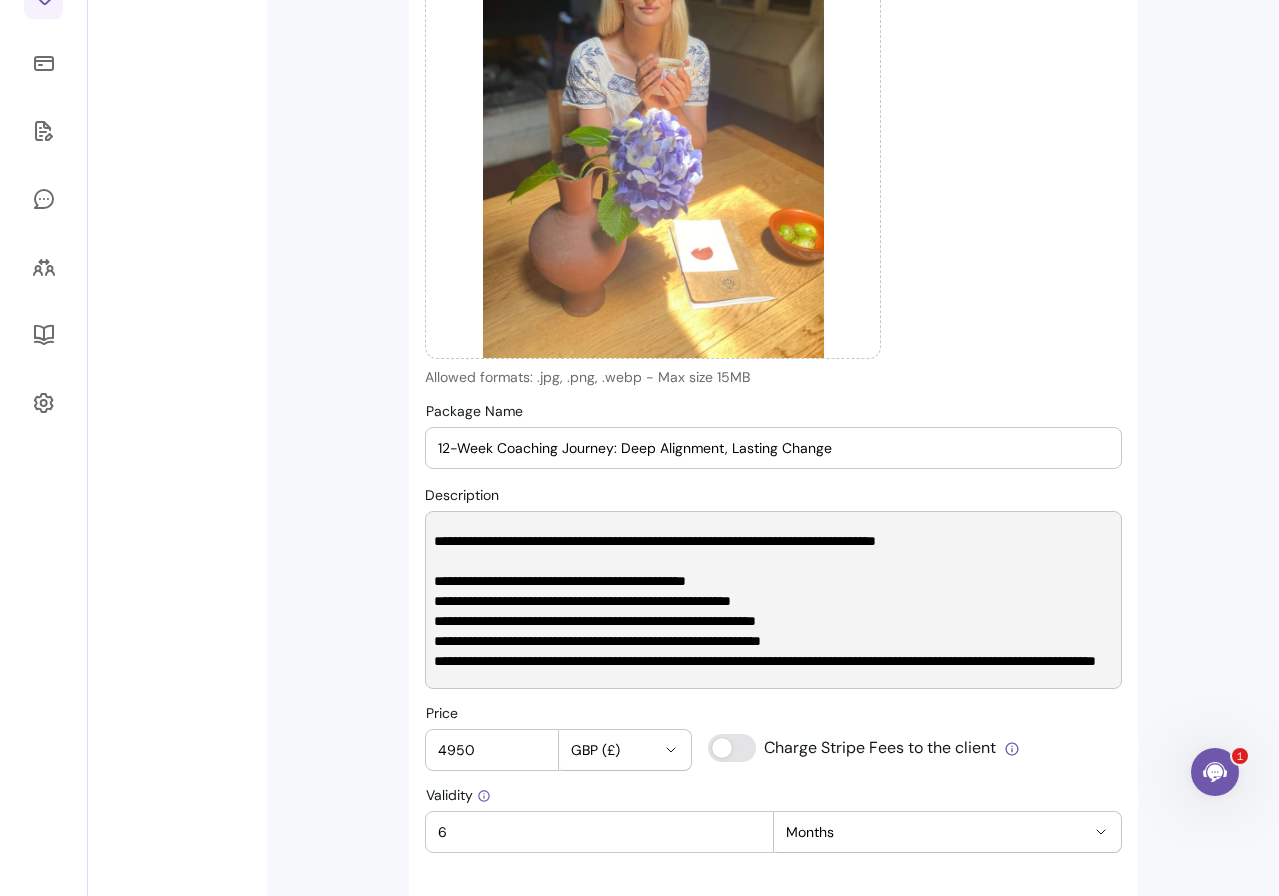 scroll, scrollTop: 420, scrollLeft: 0, axis: vertical 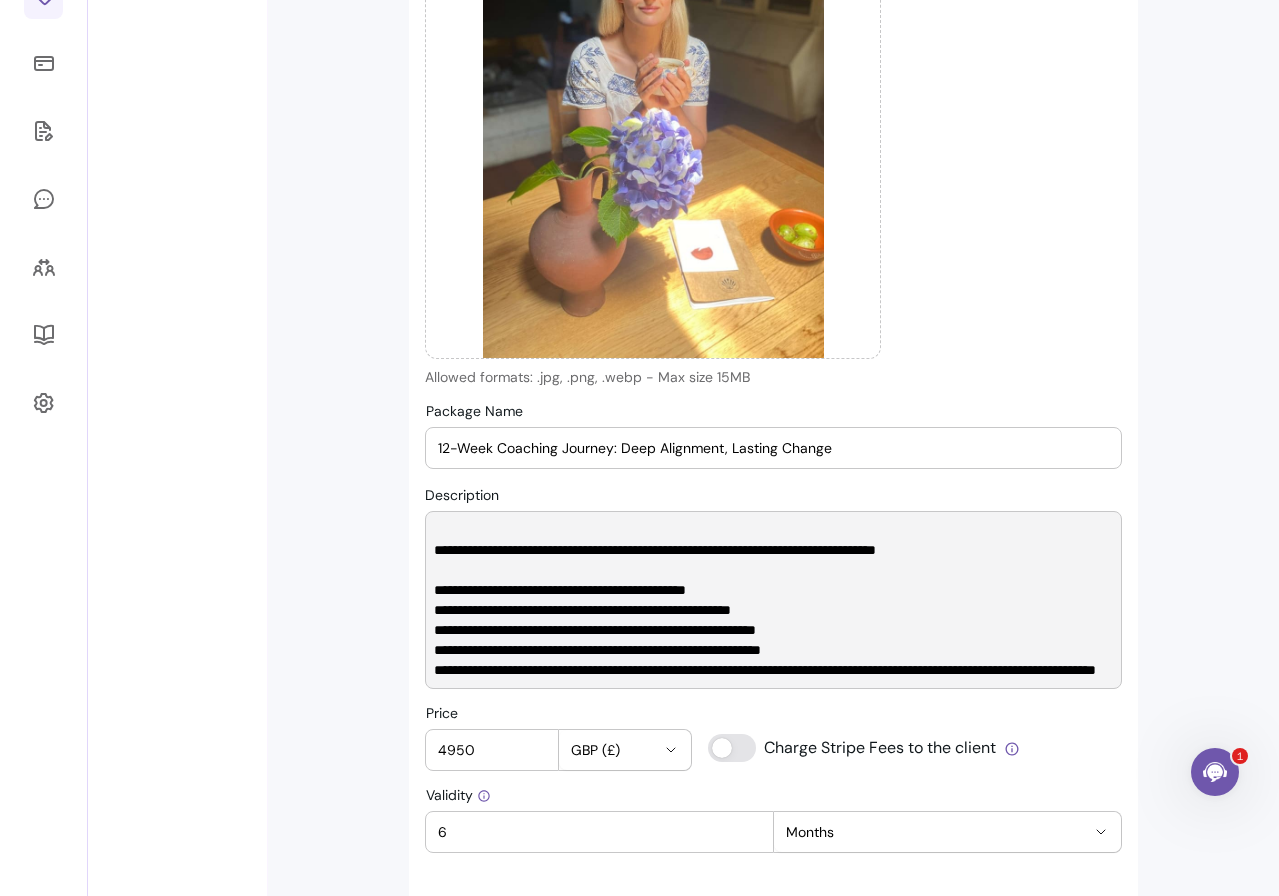click on "Description" at bounding box center (773, 600) 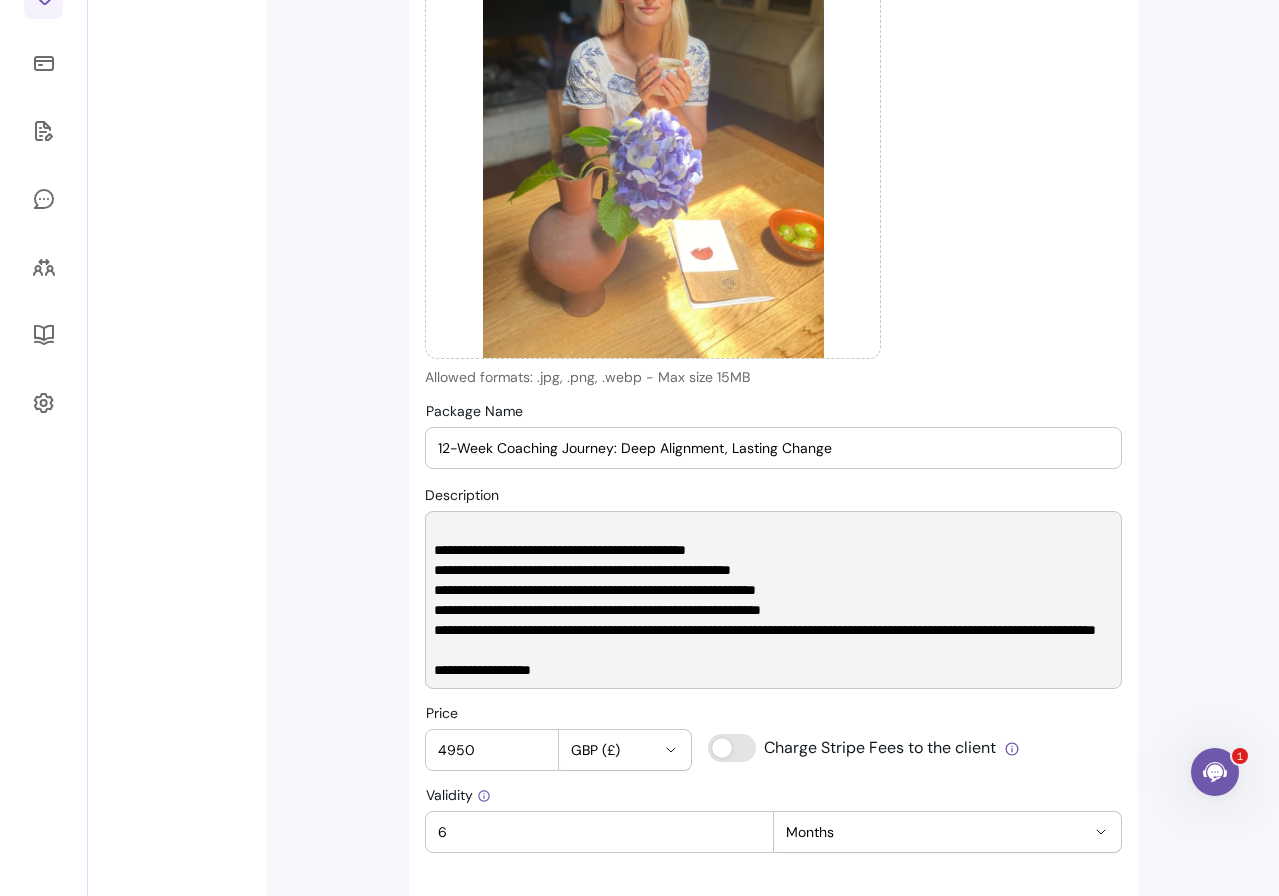 click on "Description" at bounding box center (773, 600) 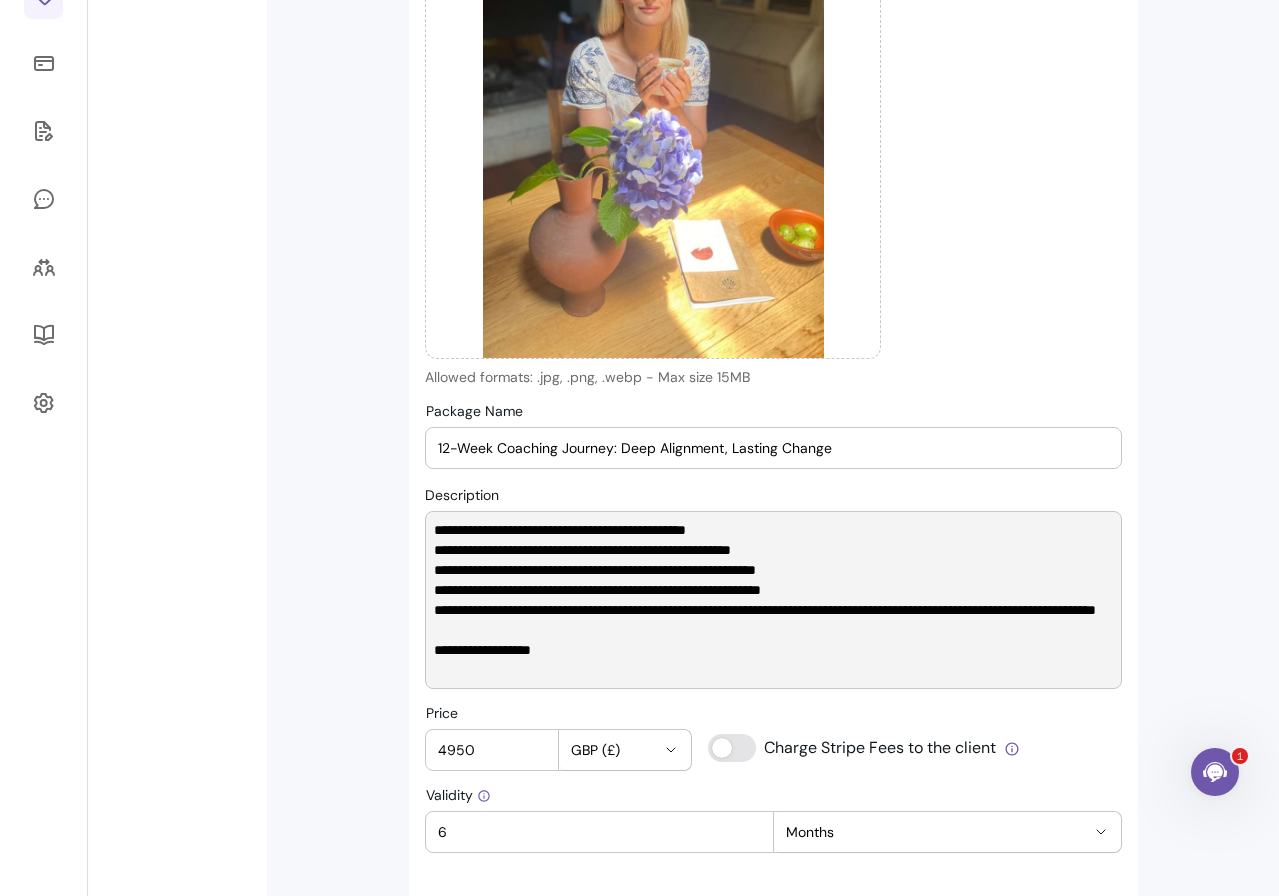 drag, startPoint x: 464, startPoint y: 591, endPoint x: 433, endPoint y: 590, distance: 31.016125 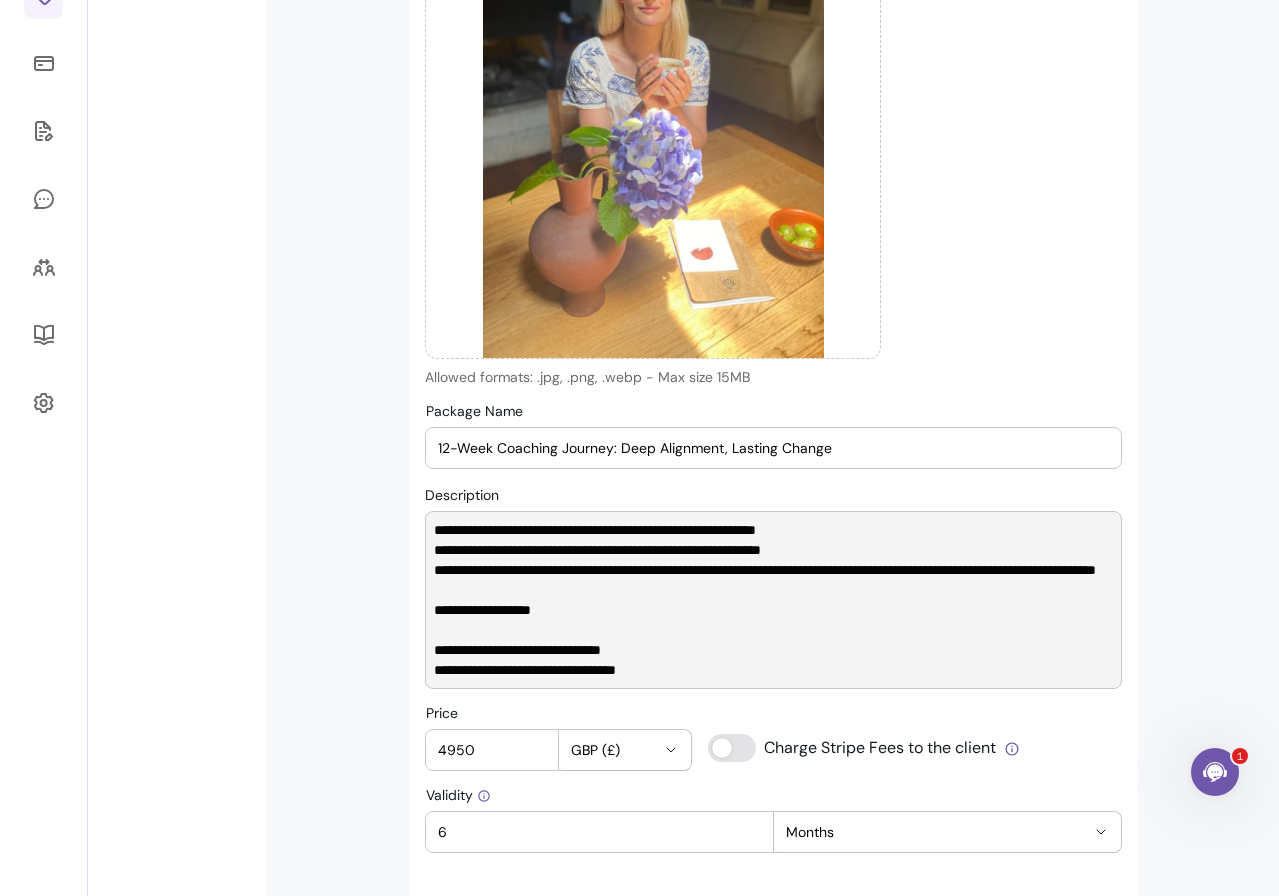 click on "Description" at bounding box center (773, 600) 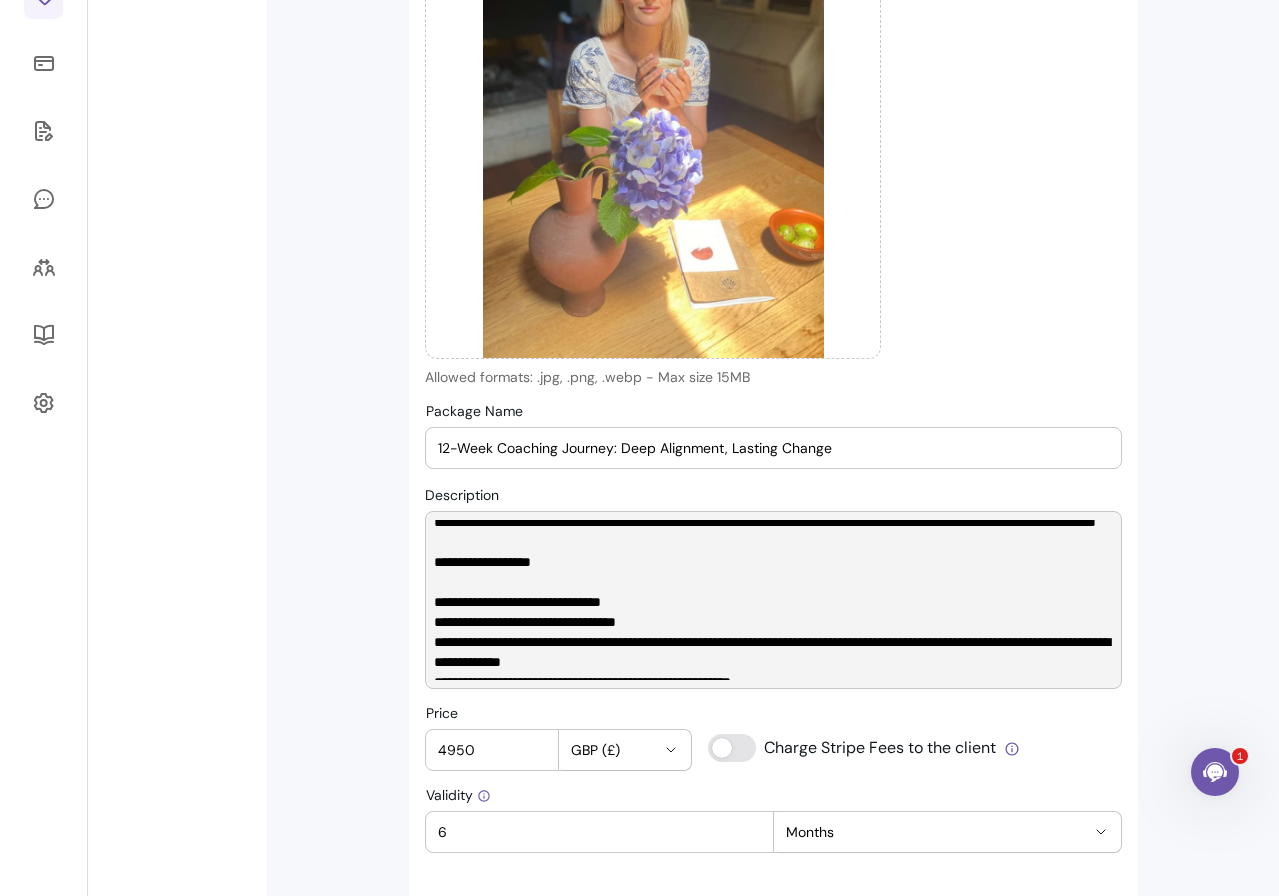 scroll, scrollTop: 473, scrollLeft: 0, axis: vertical 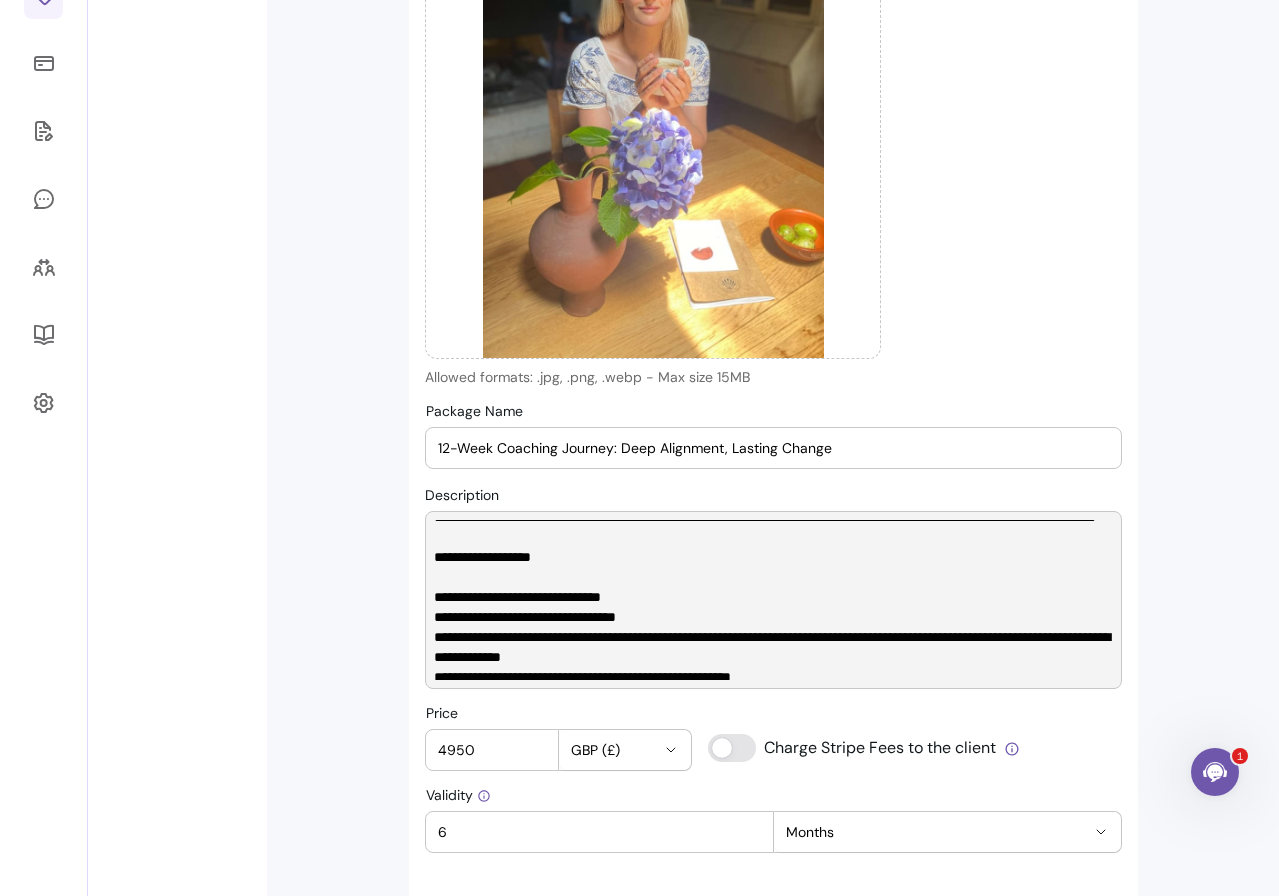 drag, startPoint x: 844, startPoint y: 577, endPoint x: 664, endPoint y: 577, distance: 180 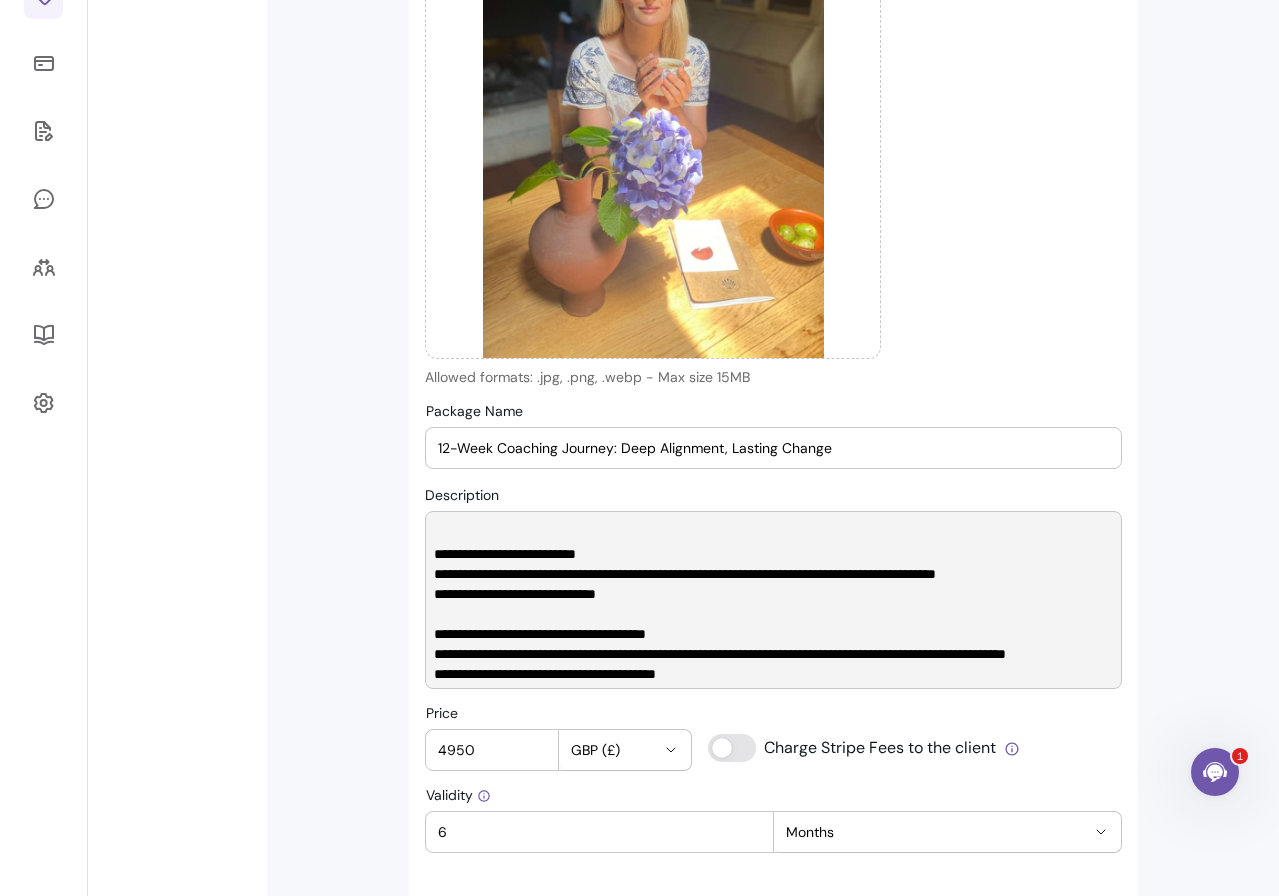 scroll, scrollTop: 637, scrollLeft: 0, axis: vertical 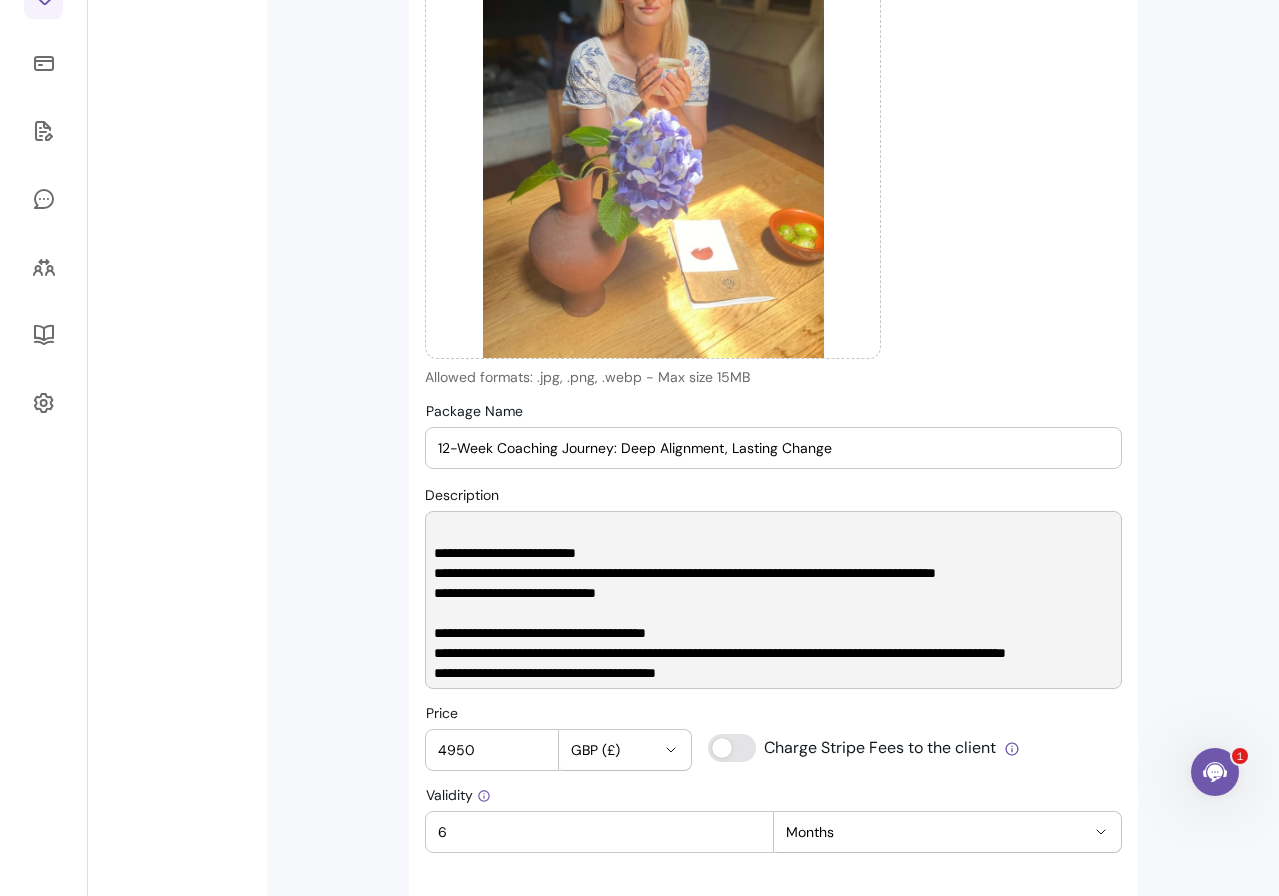 drag, startPoint x: 843, startPoint y: 569, endPoint x: 840, endPoint y: 592, distance: 23.194826 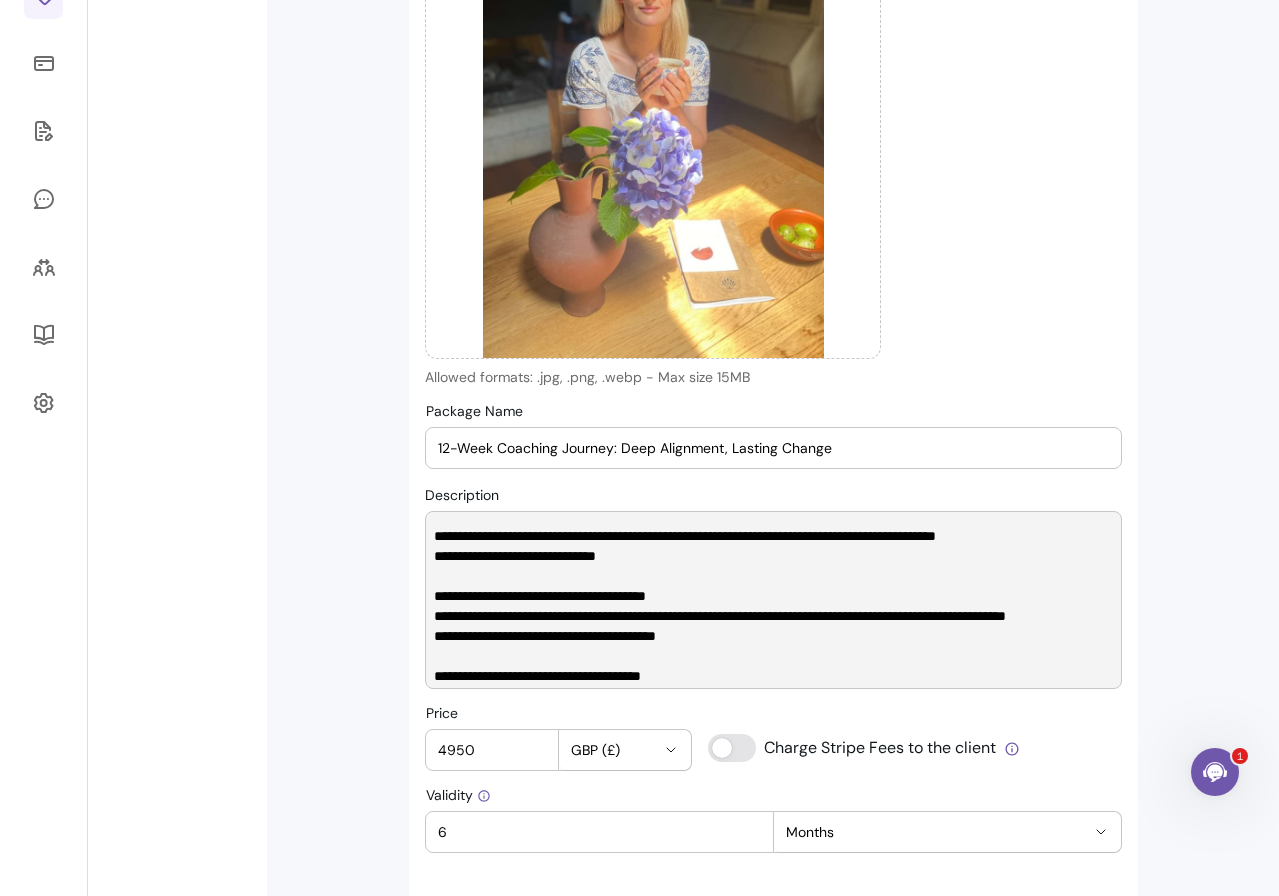 scroll, scrollTop: 672, scrollLeft: 0, axis: vertical 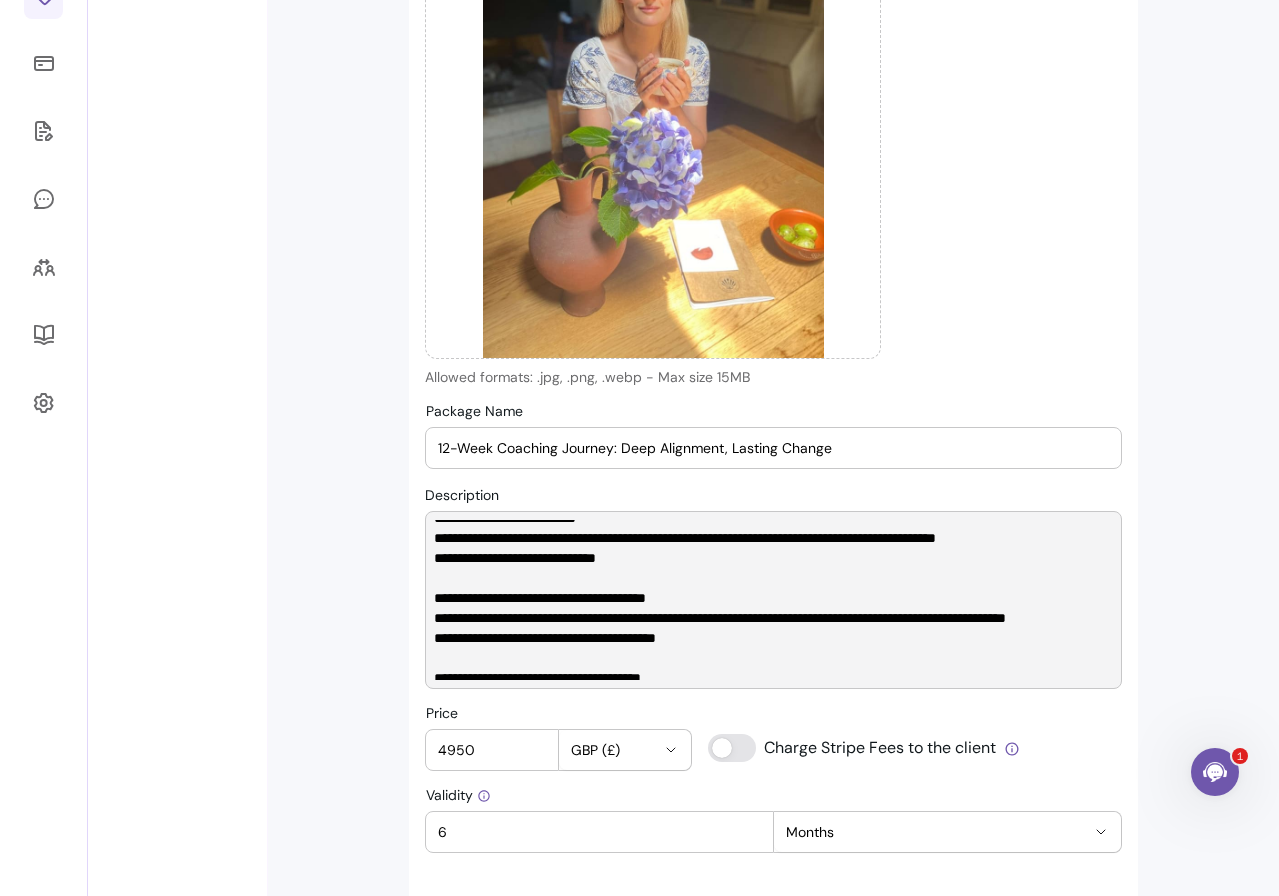 drag, startPoint x: 760, startPoint y: 574, endPoint x: 771, endPoint y: 576, distance: 11.18034 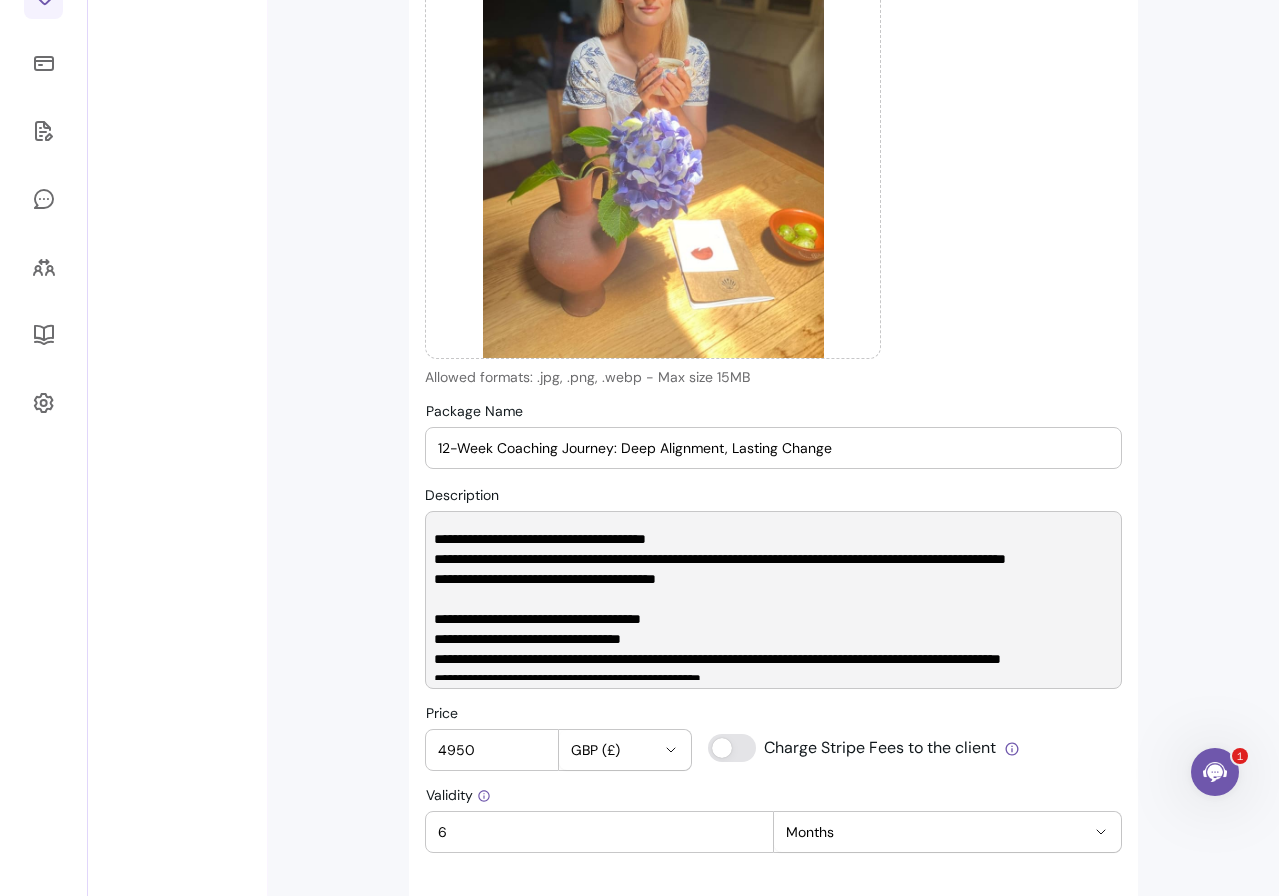 scroll, scrollTop: 732, scrollLeft: 0, axis: vertical 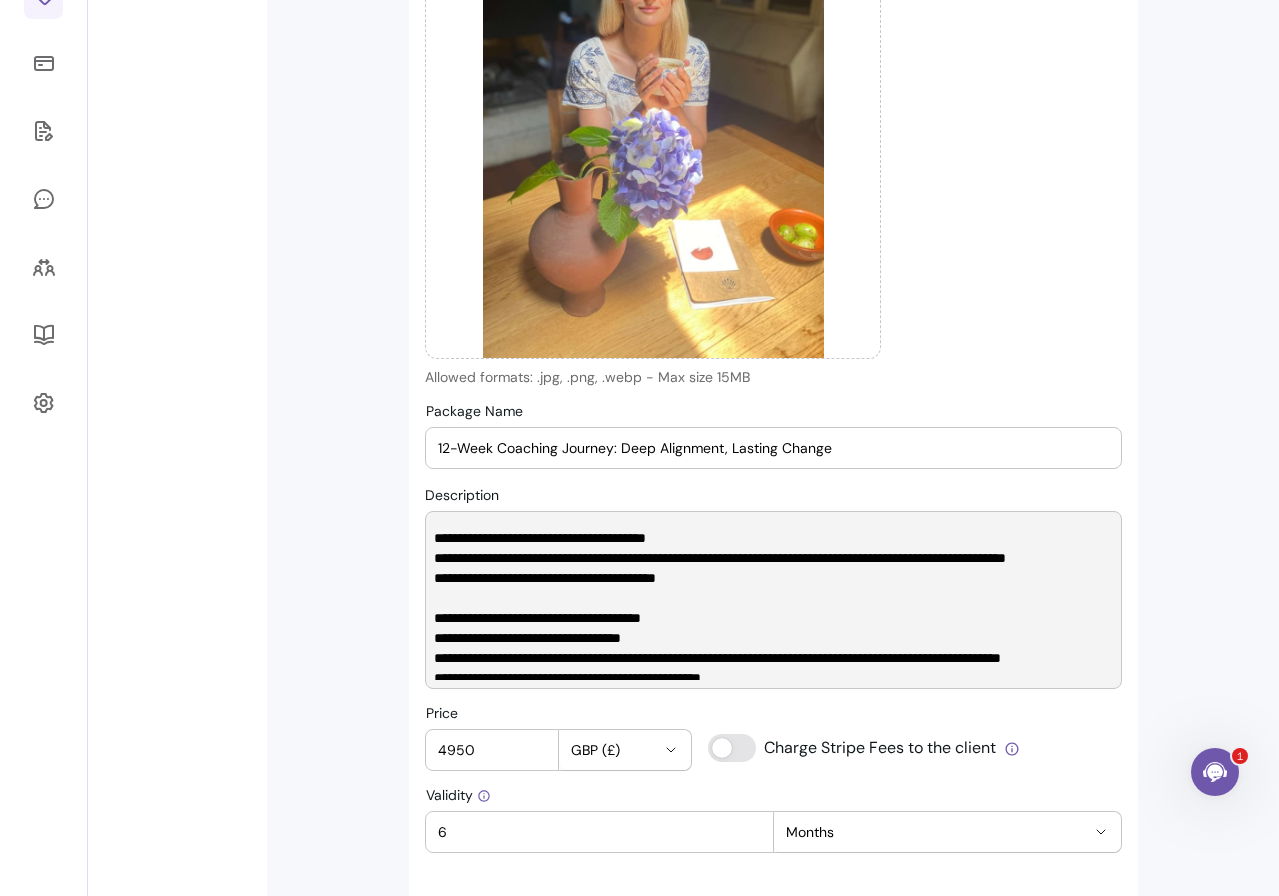 click on "Description" at bounding box center (773, 600) 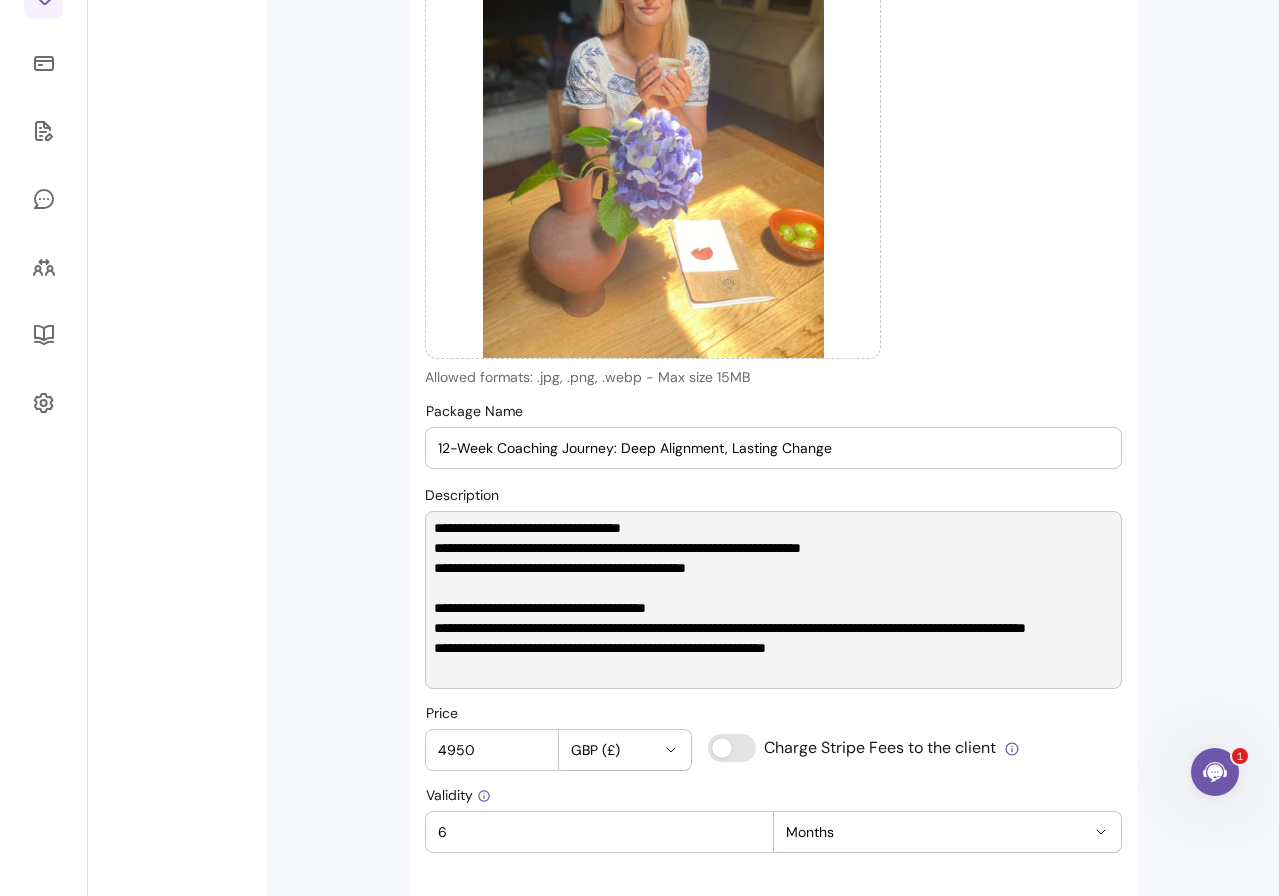 scroll, scrollTop: 926, scrollLeft: 0, axis: vertical 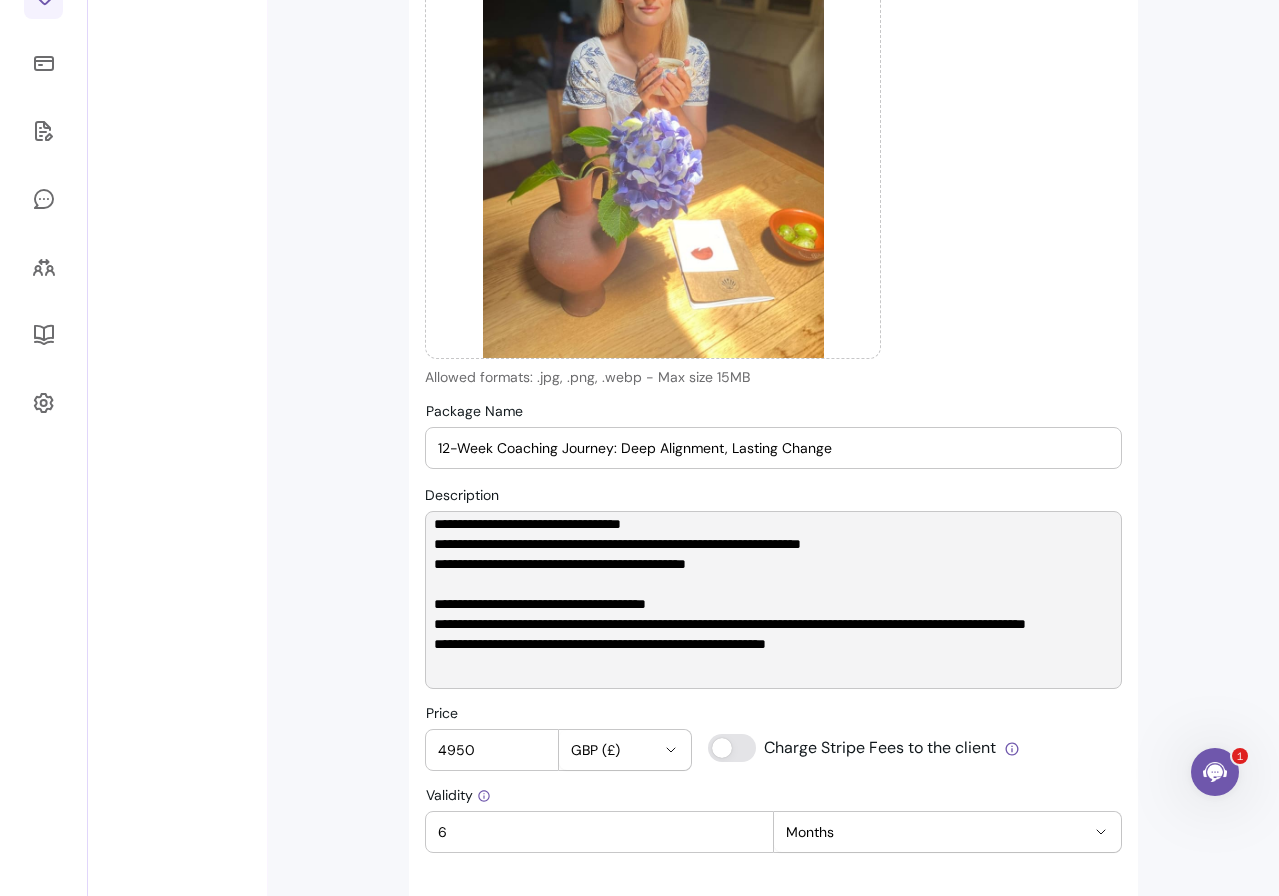 click on "Description" at bounding box center (773, 600) 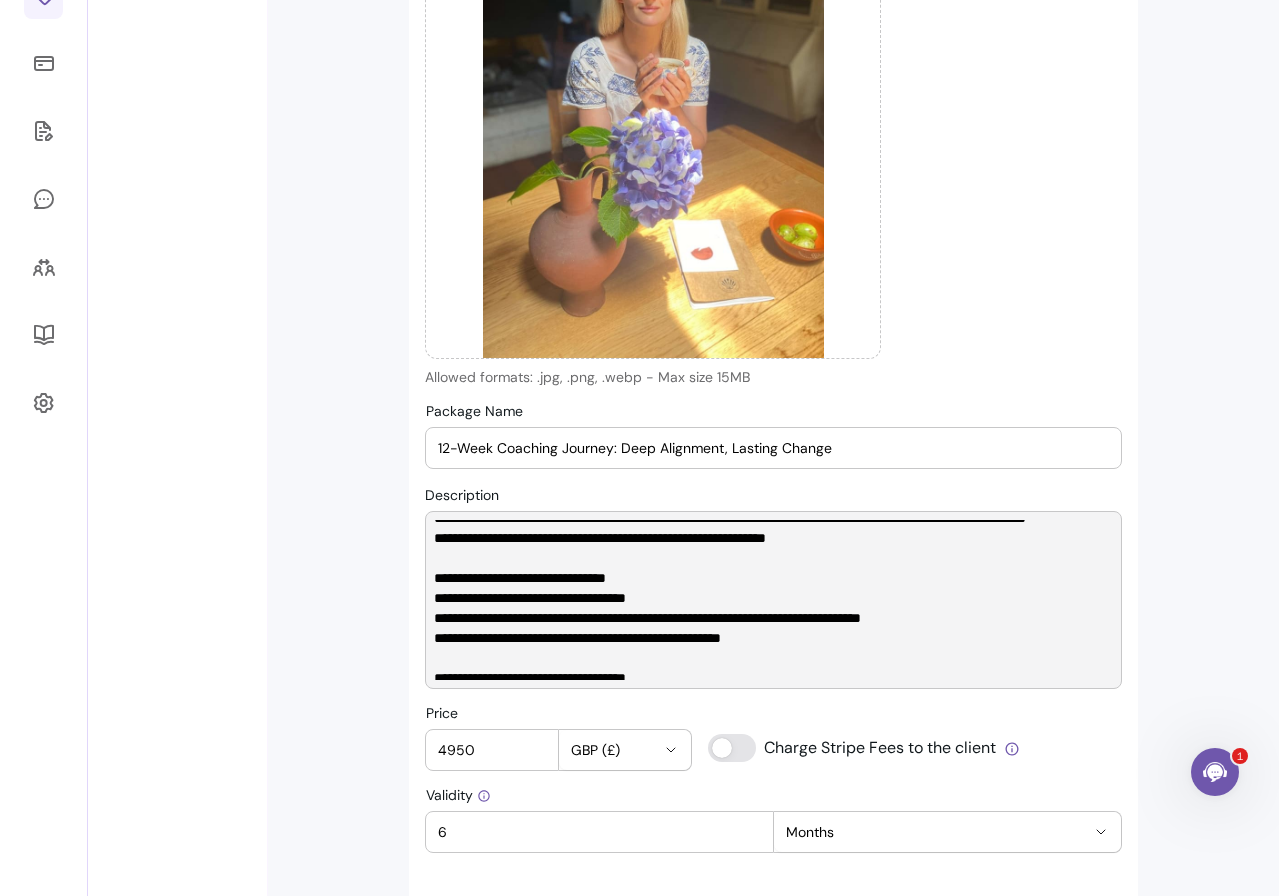 scroll, scrollTop: 1000, scrollLeft: 0, axis: vertical 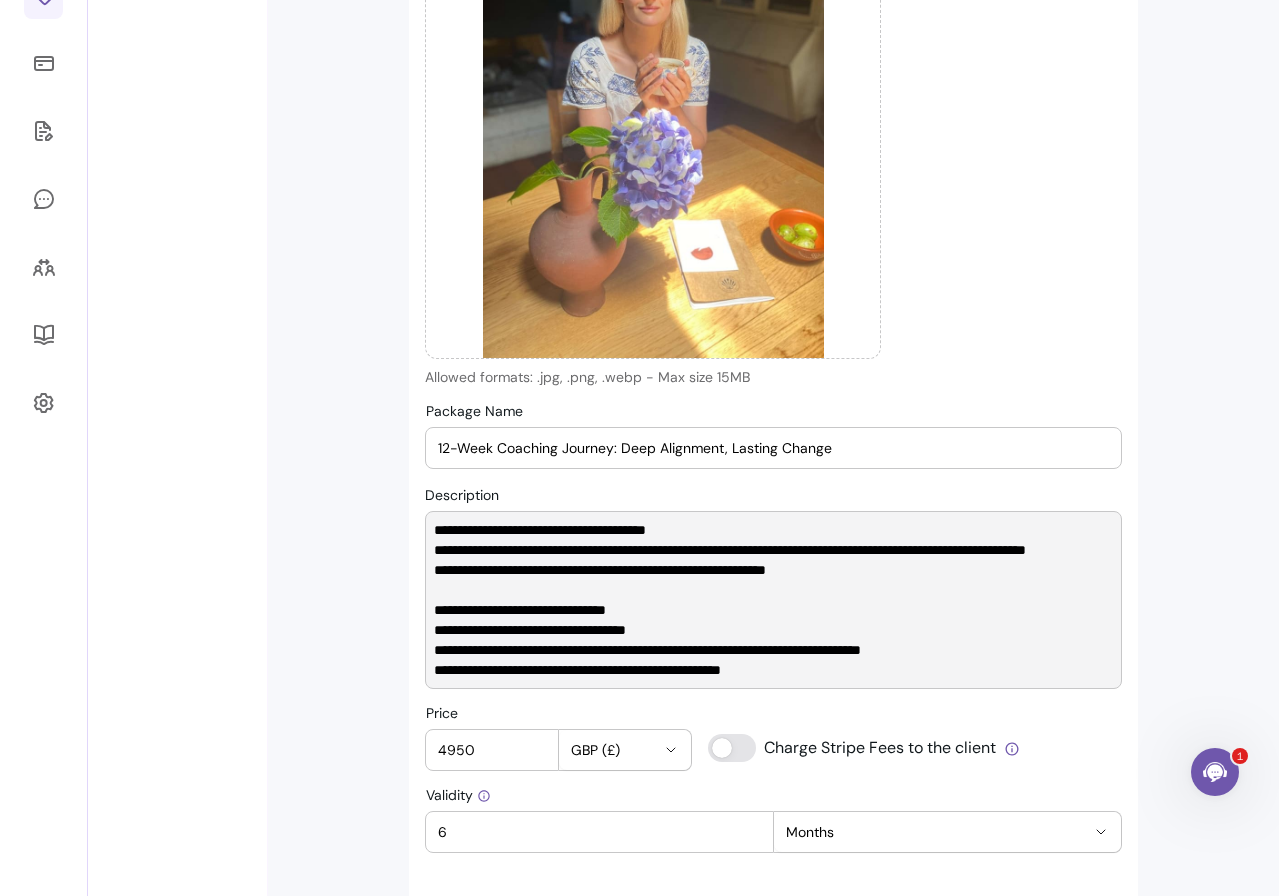 click on "Description" at bounding box center [773, 600] 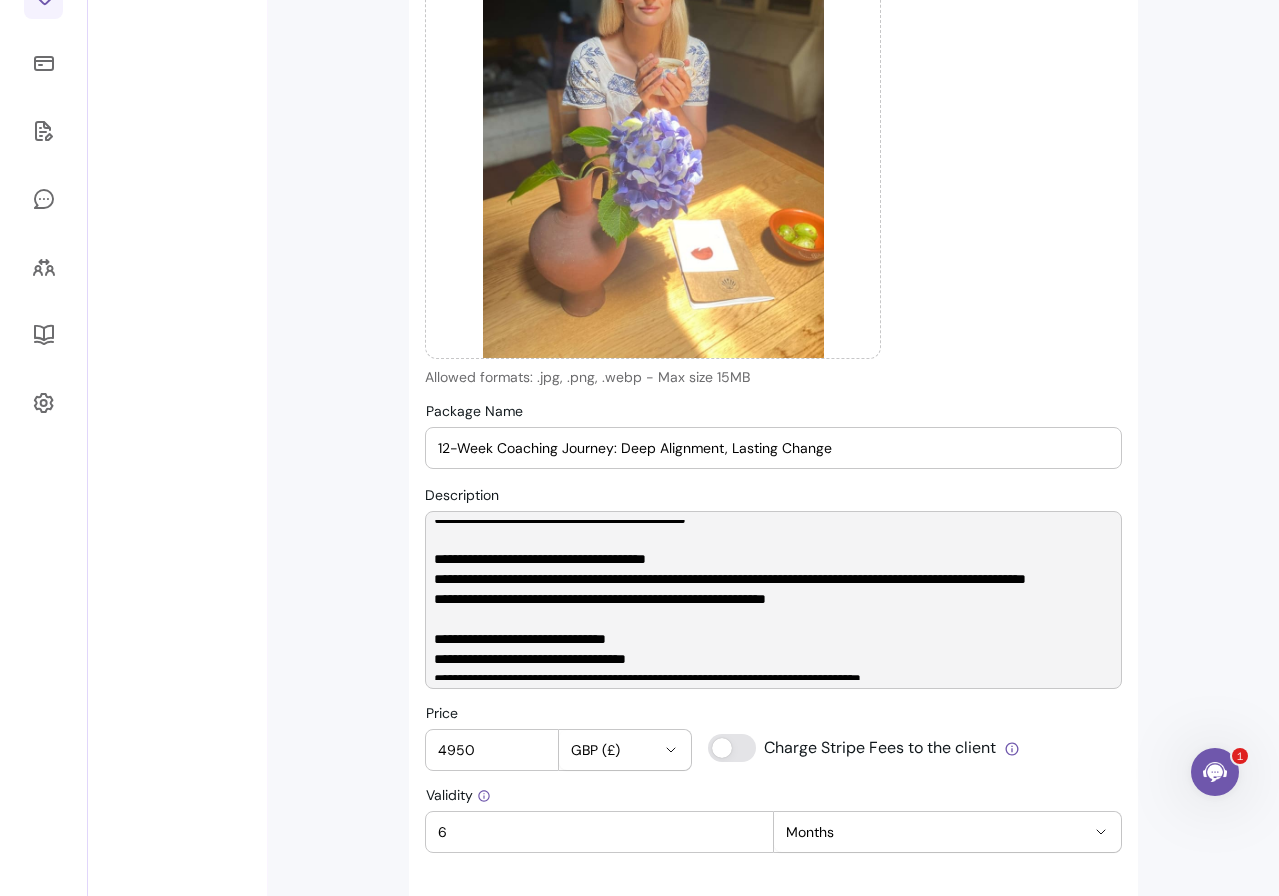 scroll, scrollTop: 960, scrollLeft: 0, axis: vertical 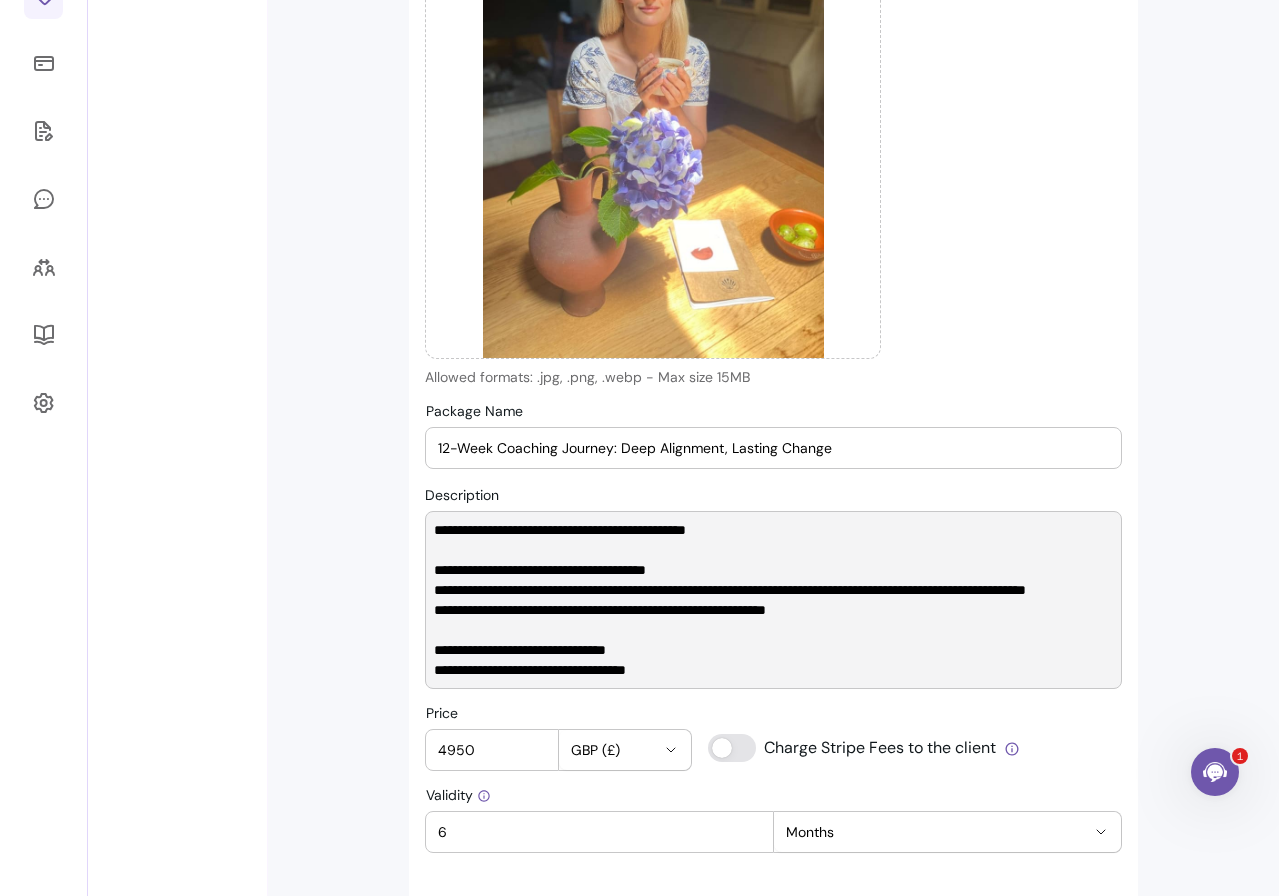 drag, startPoint x: 1051, startPoint y: 568, endPoint x: 517, endPoint y: 586, distance: 534.3033 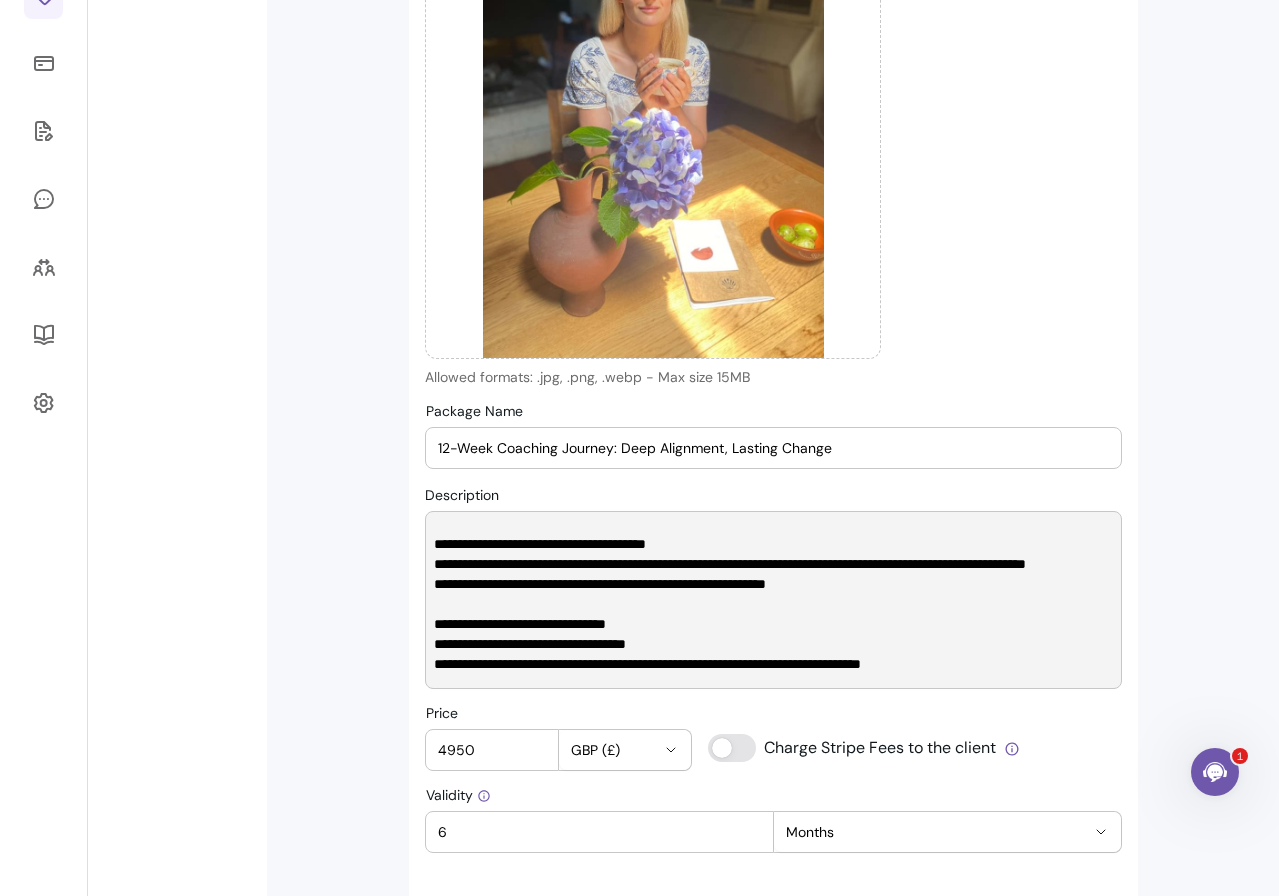 scroll, scrollTop: 961, scrollLeft: 0, axis: vertical 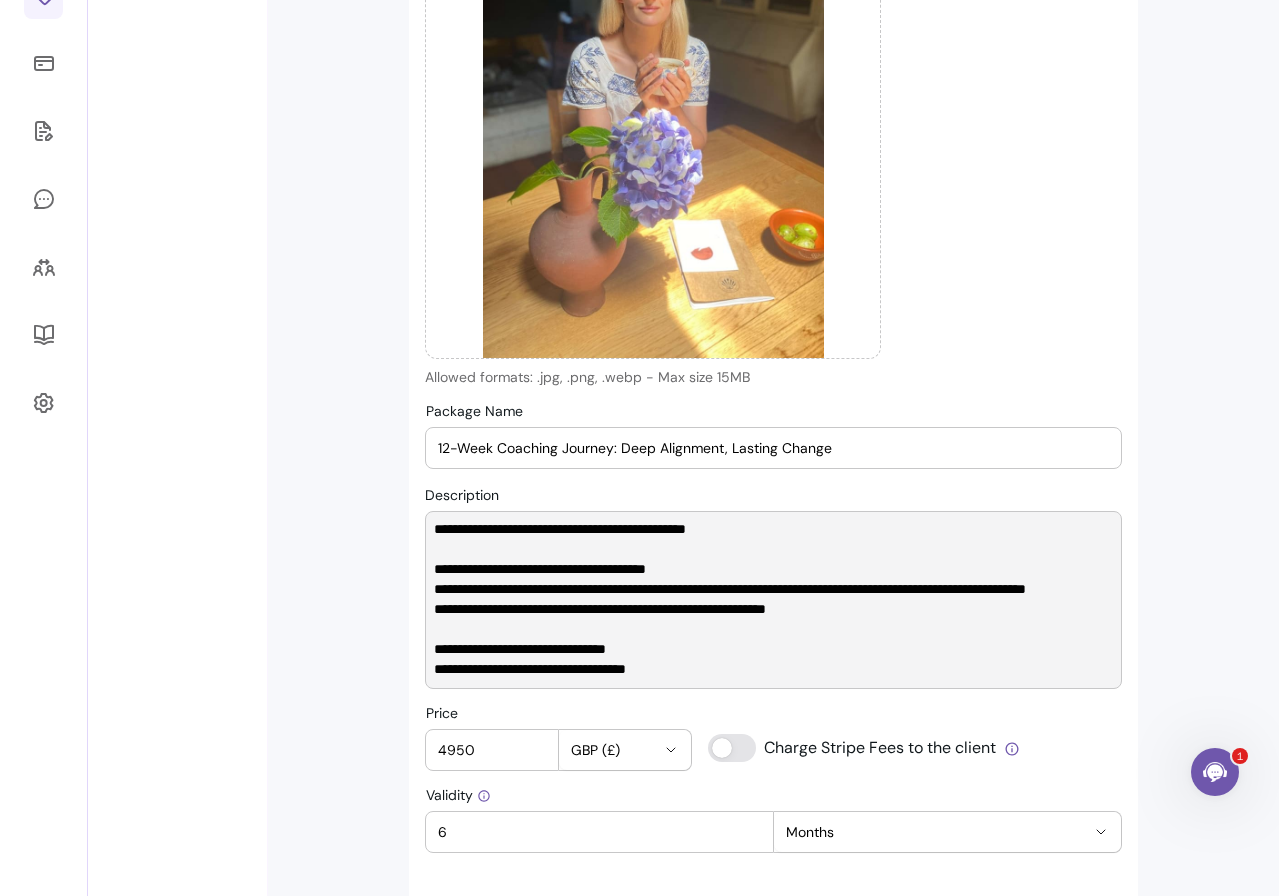 click on "Description" at bounding box center [773, 600] 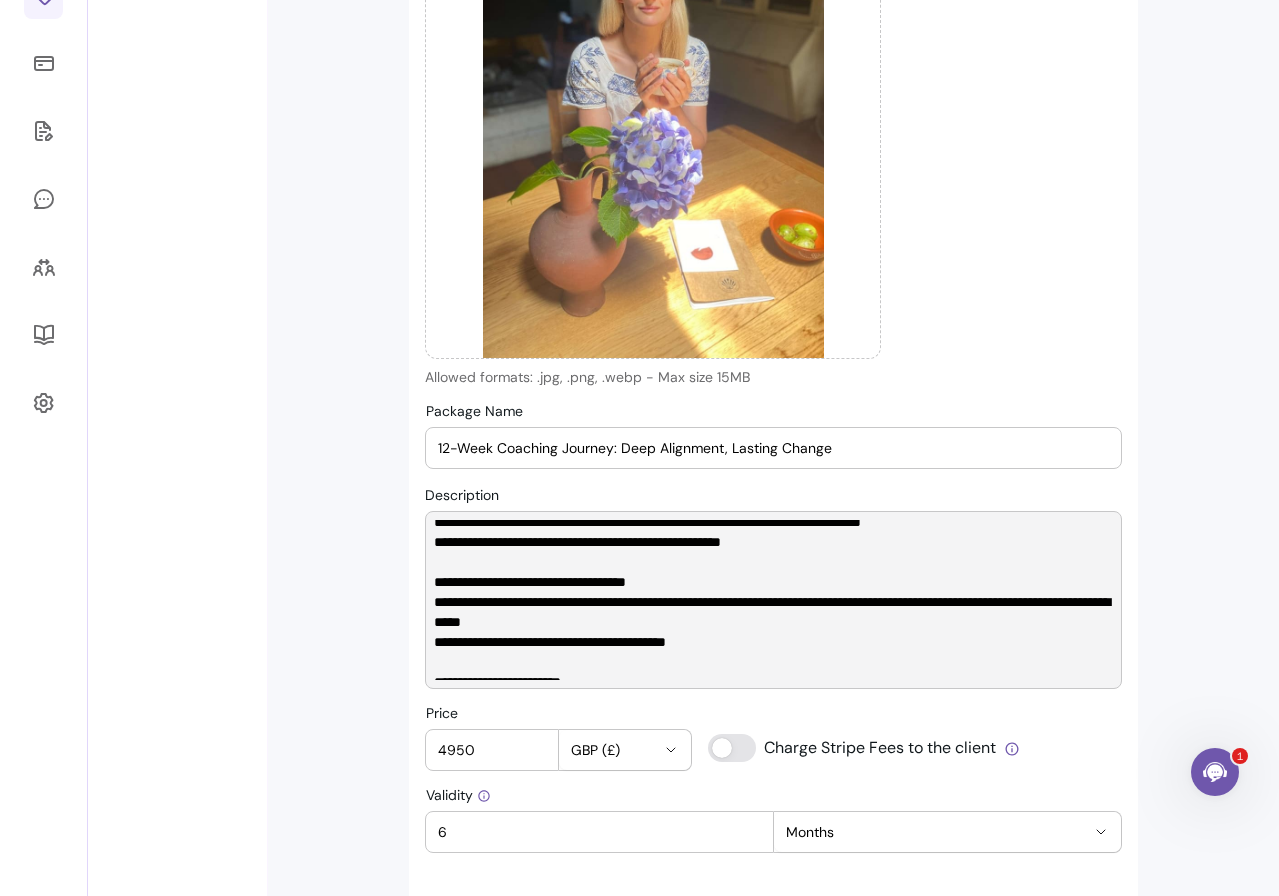 scroll, scrollTop: 1131, scrollLeft: 0, axis: vertical 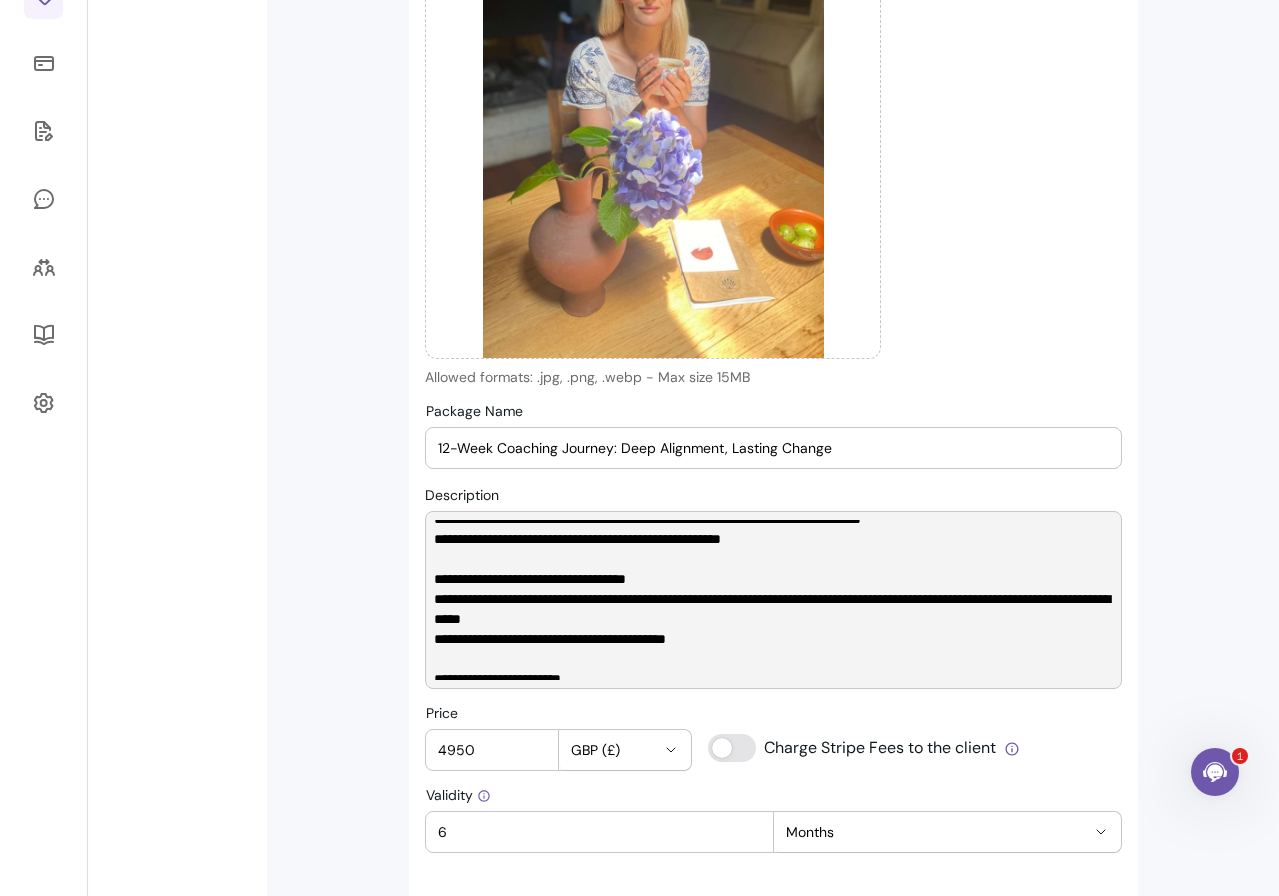drag, startPoint x: 558, startPoint y: 598, endPoint x: 503, endPoint y: 598, distance: 55 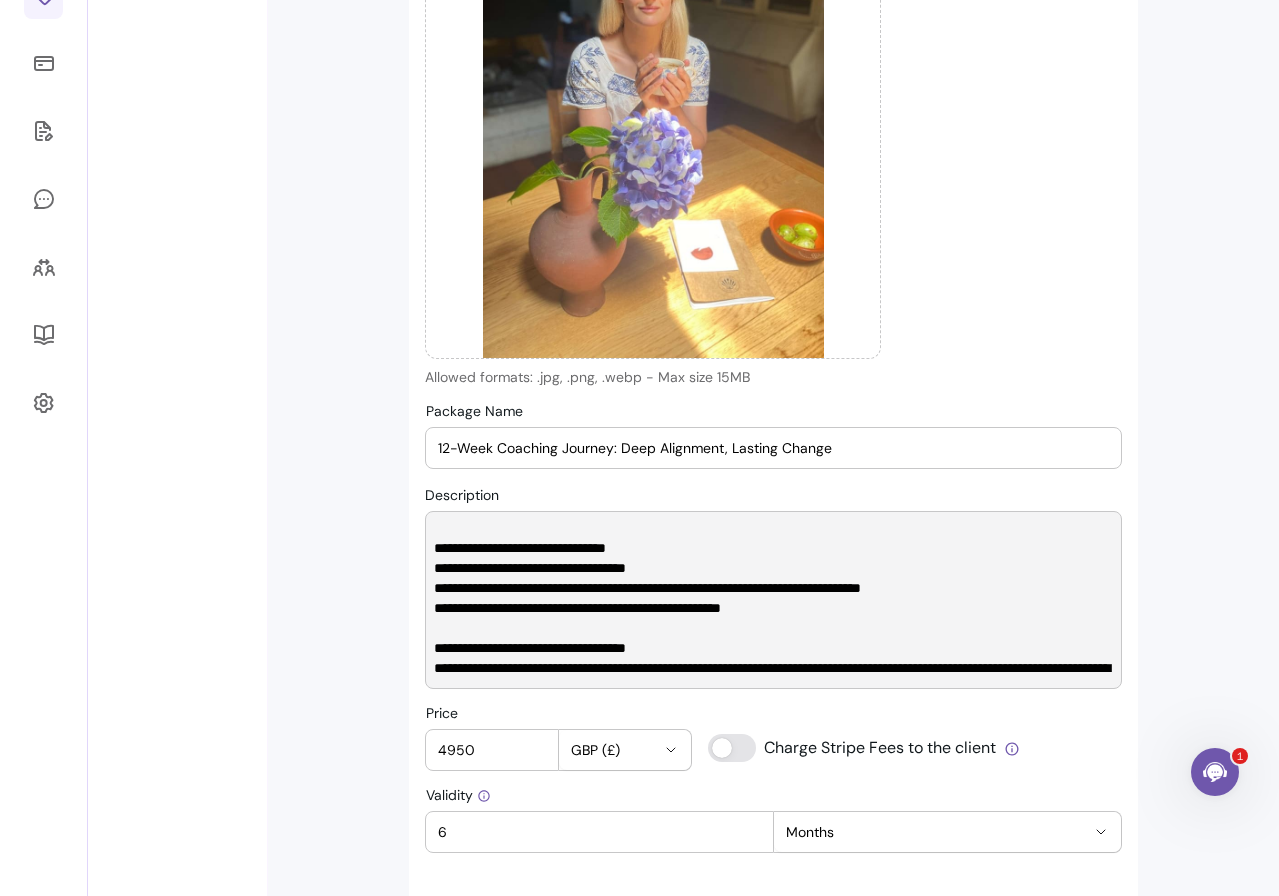 scroll, scrollTop: 1073, scrollLeft: 0, axis: vertical 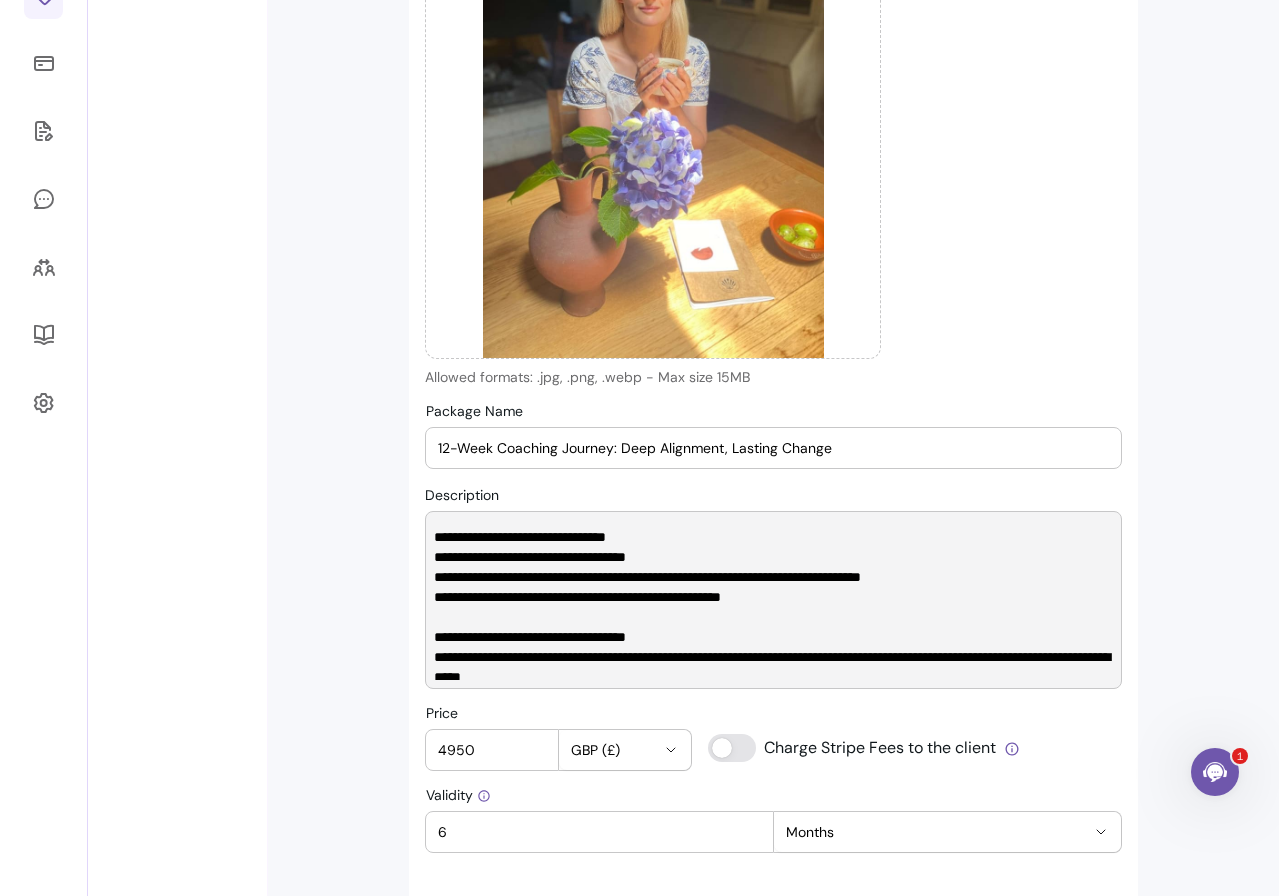 drag, startPoint x: 1053, startPoint y: 614, endPoint x: 1062, endPoint y: 625, distance: 14.21267 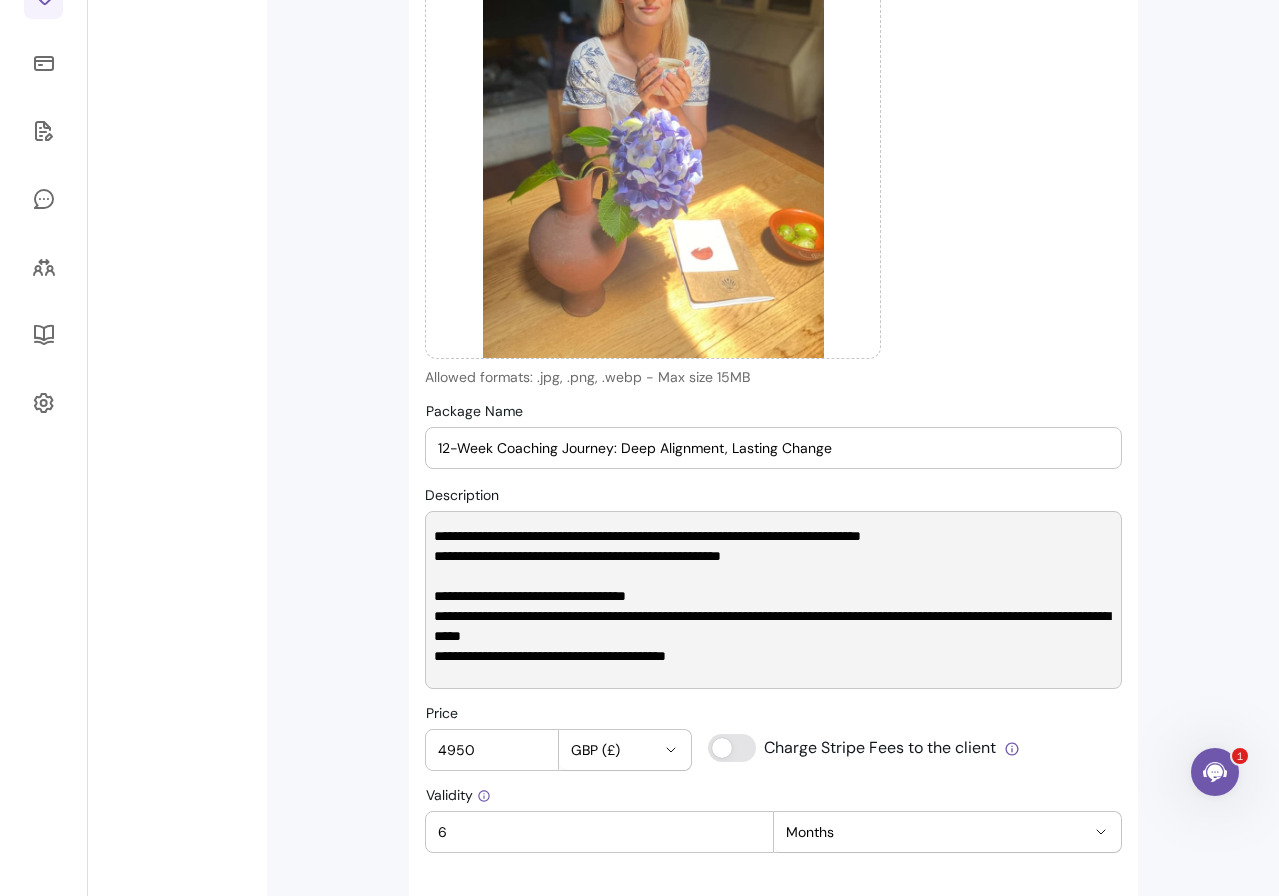 scroll, scrollTop: 1125, scrollLeft: 0, axis: vertical 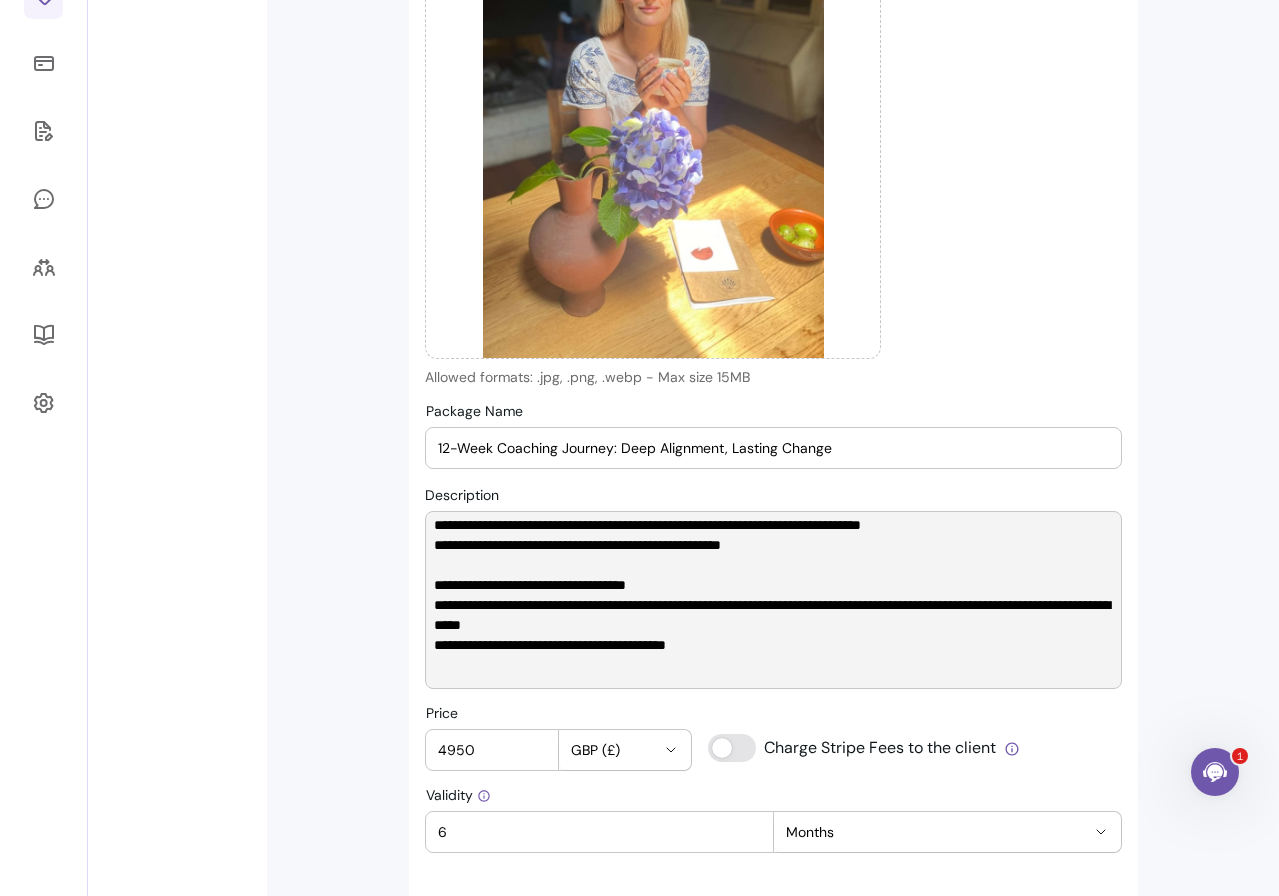 drag, startPoint x: 603, startPoint y: 604, endPoint x: 618, endPoint y: 604, distance: 15 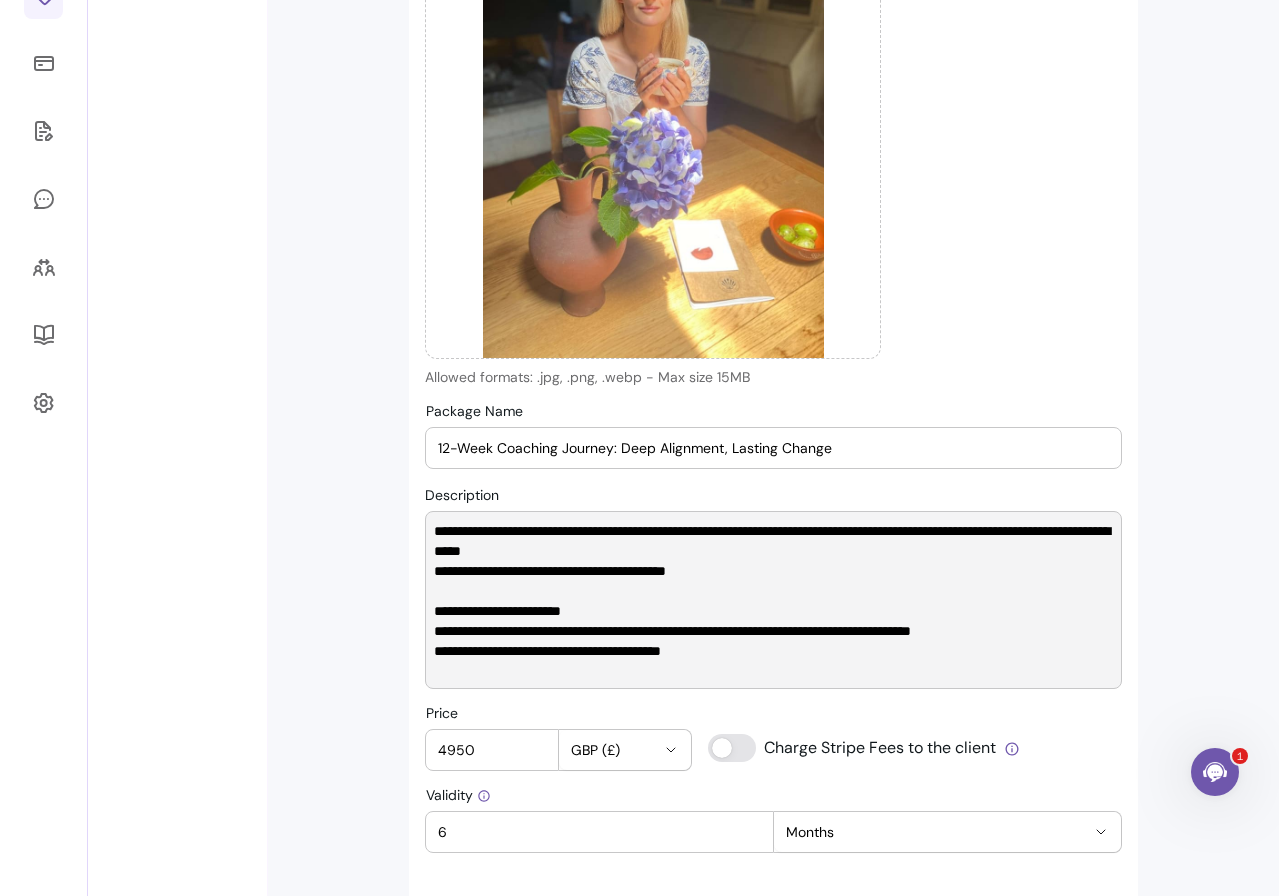 scroll, scrollTop: 1202, scrollLeft: 0, axis: vertical 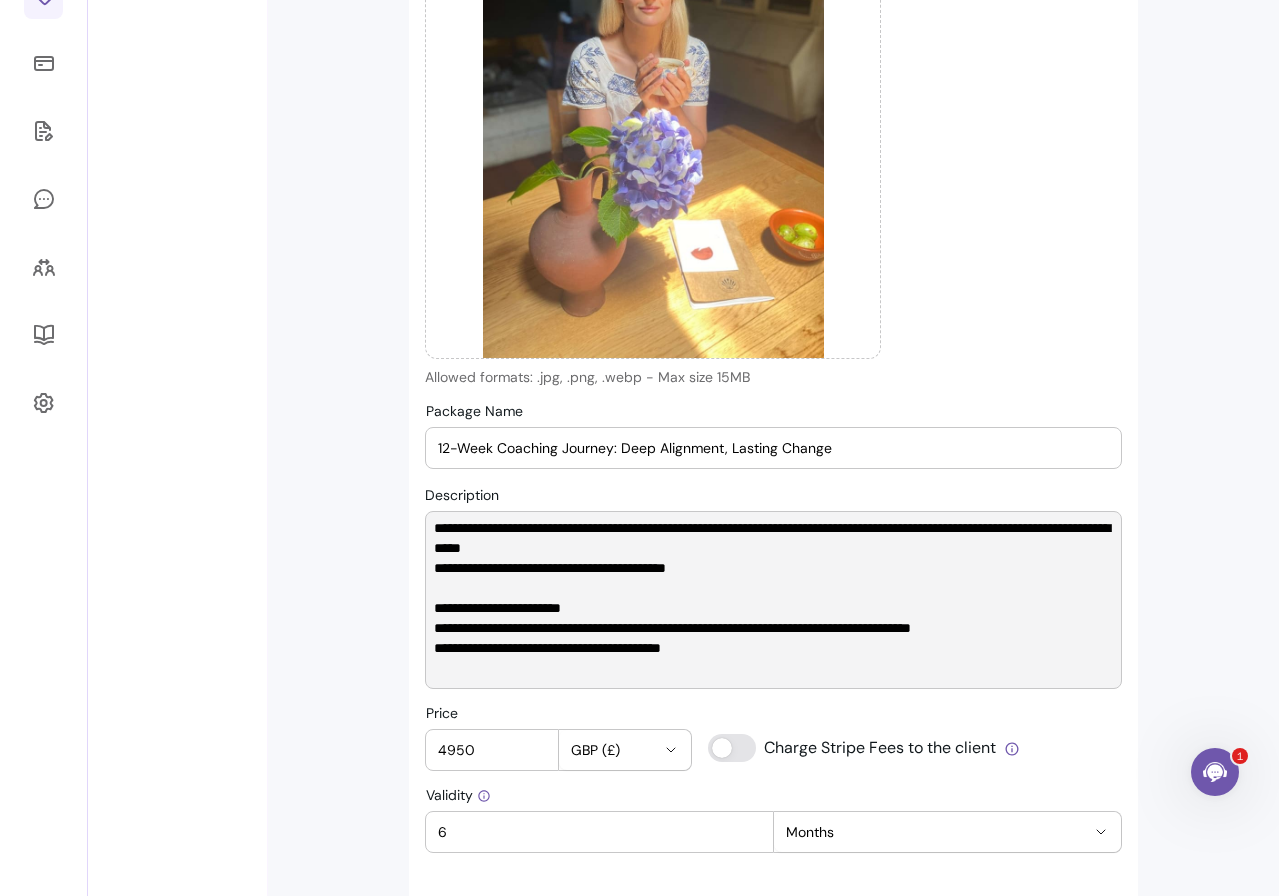 click on "Description" at bounding box center [773, 600] 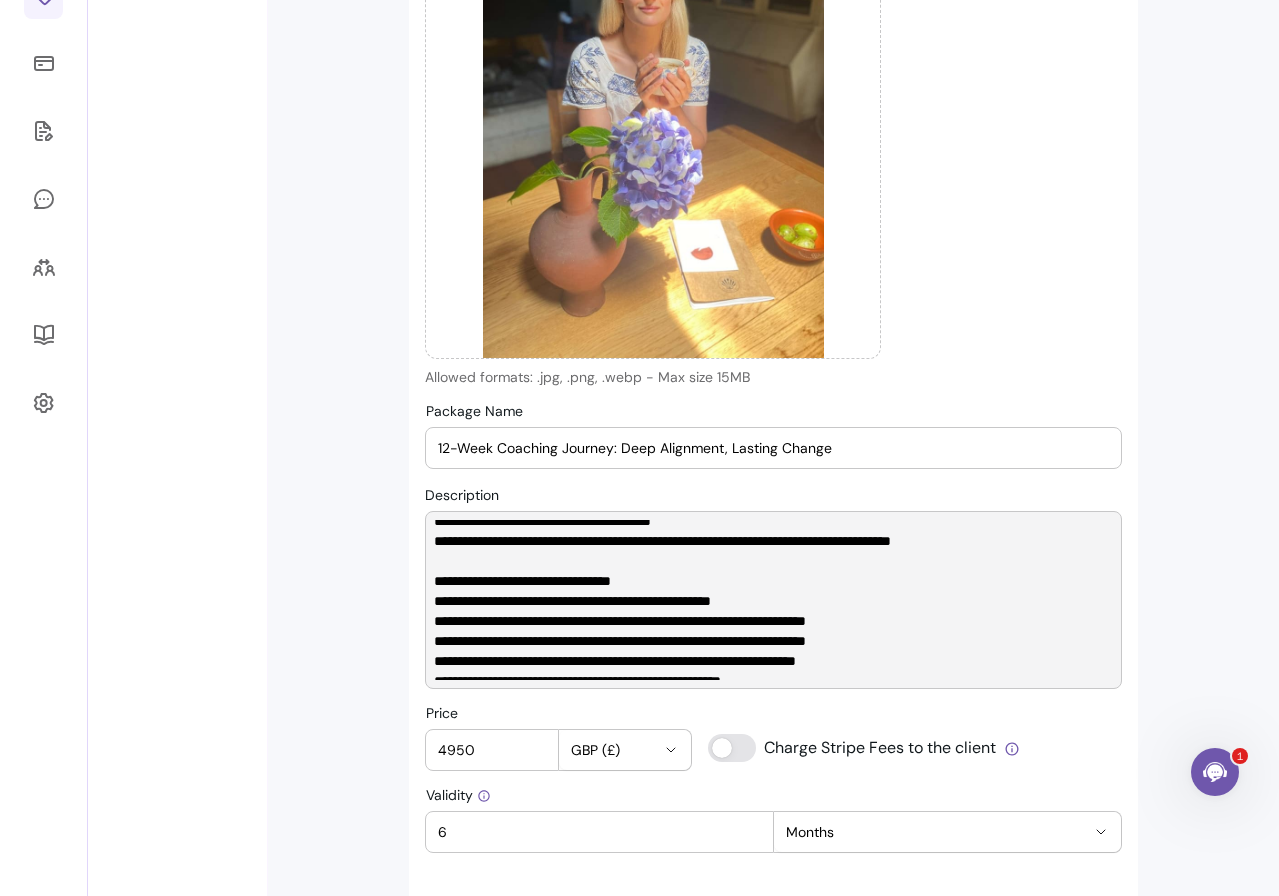 scroll, scrollTop: 1572, scrollLeft: 0, axis: vertical 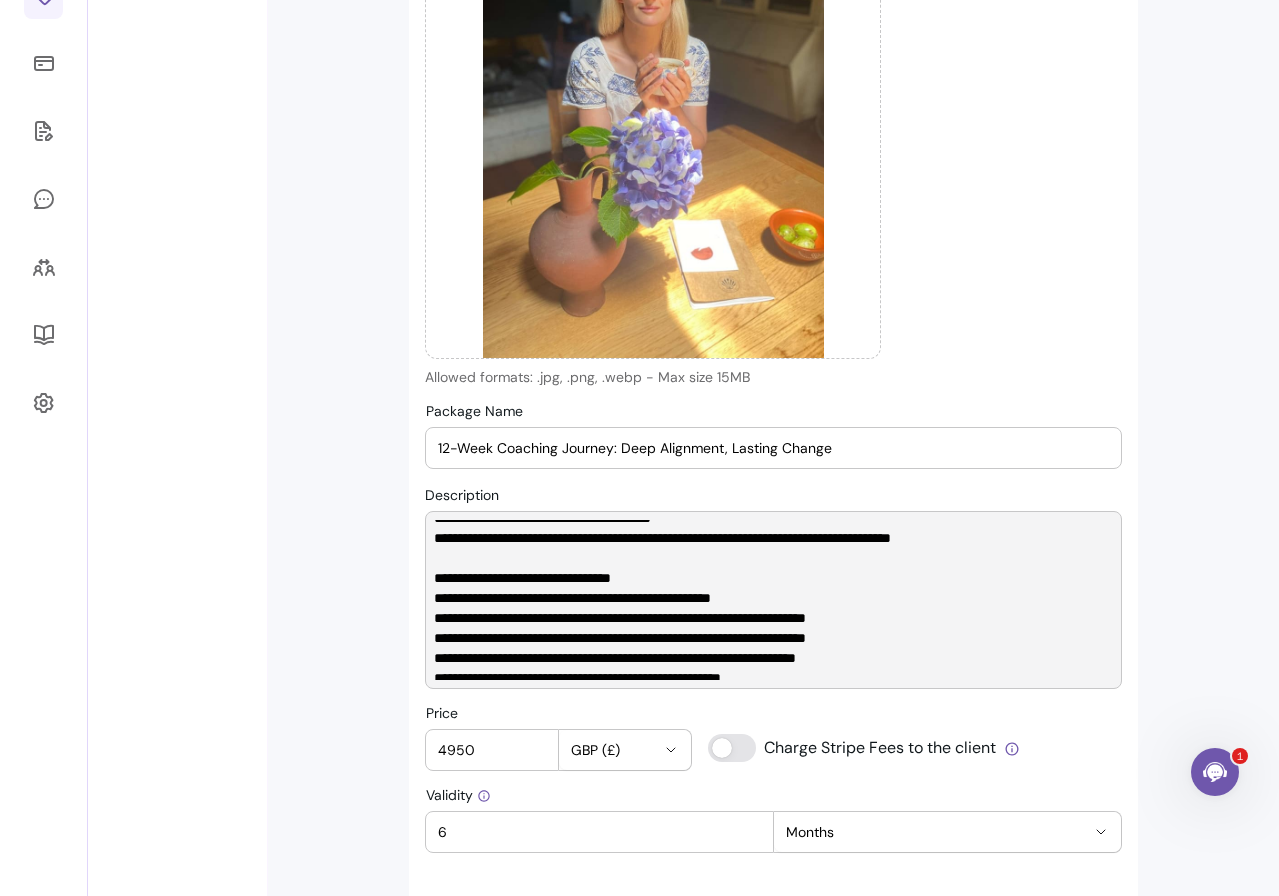 drag, startPoint x: 783, startPoint y: 556, endPoint x: 708, endPoint y: 560, distance: 75.10659 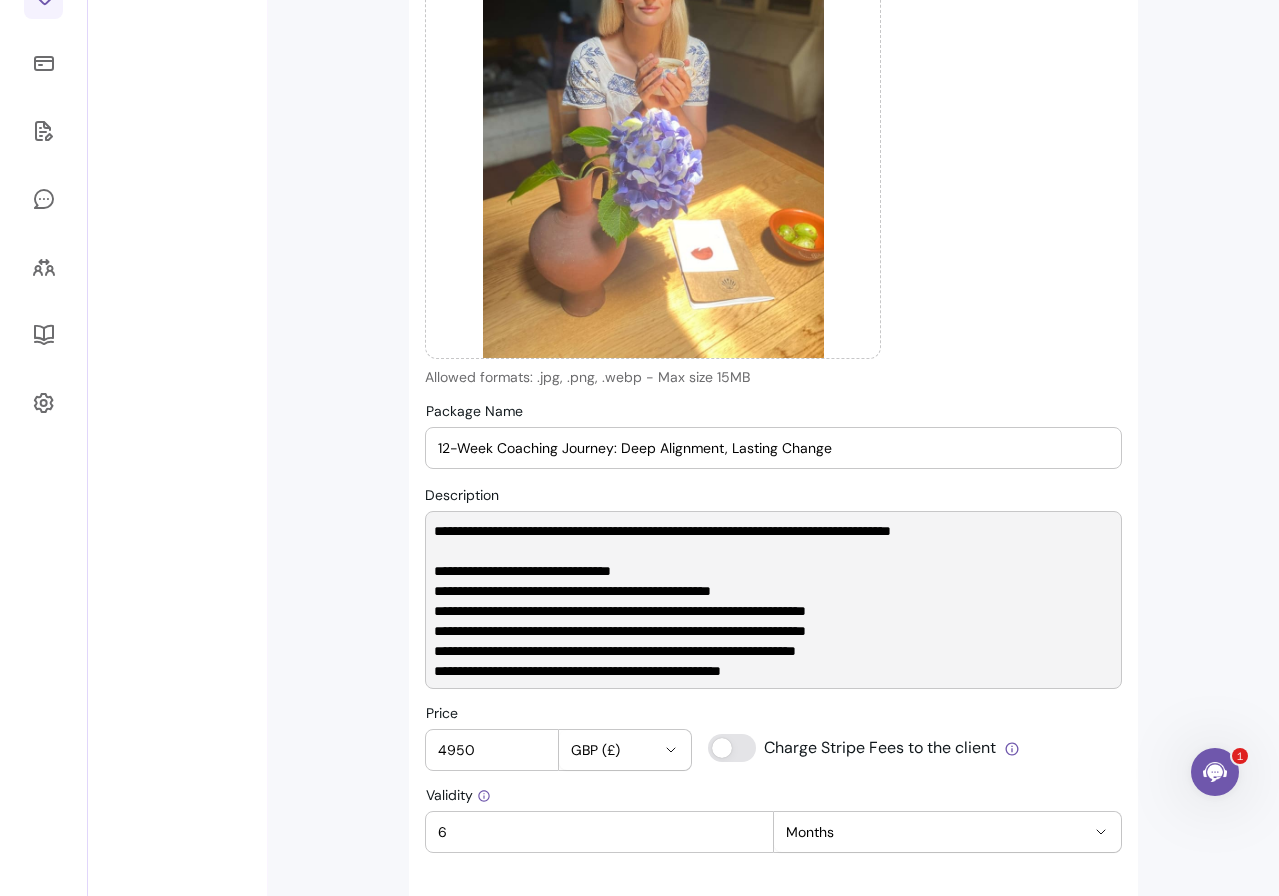 scroll, scrollTop: 1580, scrollLeft: 0, axis: vertical 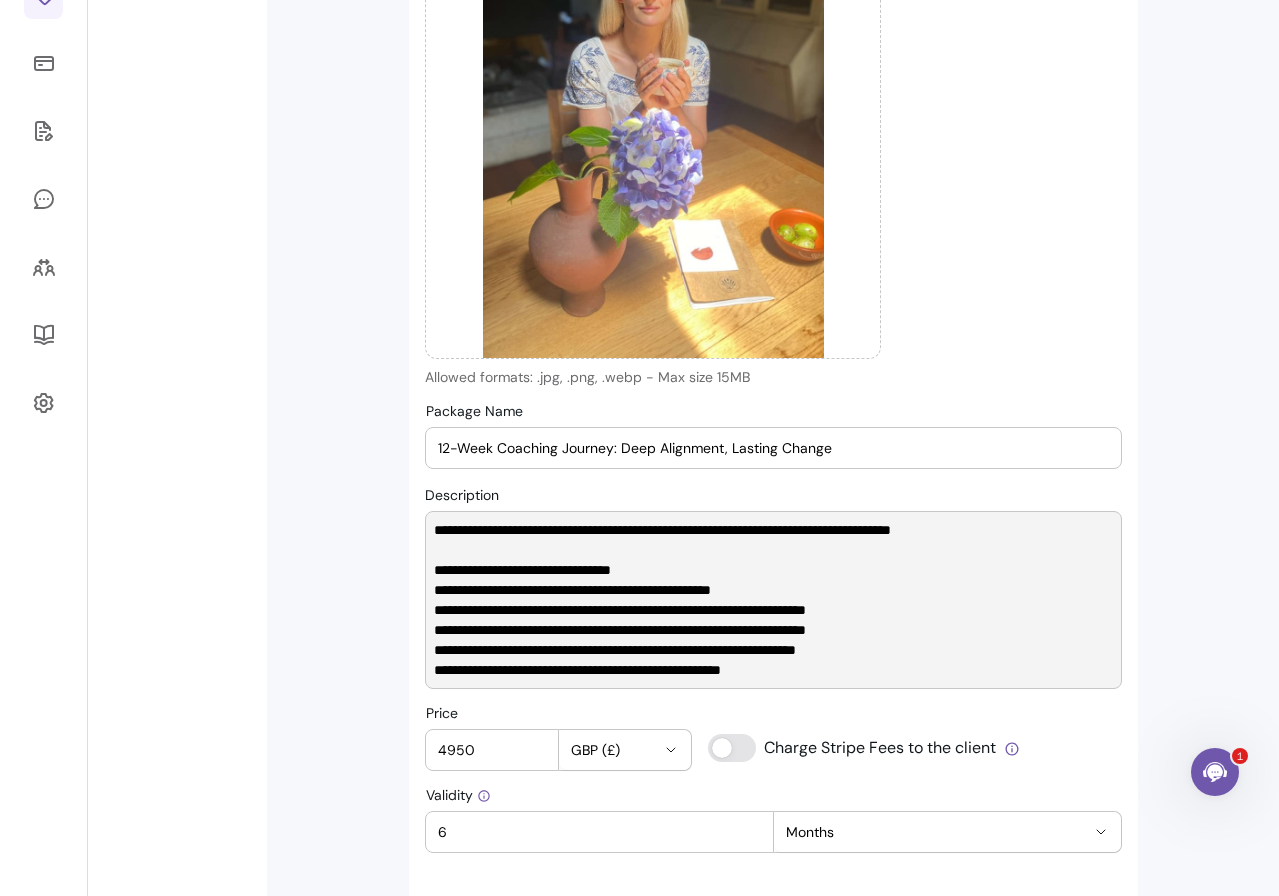 click on "Description" at bounding box center (773, 600) 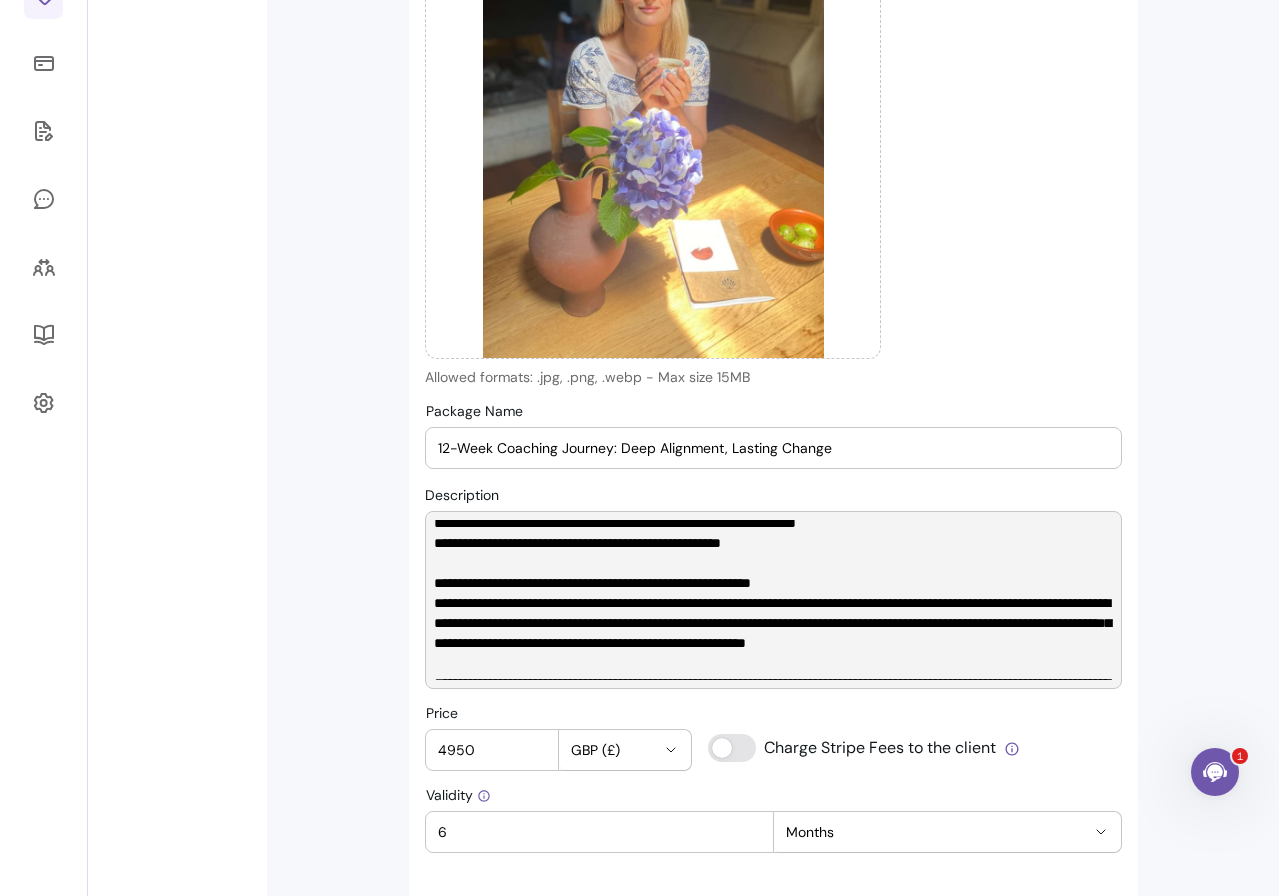 scroll, scrollTop: 1717, scrollLeft: 0, axis: vertical 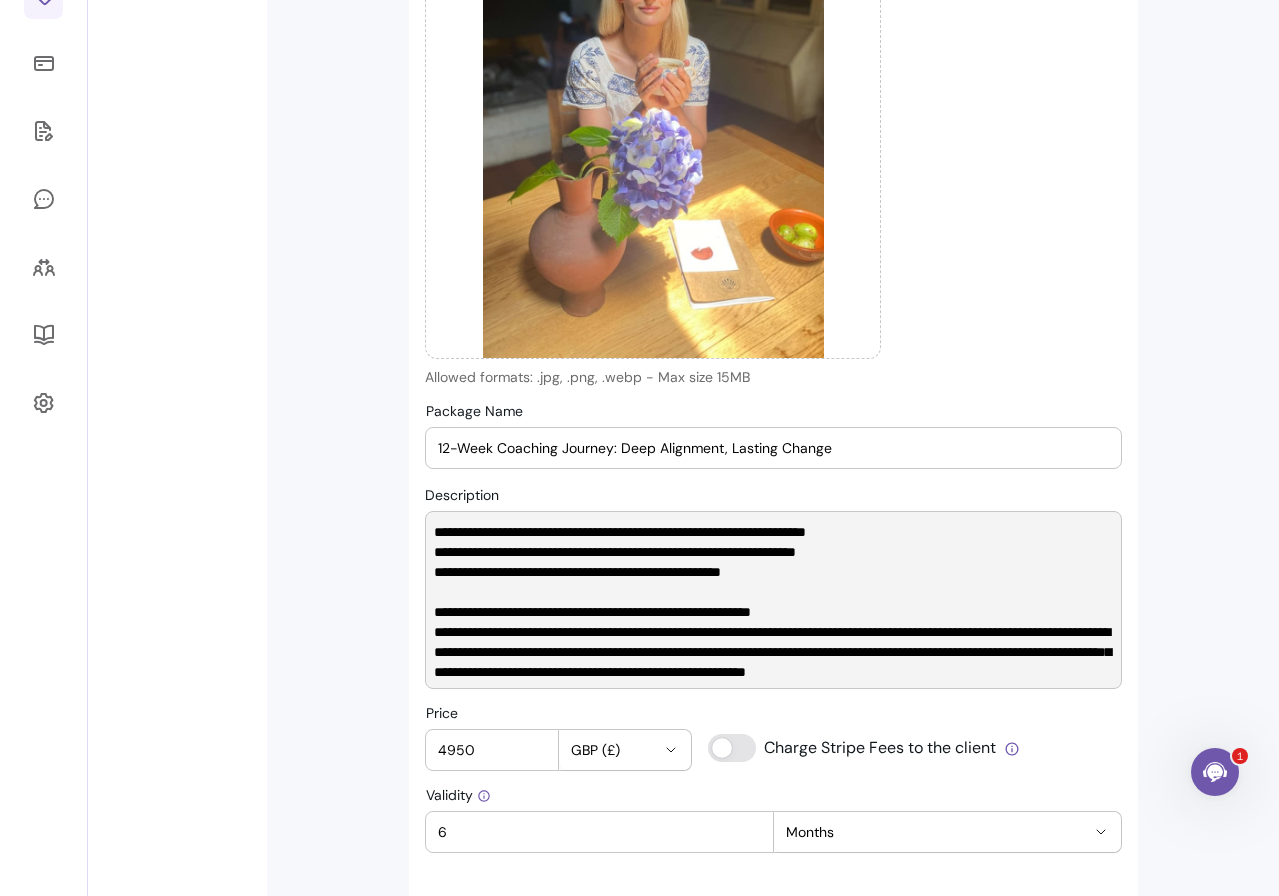 drag, startPoint x: 458, startPoint y: 527, endPoint x: 447, endPoint y: 568, distance: 42.44997 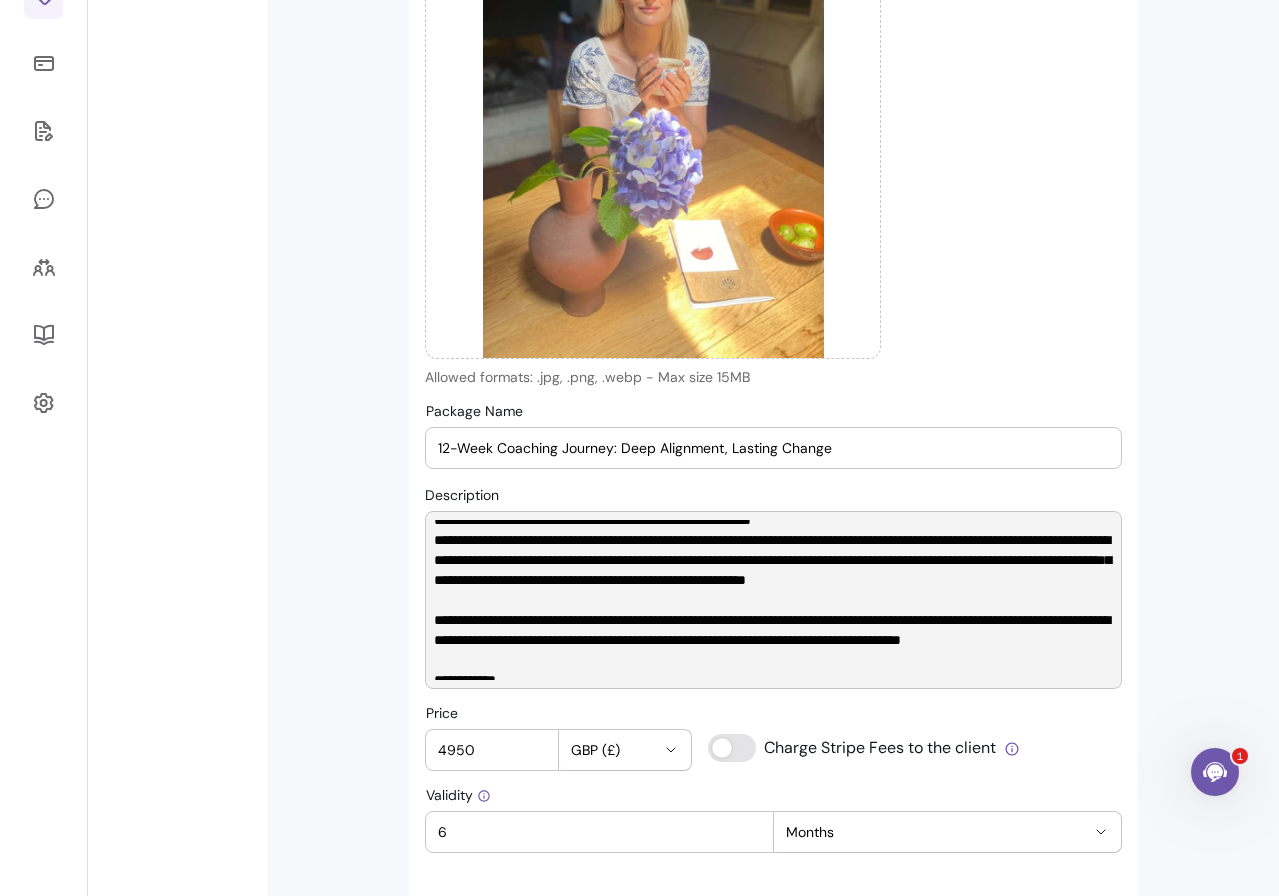 scroll, scrollTop: 1776, scrollLeft: 0, axis: vertical 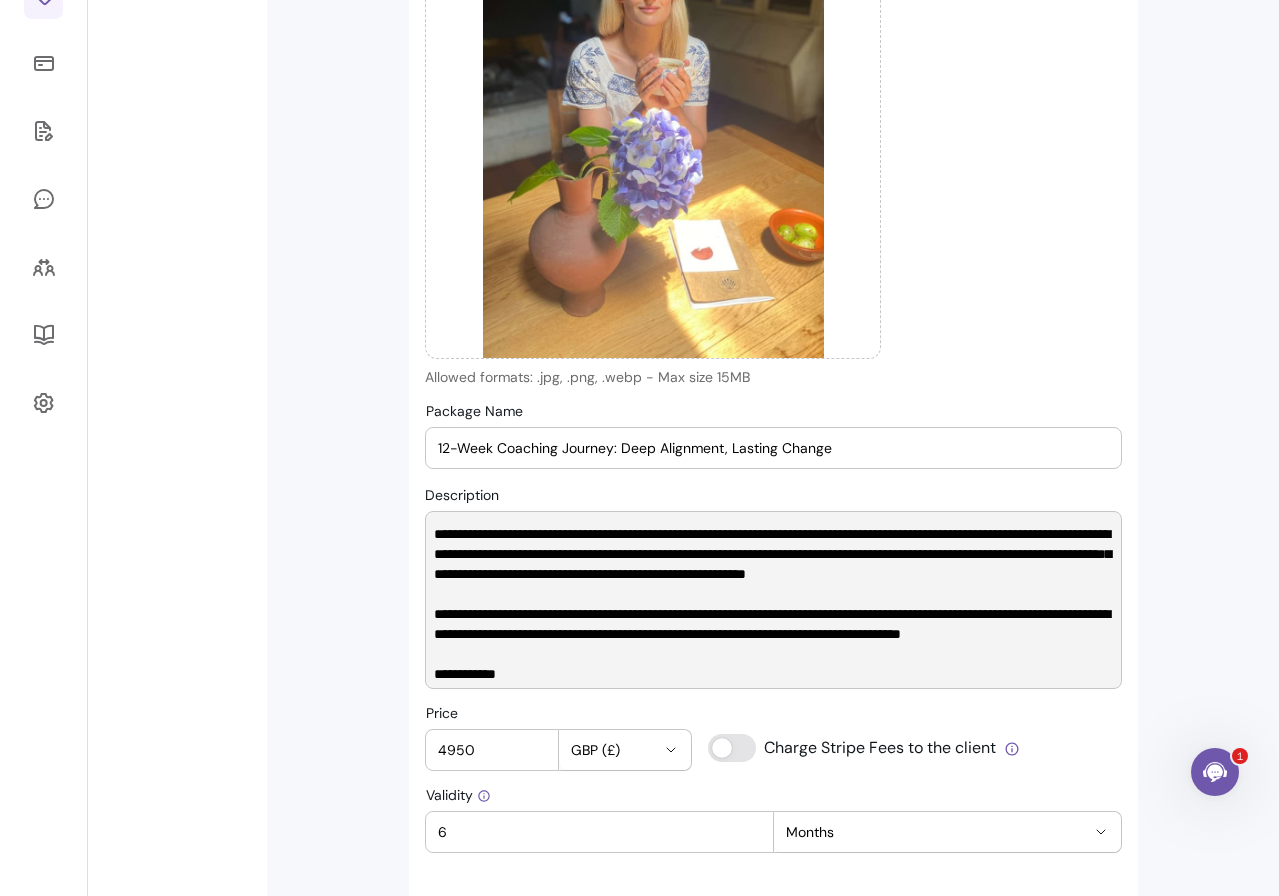 click on "Description" at bounding box center (773, 600) 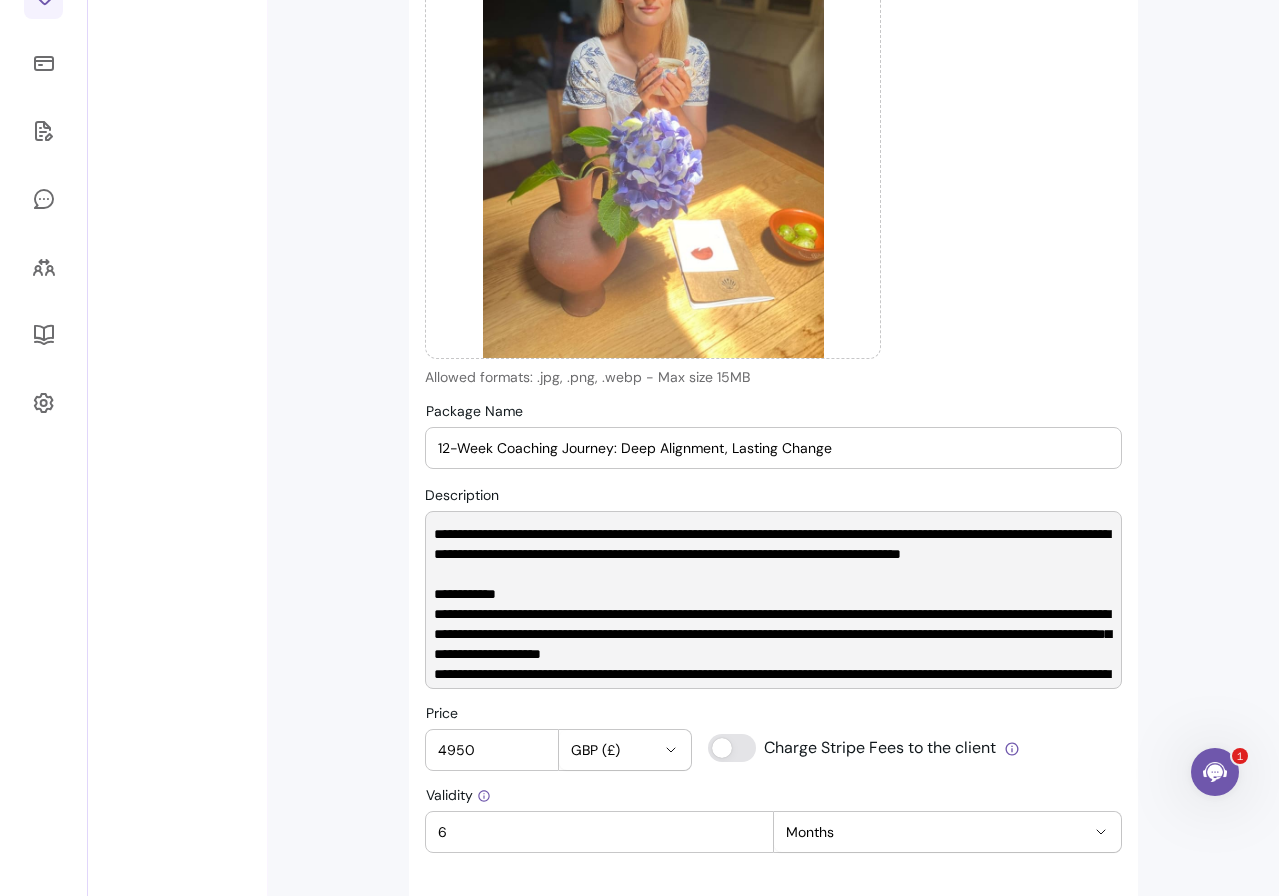 scroll, scrollTop: 1885, scrollLeft: 0, axis: vertical 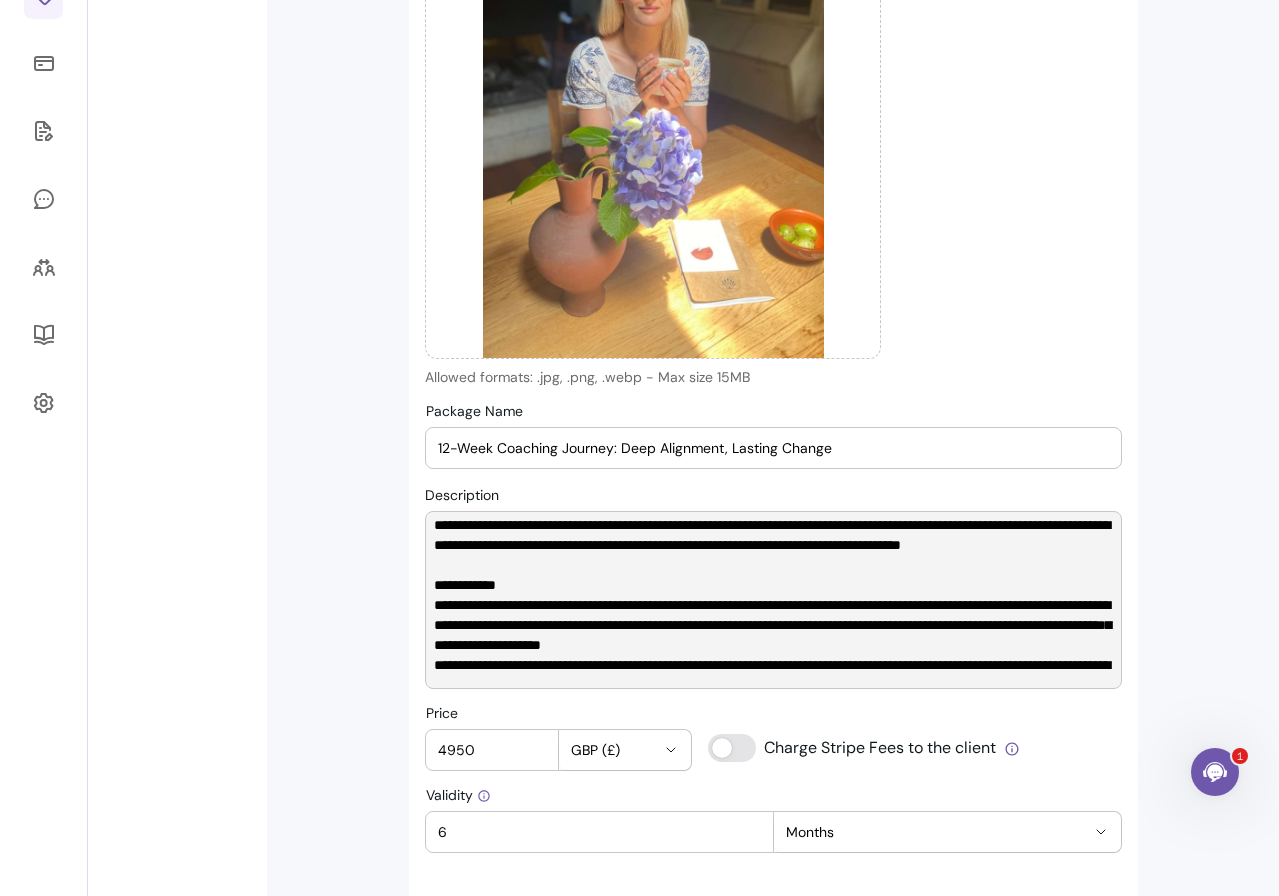 click on "Description" at bounding box center (773, 600) 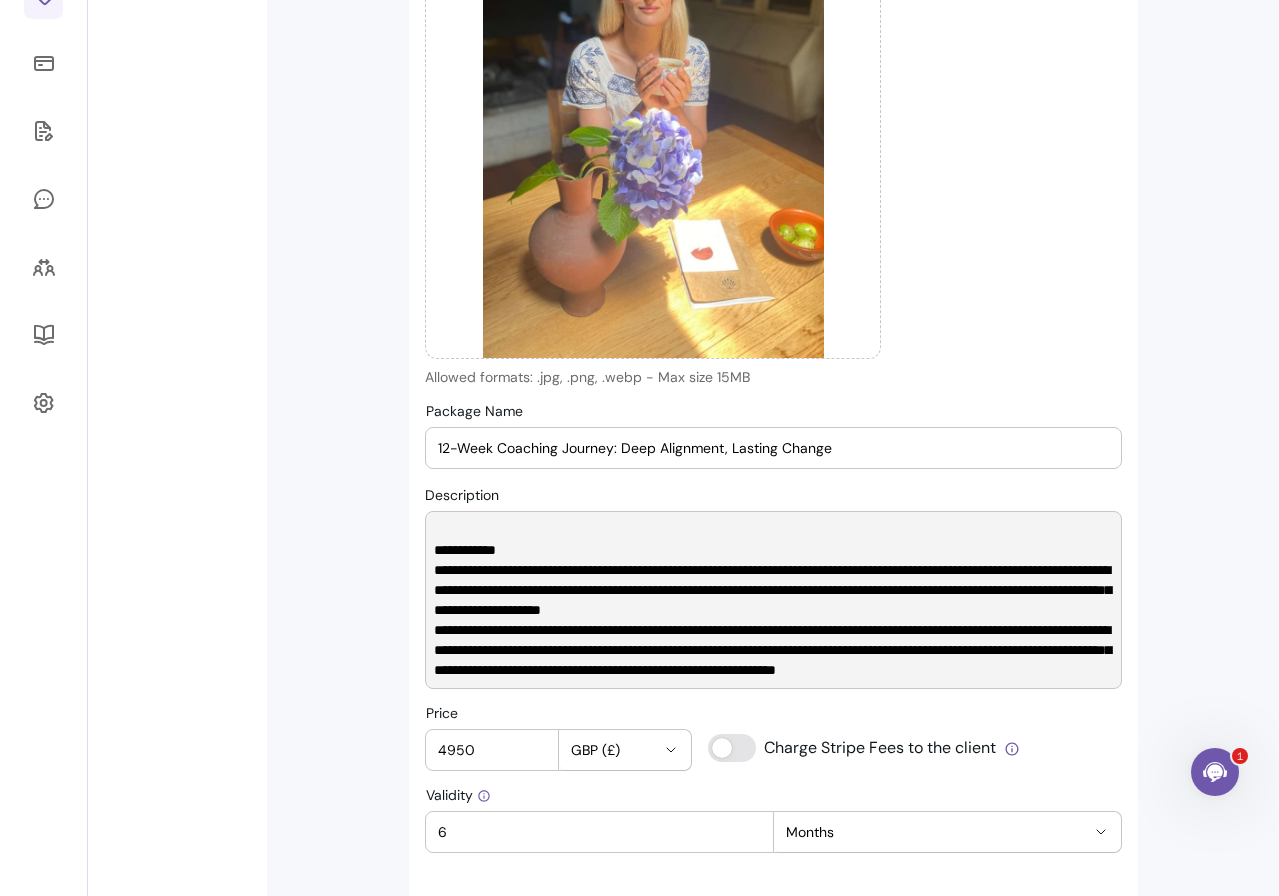 scroll, scrollTop: 1970, scrollLeft: 0, axis: vertical 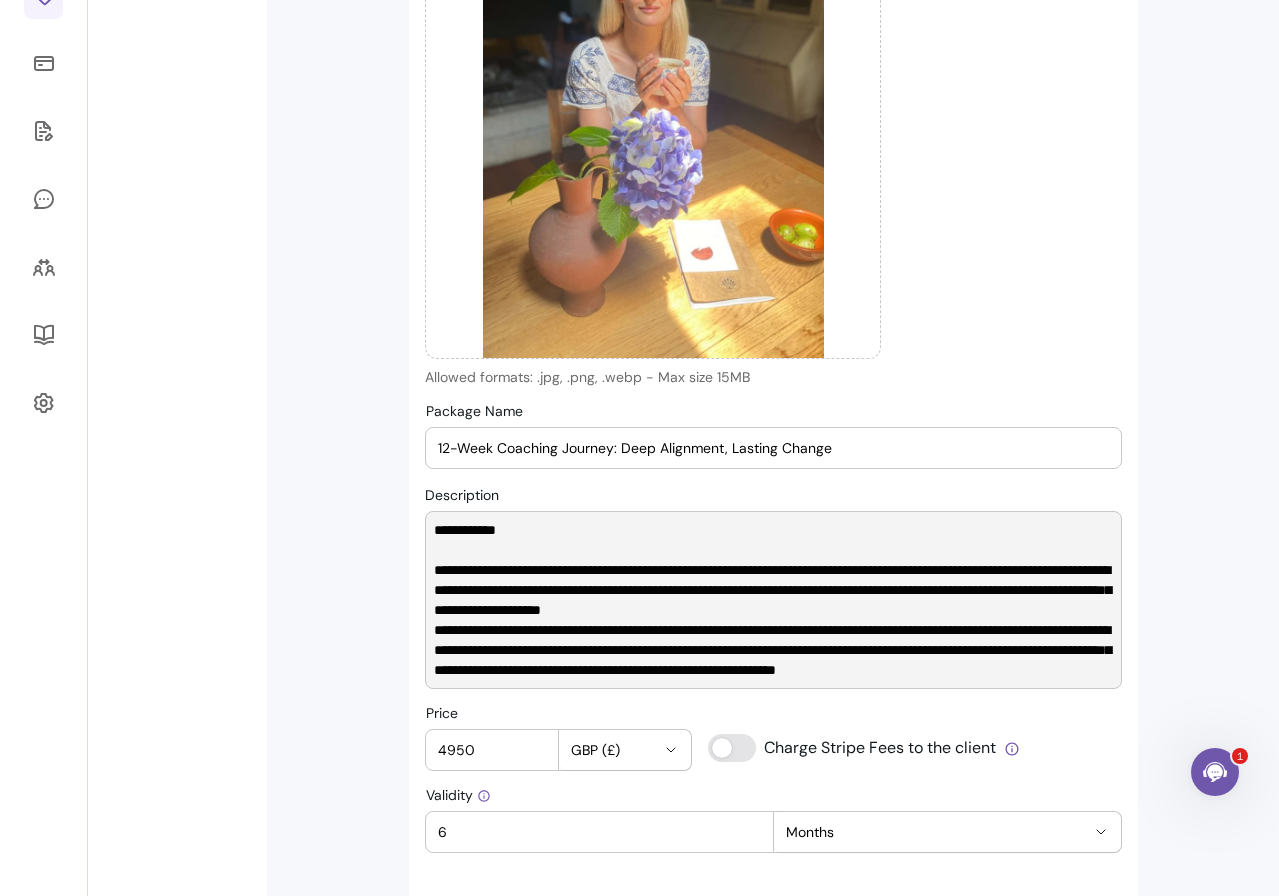 click on "Description" at bounding box center [773, 600] 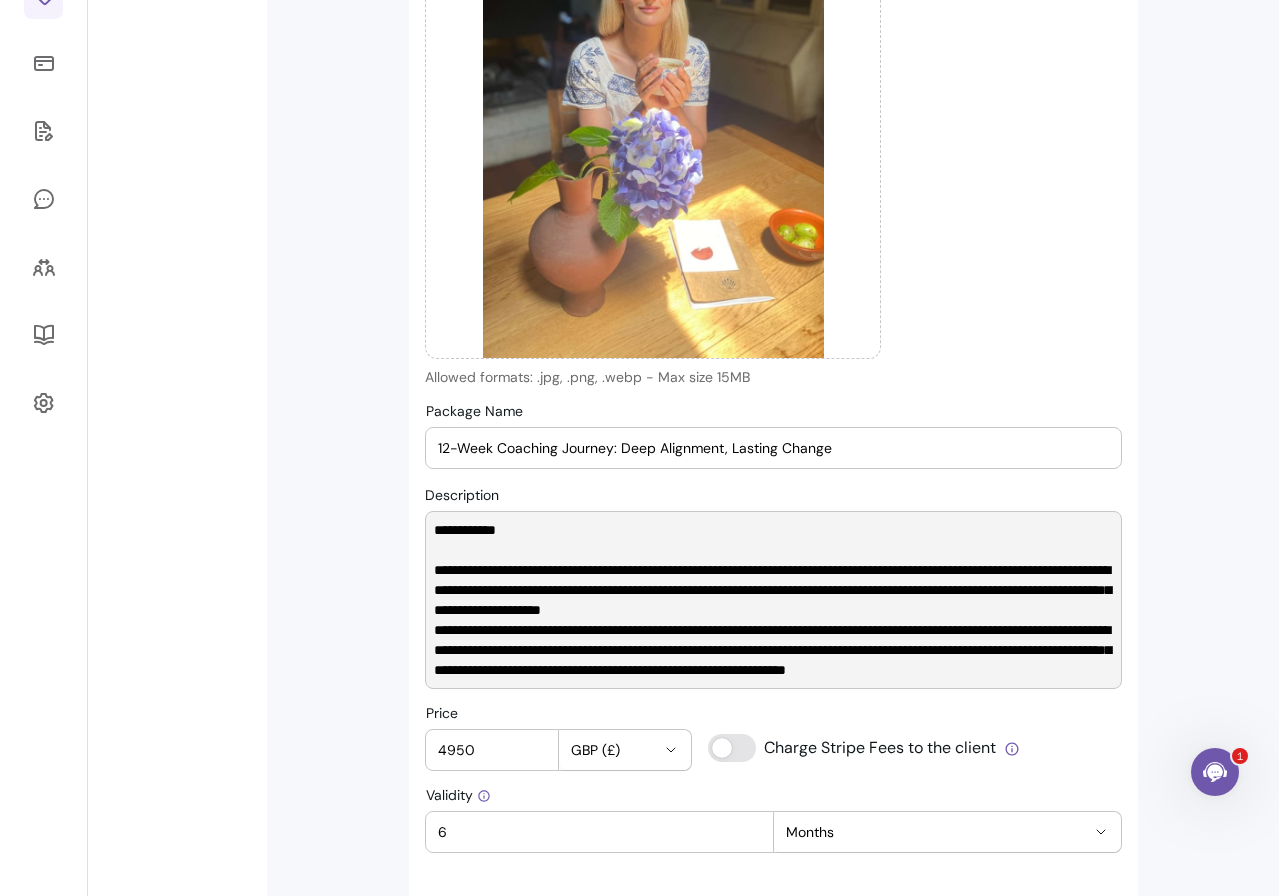paste on "**********" 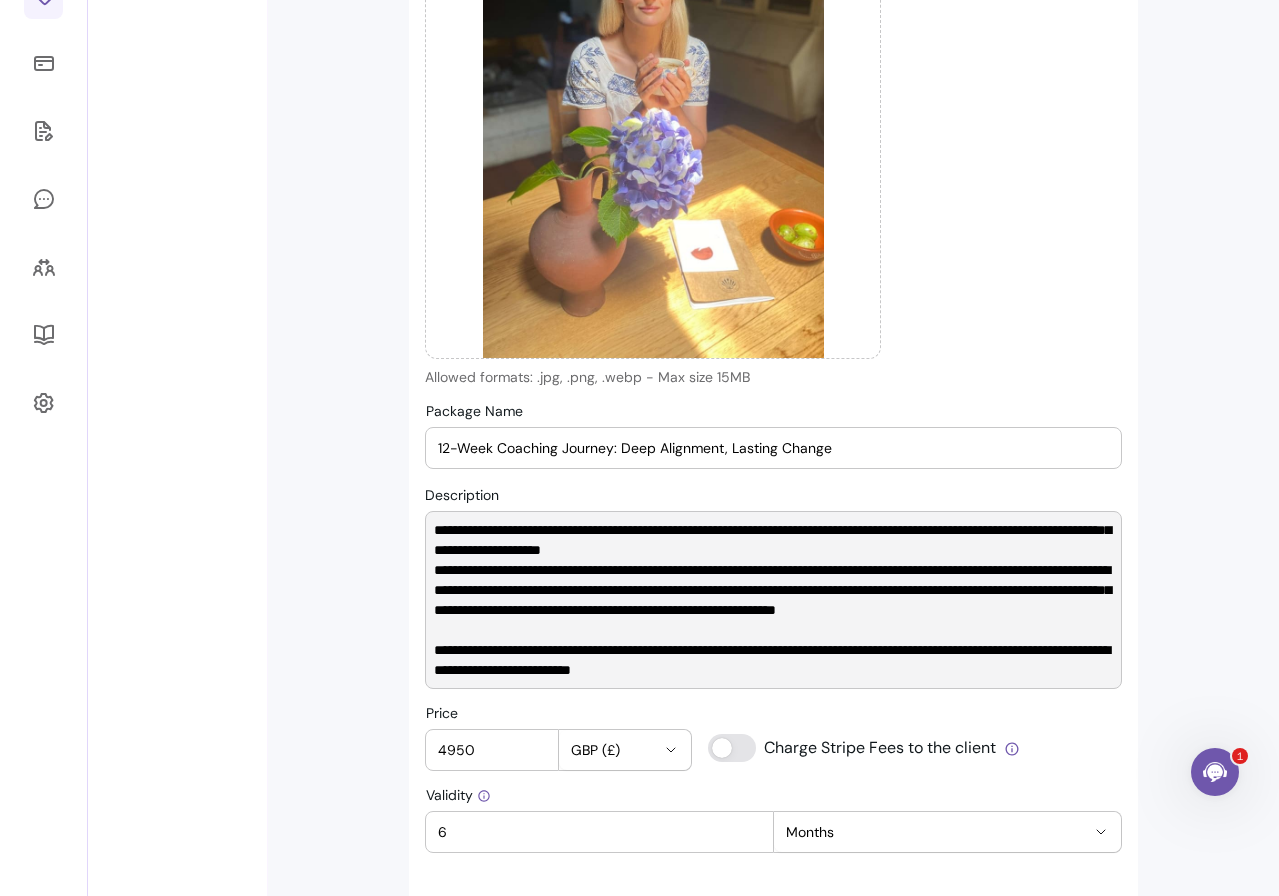 scroll, scrollTop: 2240, scrollLeft: 0, axis: vertical 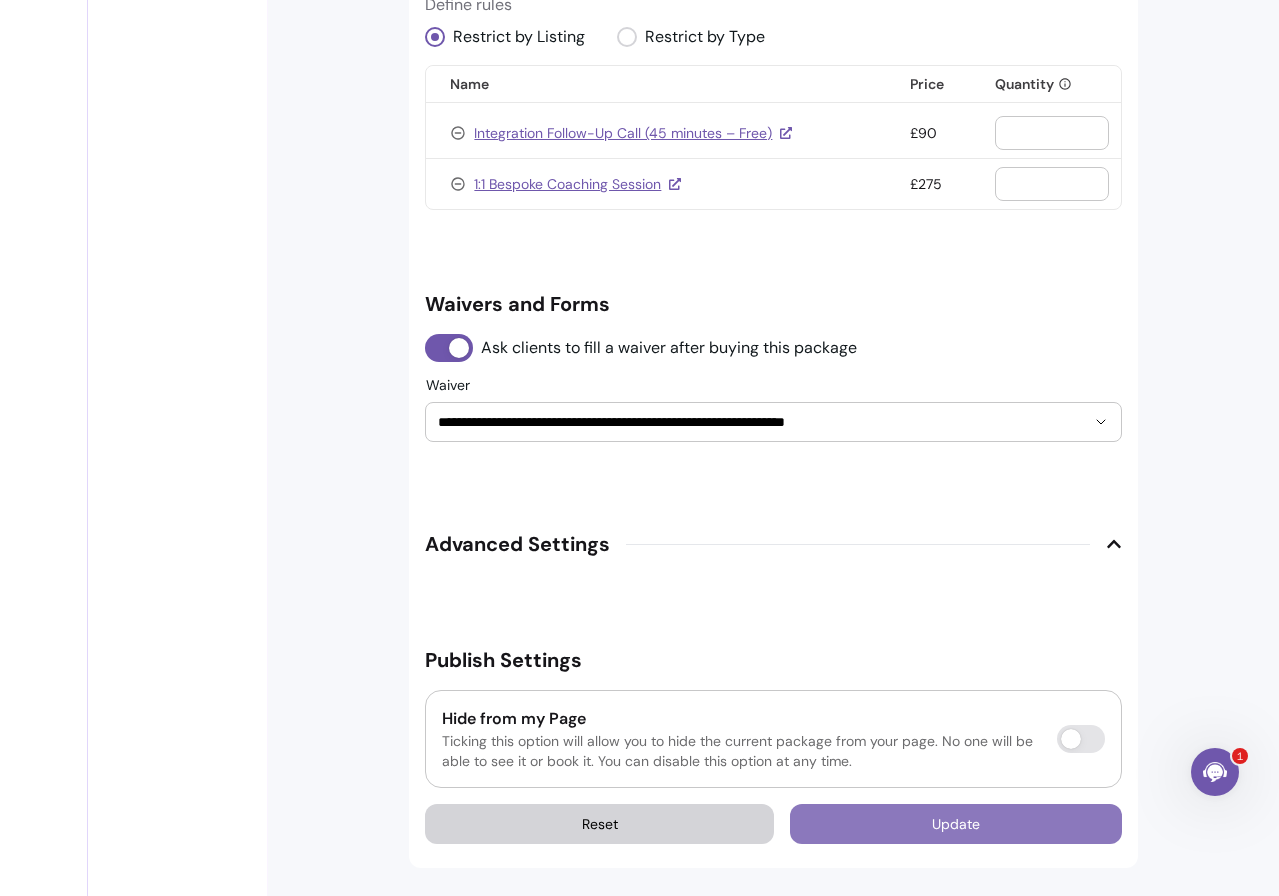 type on "**********" 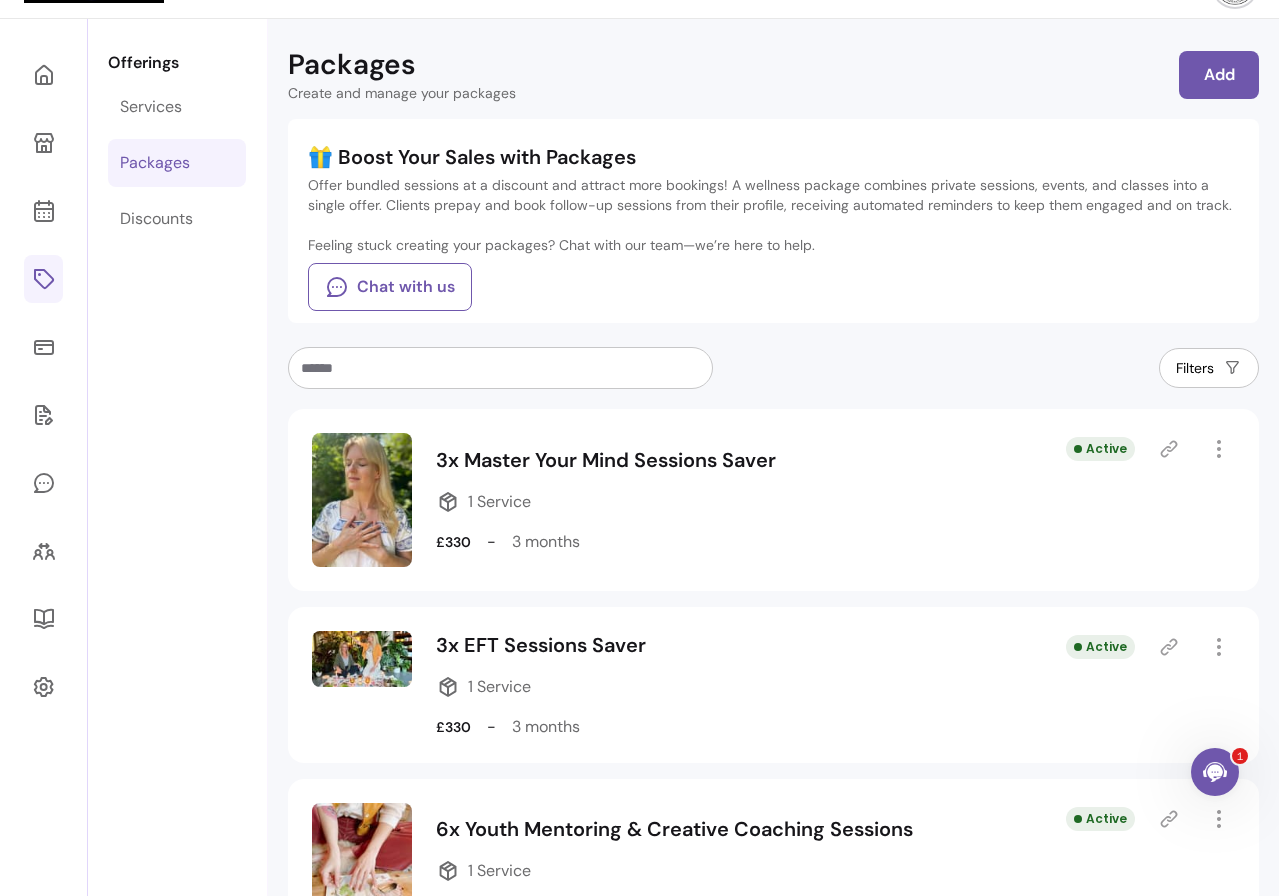 scroll, scrollTop: 0, scrollLeft: 0, axis: both 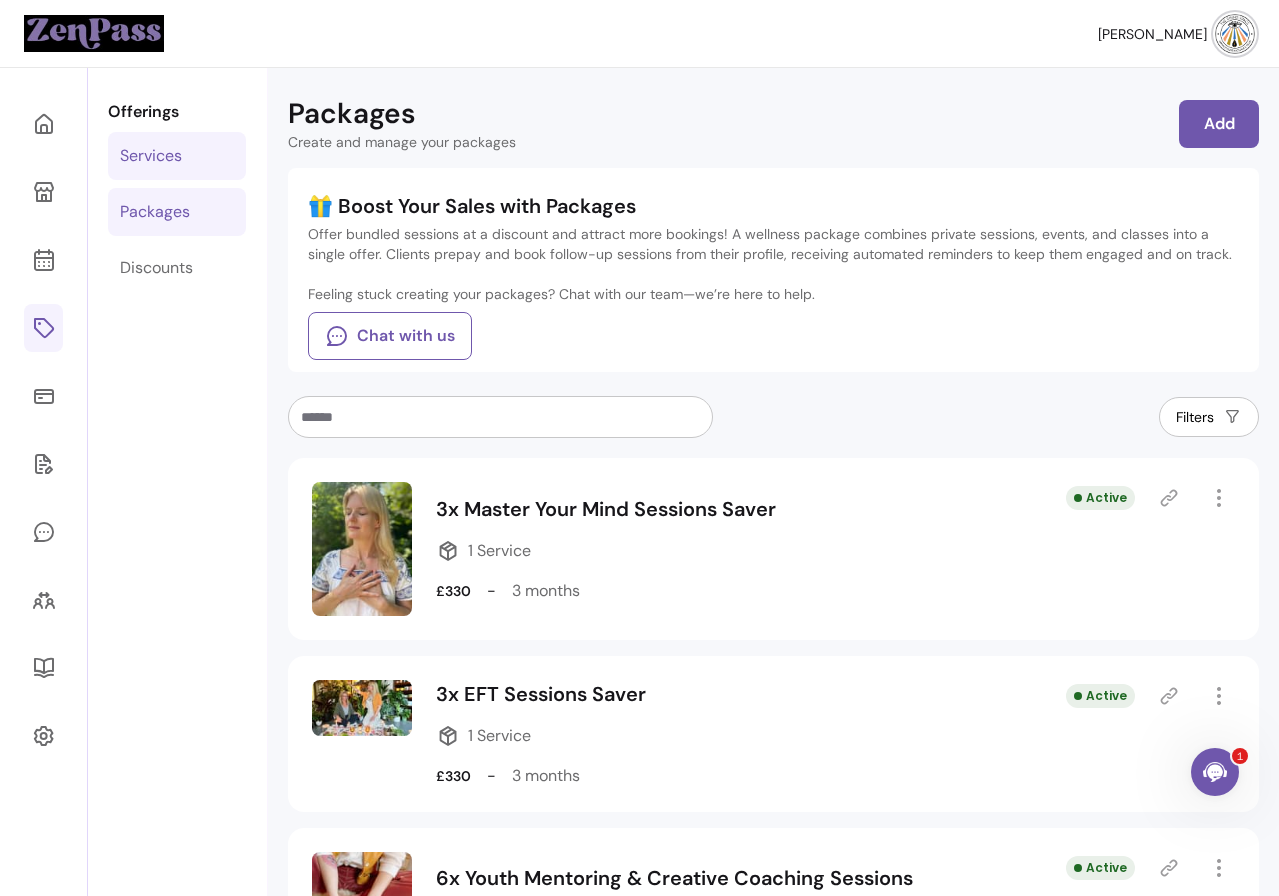 click on "Services" at bounding box center [177, 156] 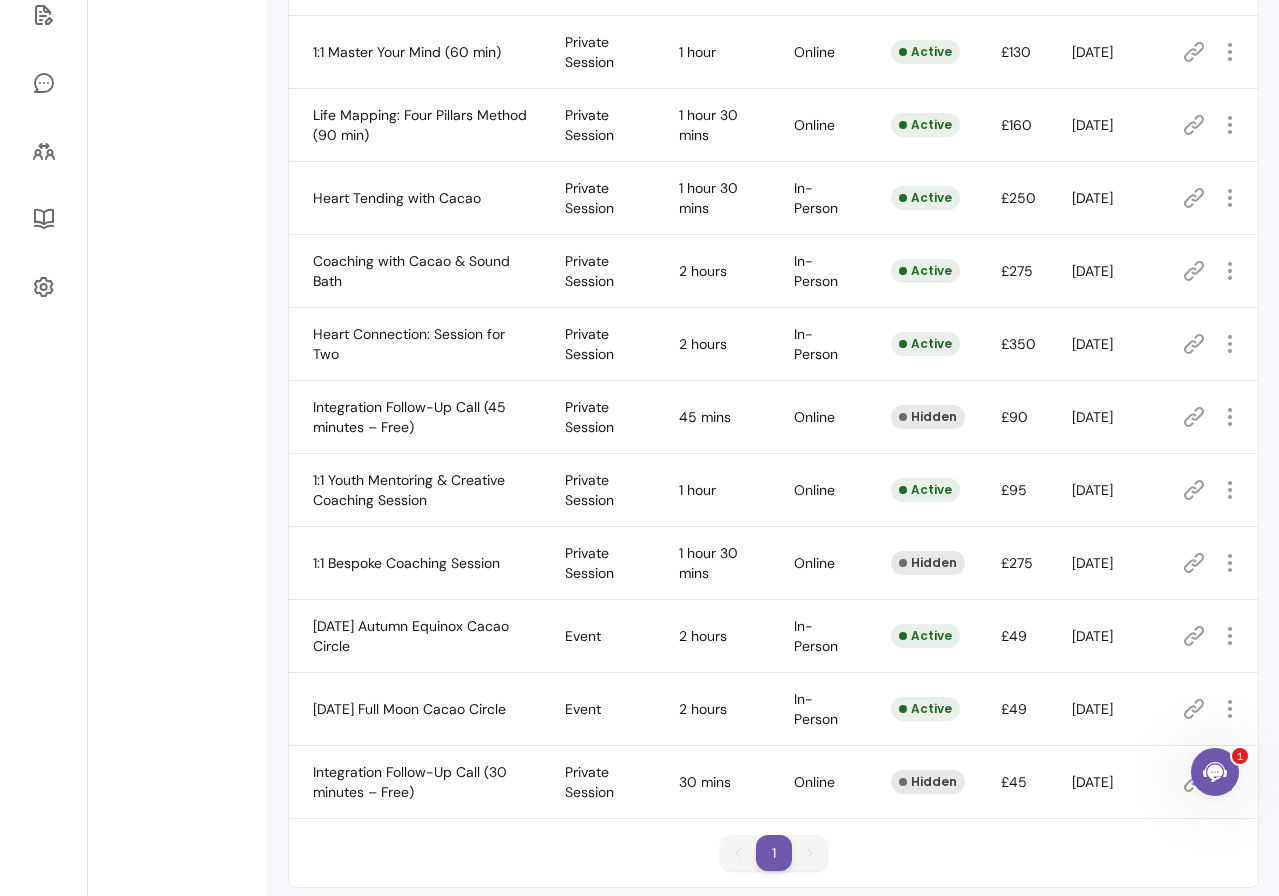 scroll, scrollTop: 469, scrollLeft: 0, axis: vertical 